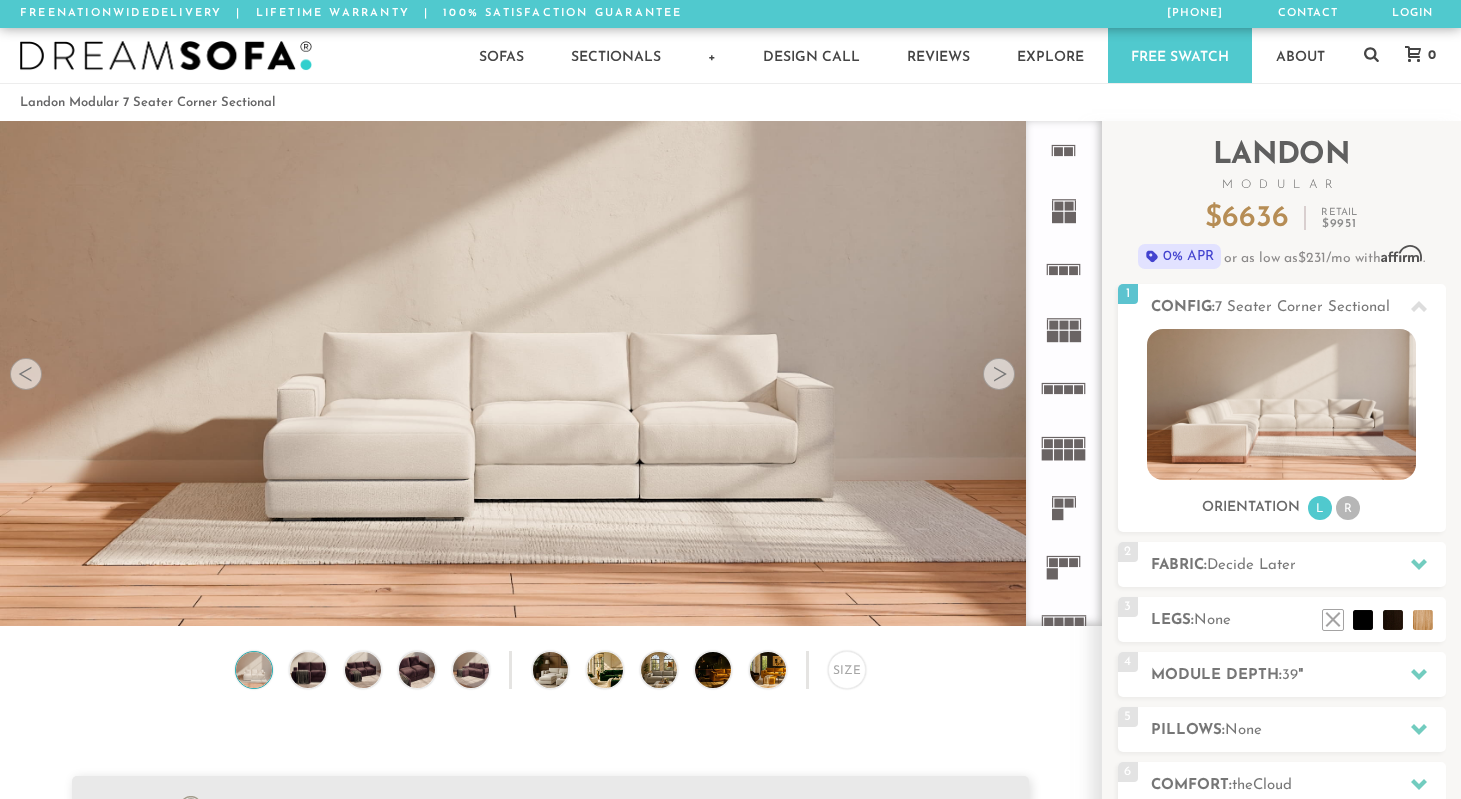 scroll, scrollTop: 0, scrollLeft: 0, axis: both 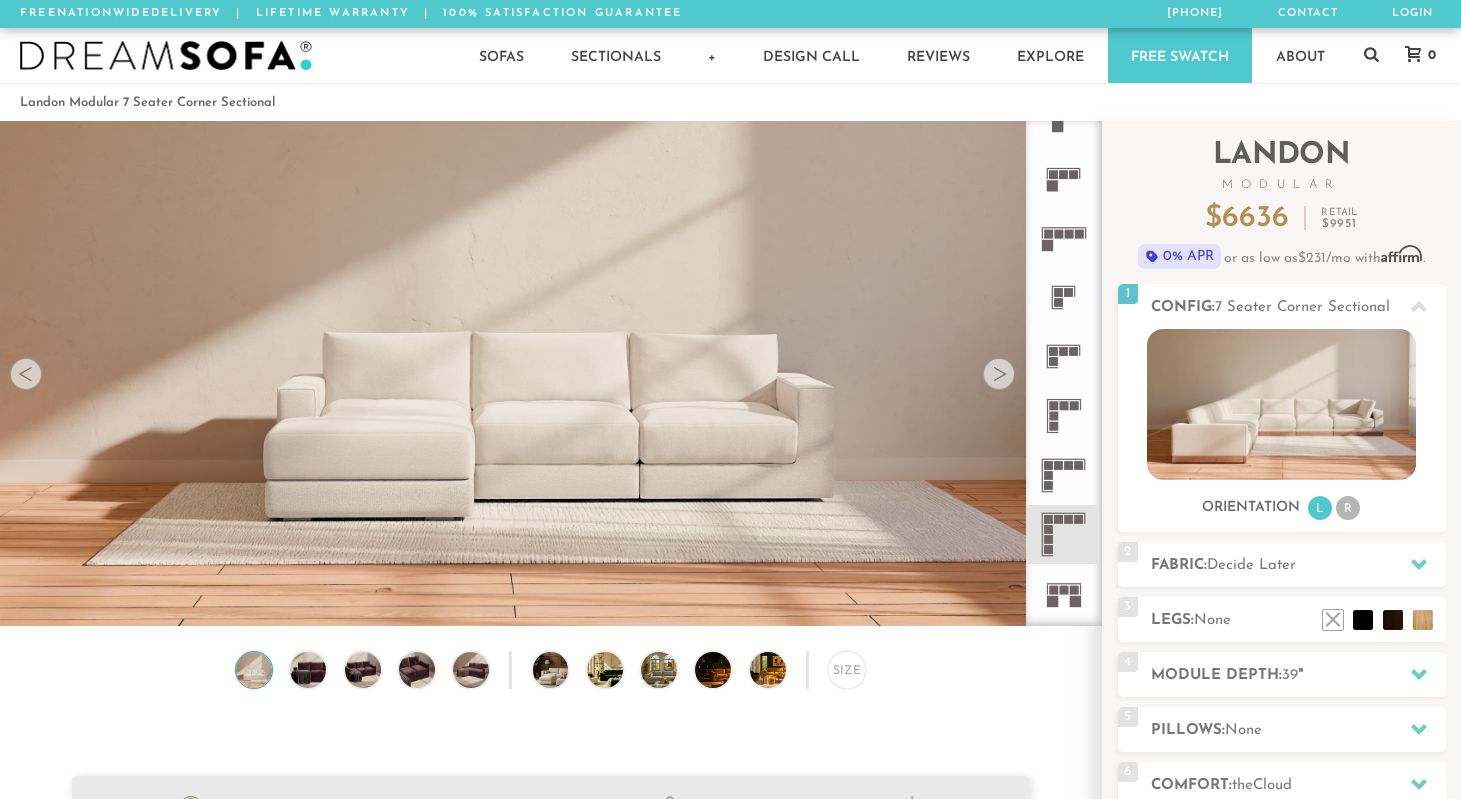click at bounding box center (999, 374) 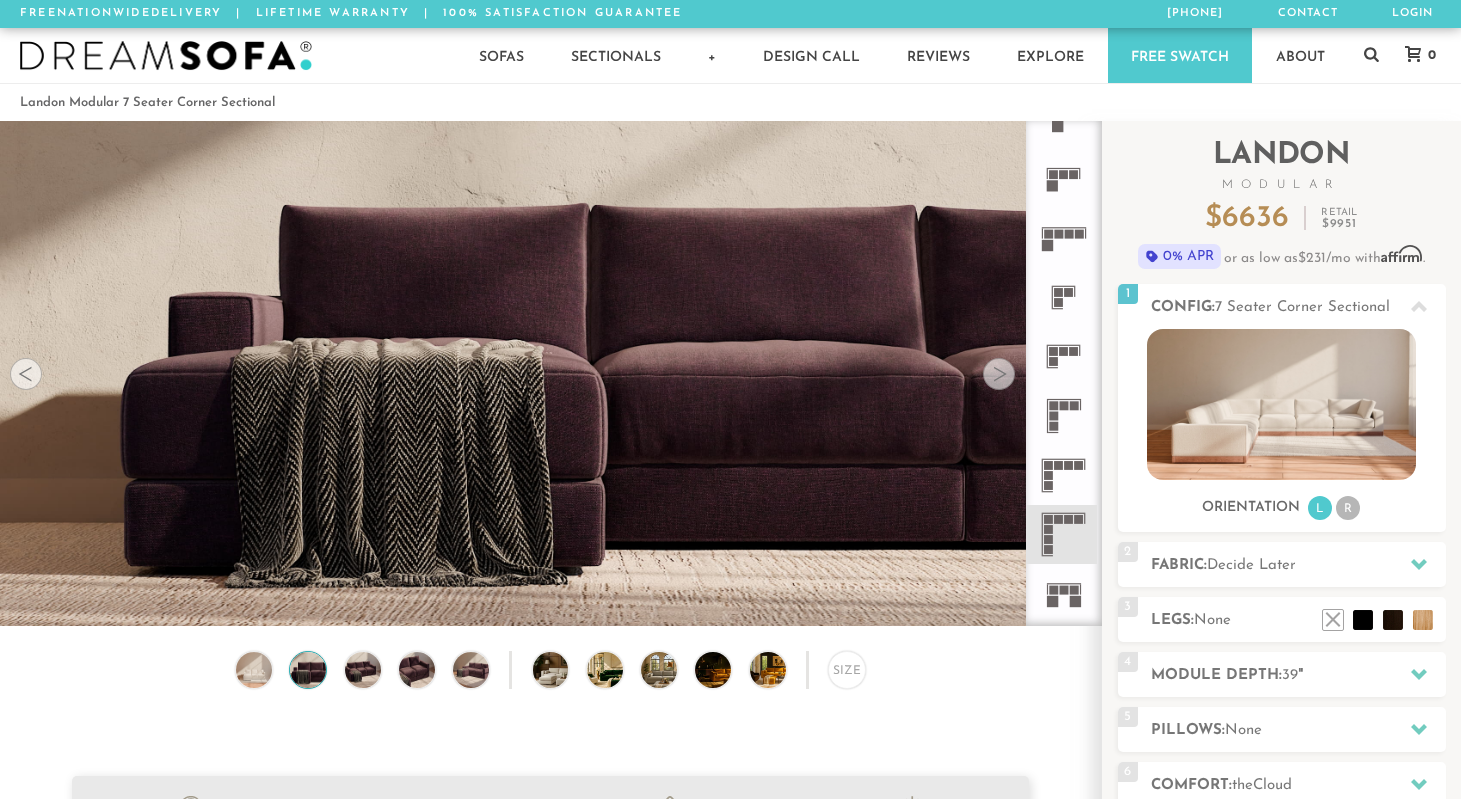 click at bounding box center (999, 374) 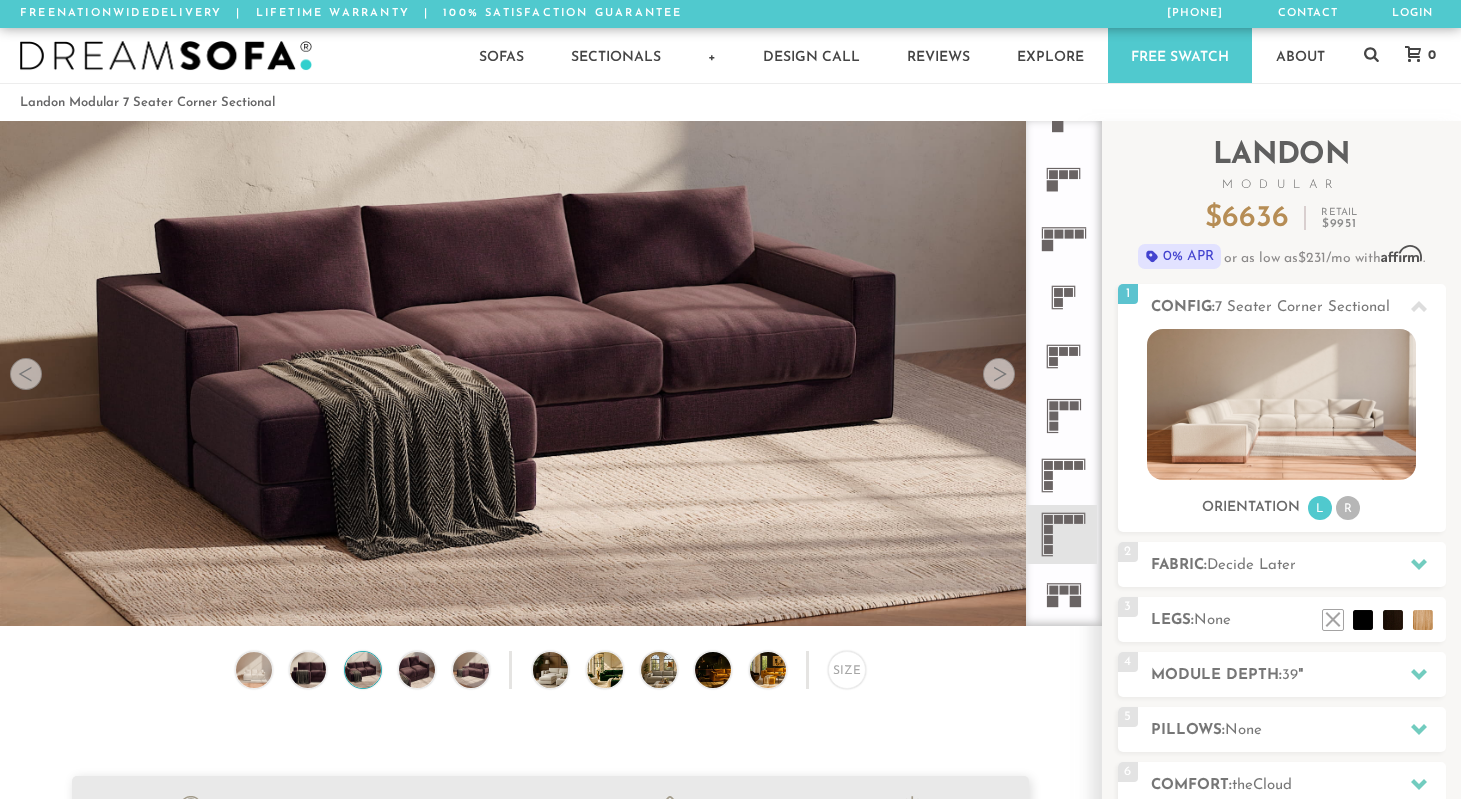 click at bounding box center (999, 374) 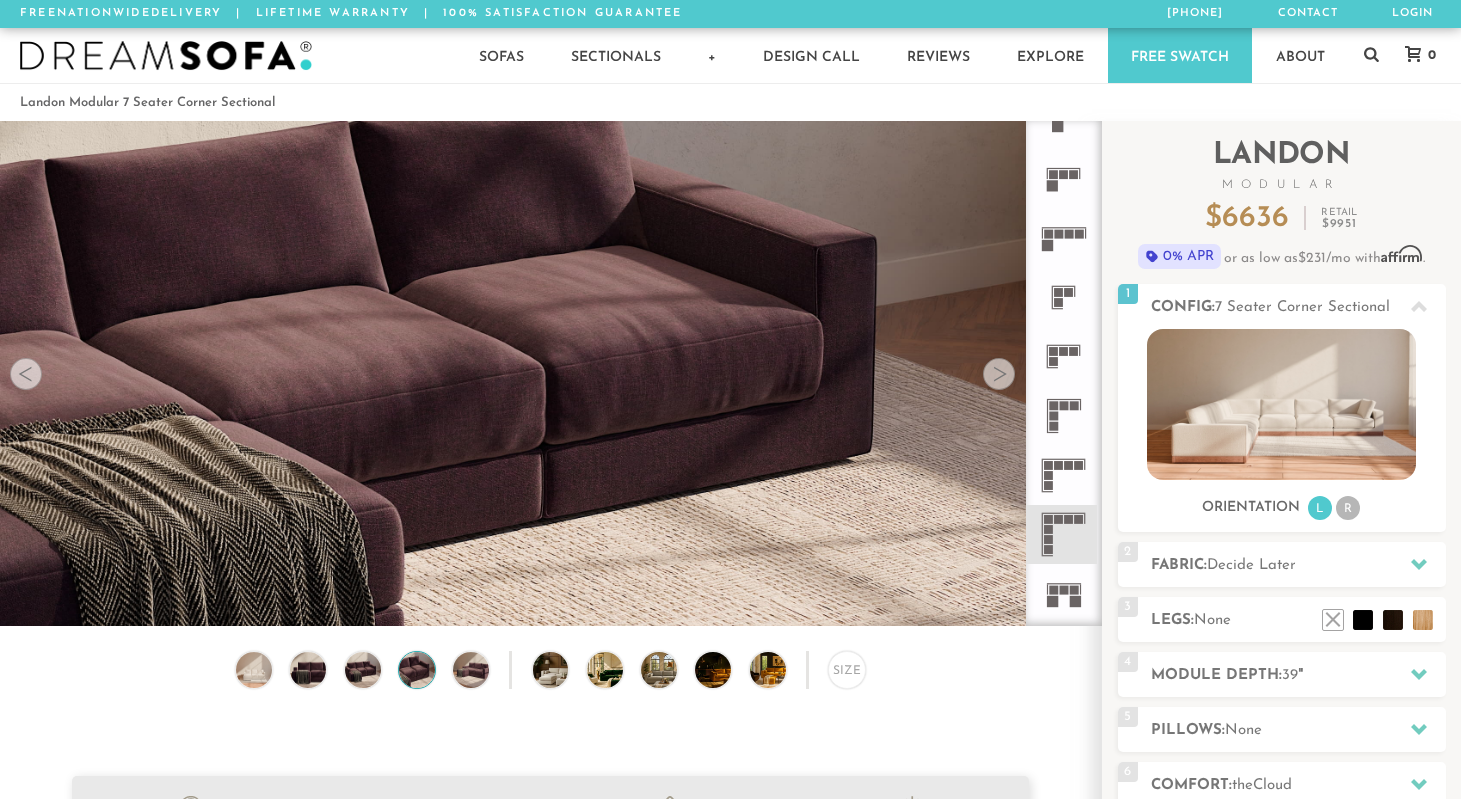 click at bounding box center (999, 374) 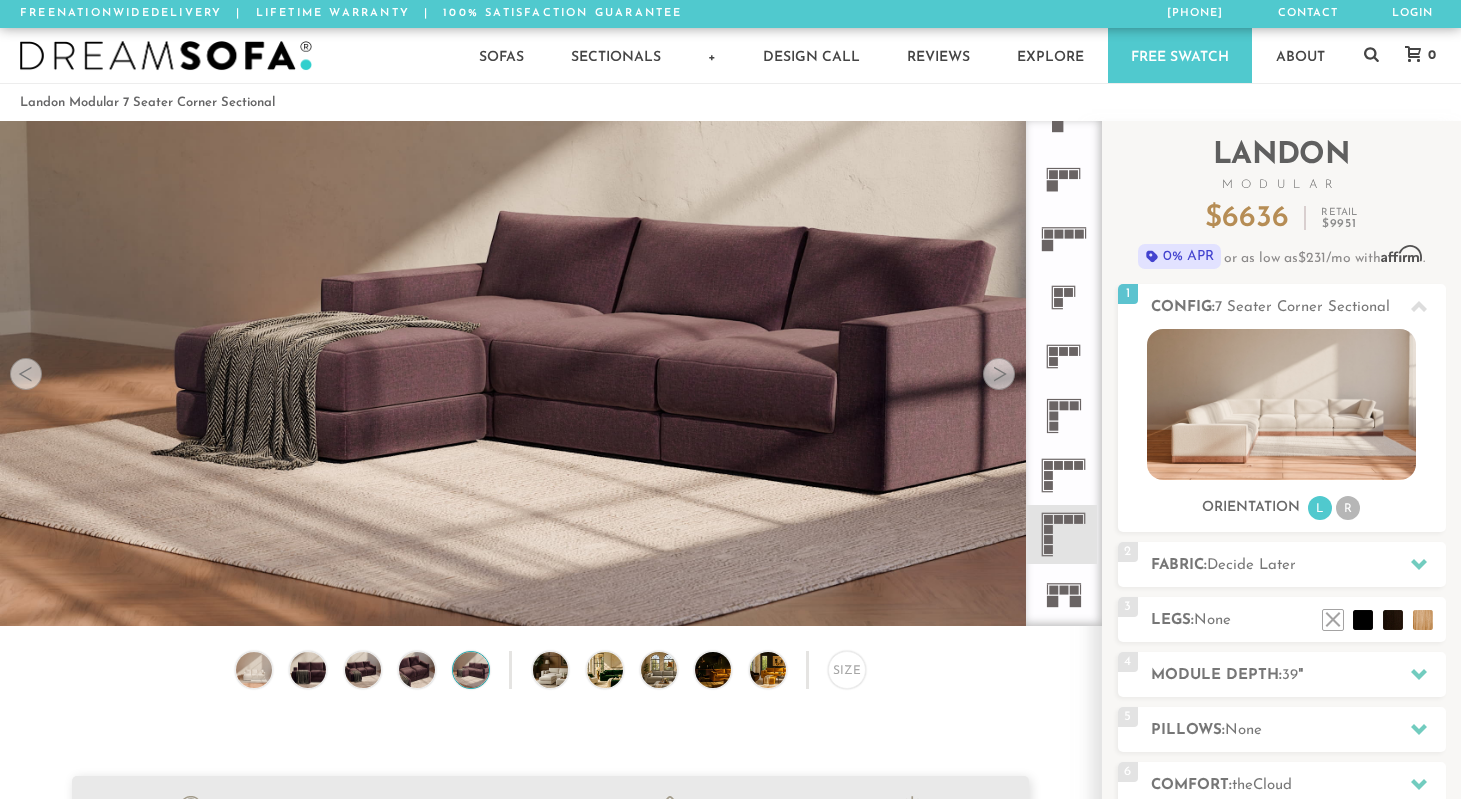 click at bounding box center [999, 374] 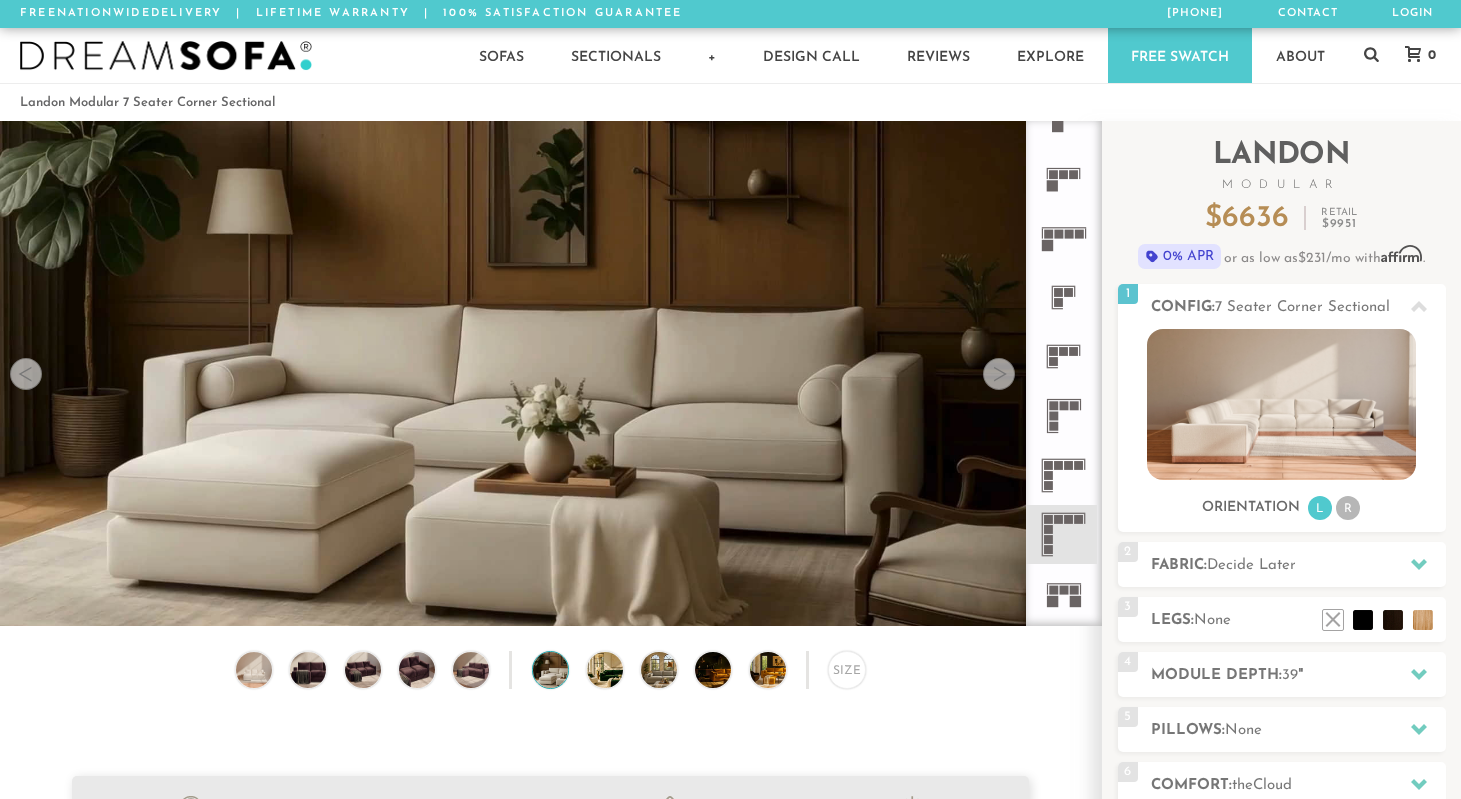 click at bounding box center (999, 374) 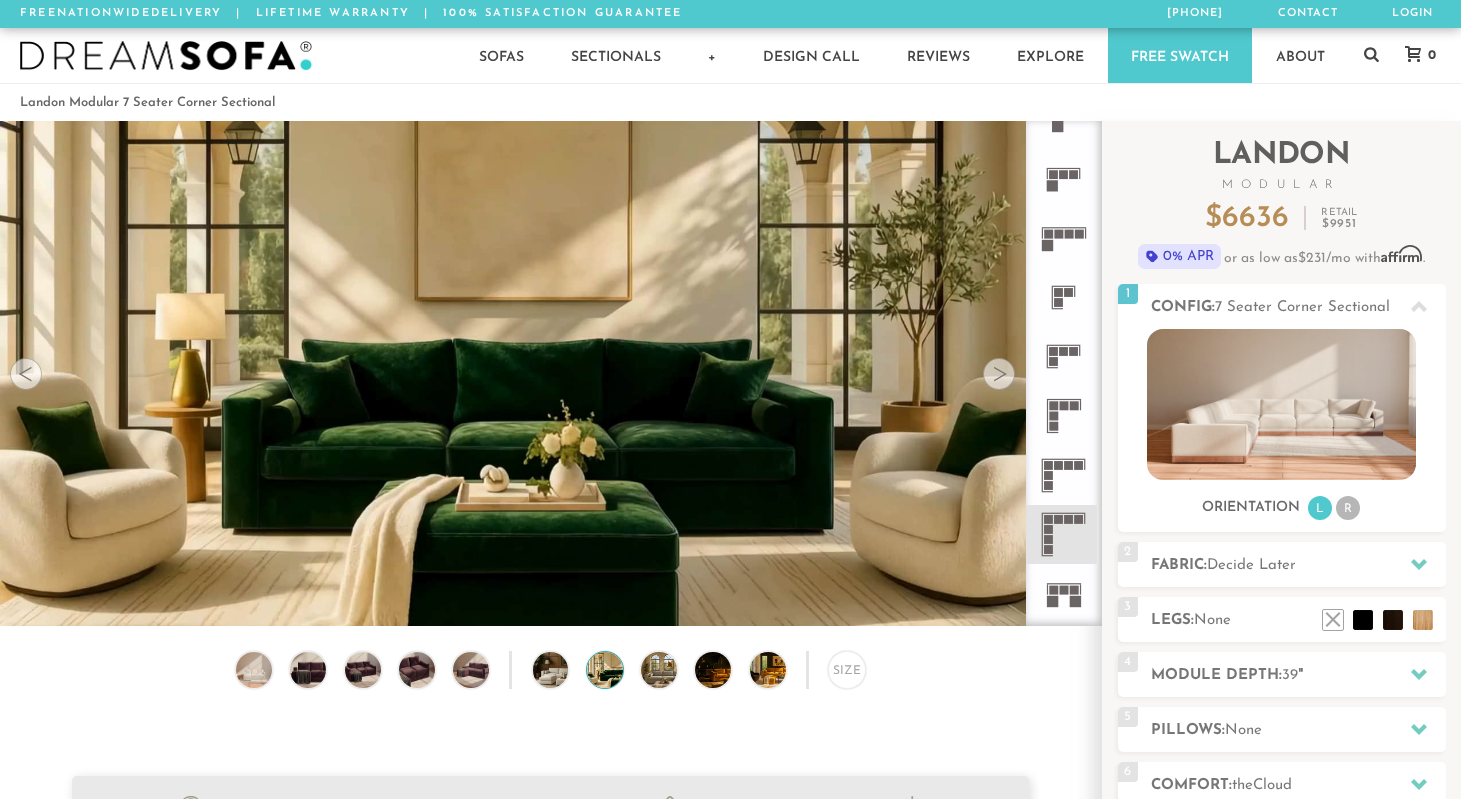 click at bounding box center [999, 374] 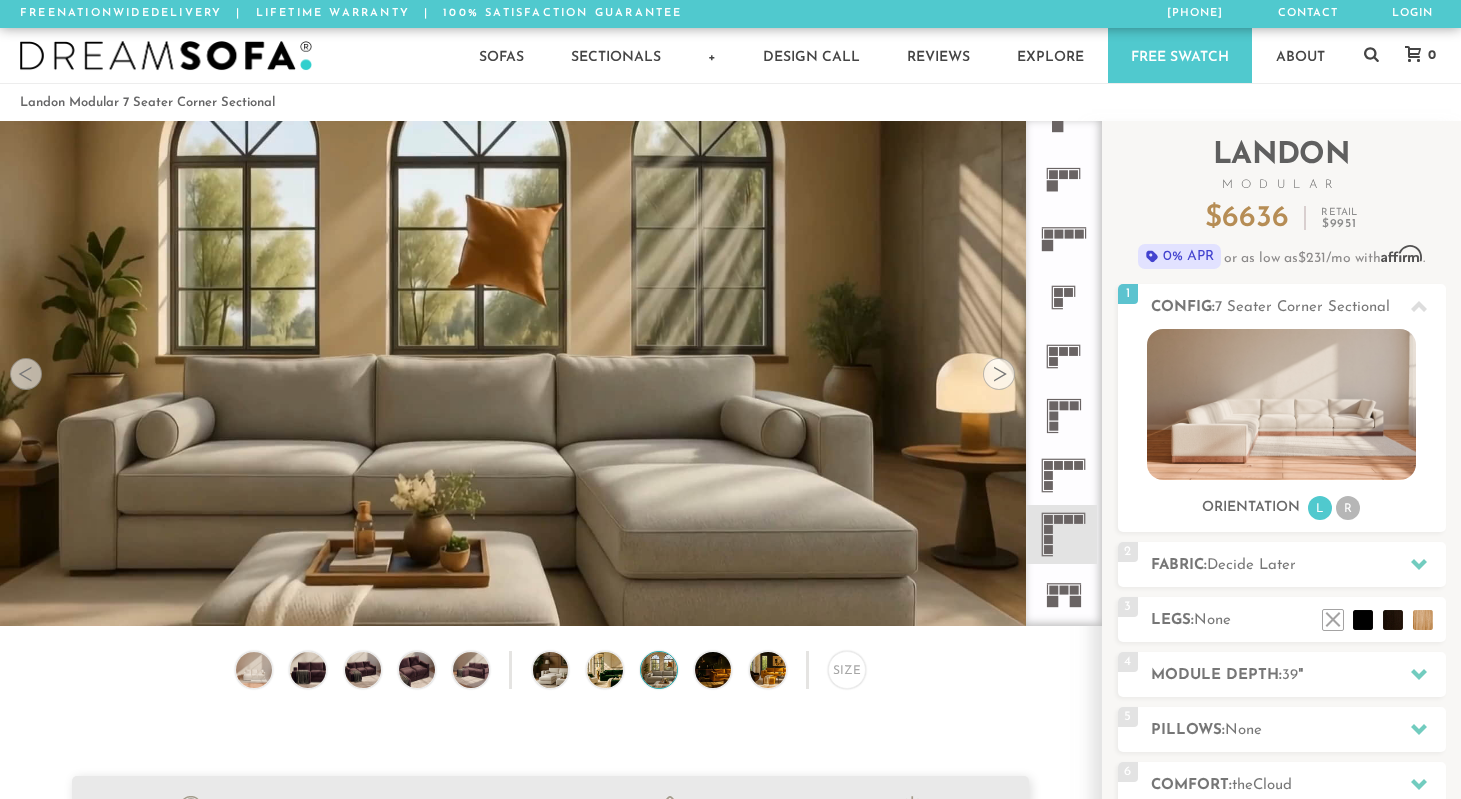 click at bounding box center (999, 374) 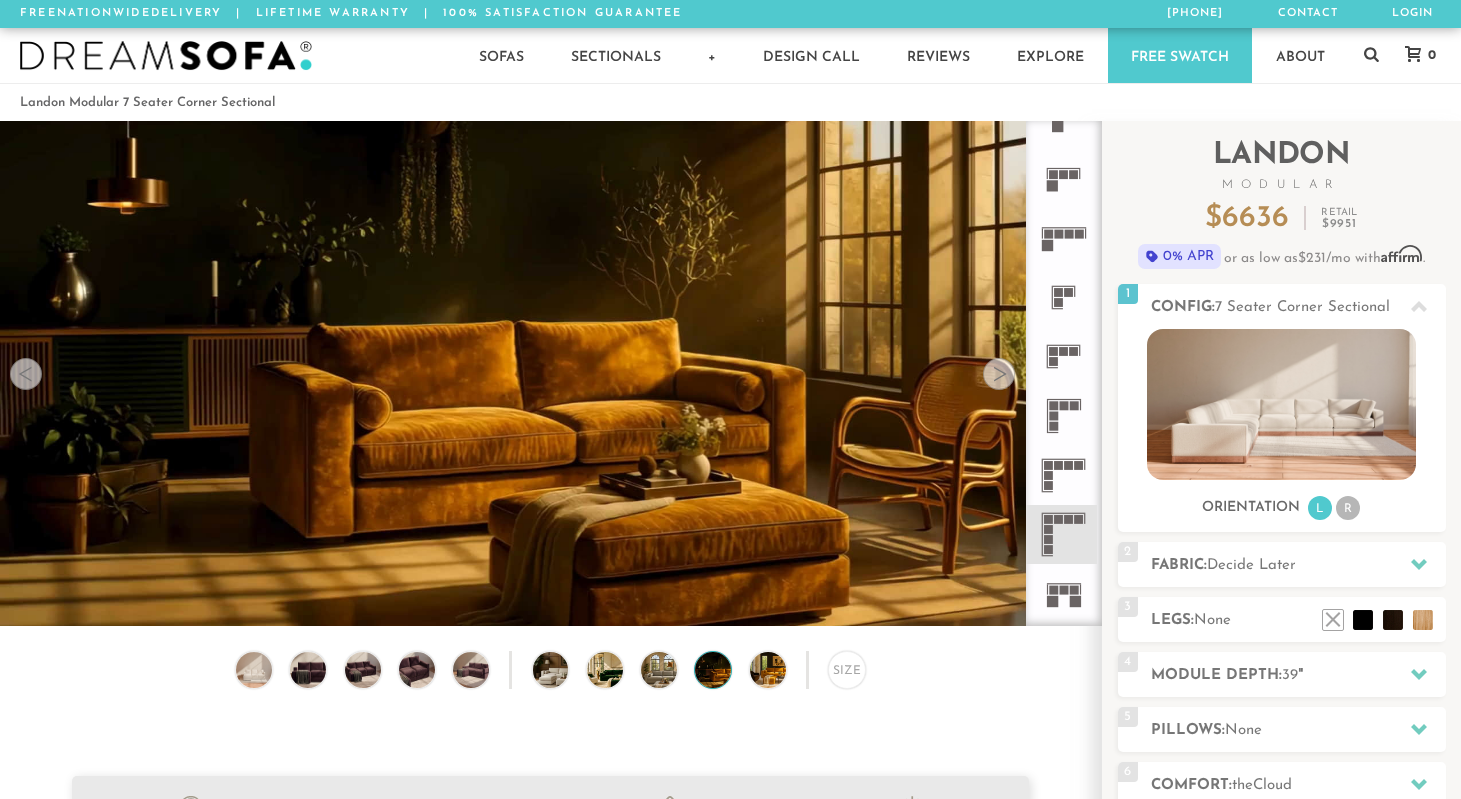 click at bounding box center (999, 374) 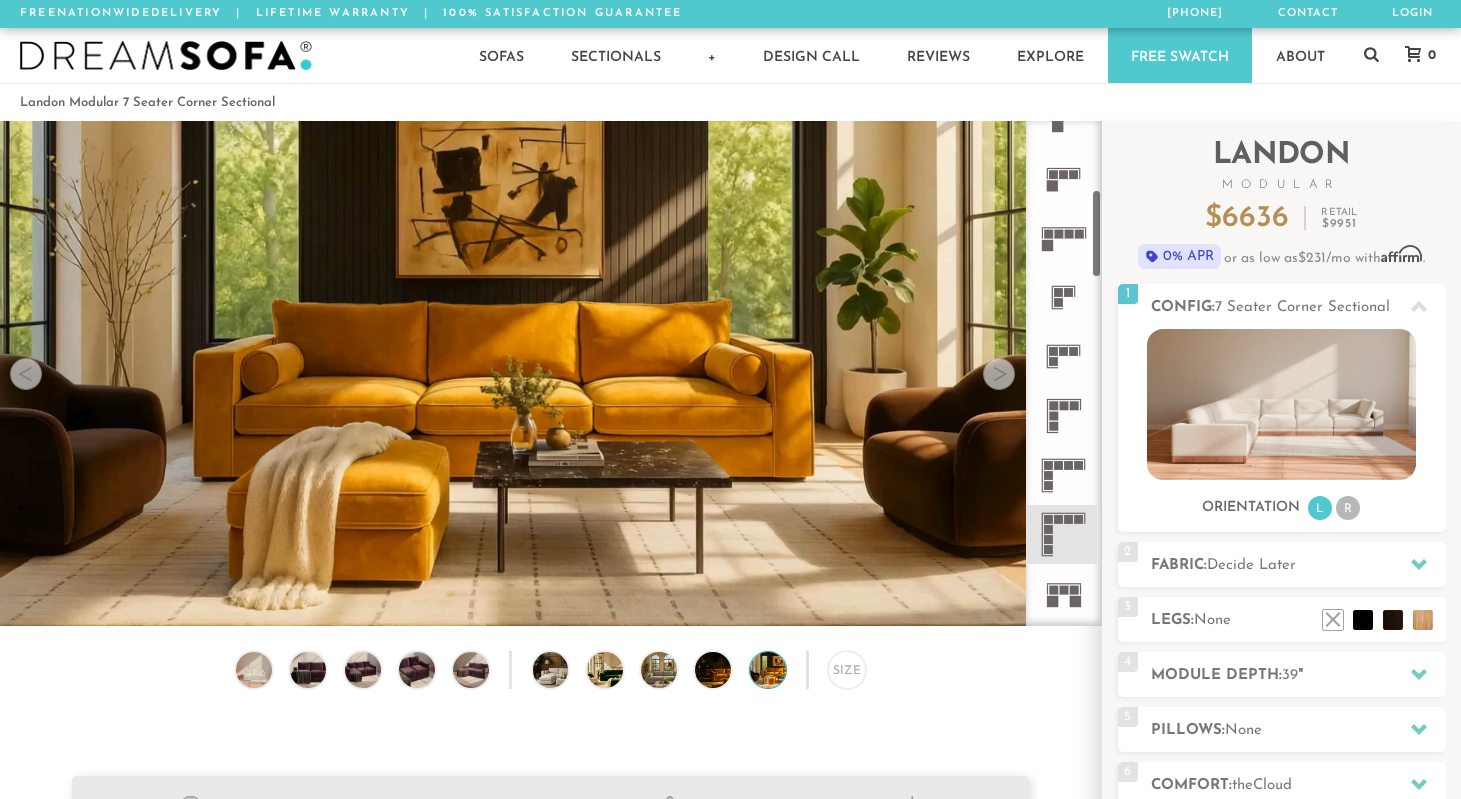 click 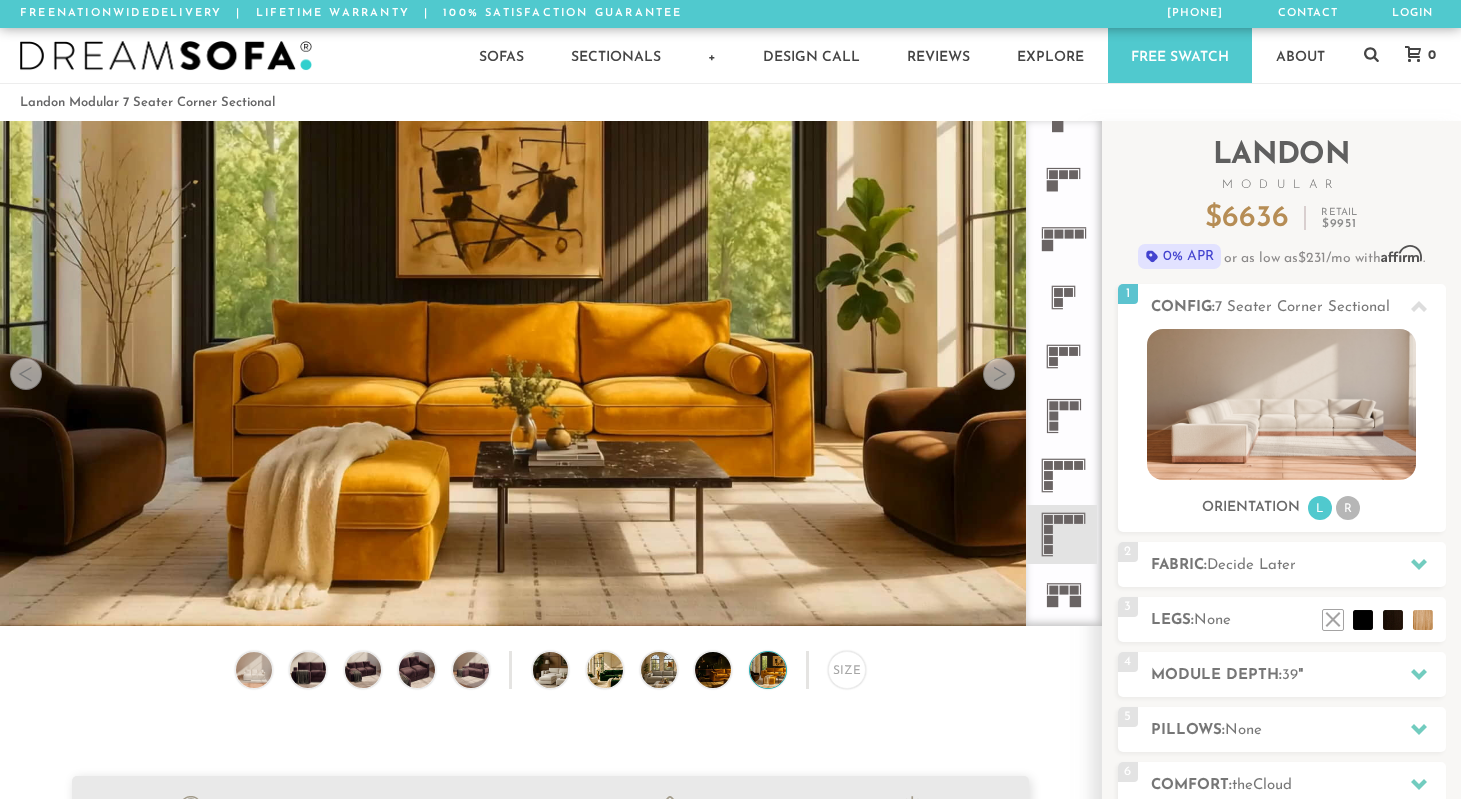 scroll, scrollTop: 0, scrollLeft: 0, axis: both 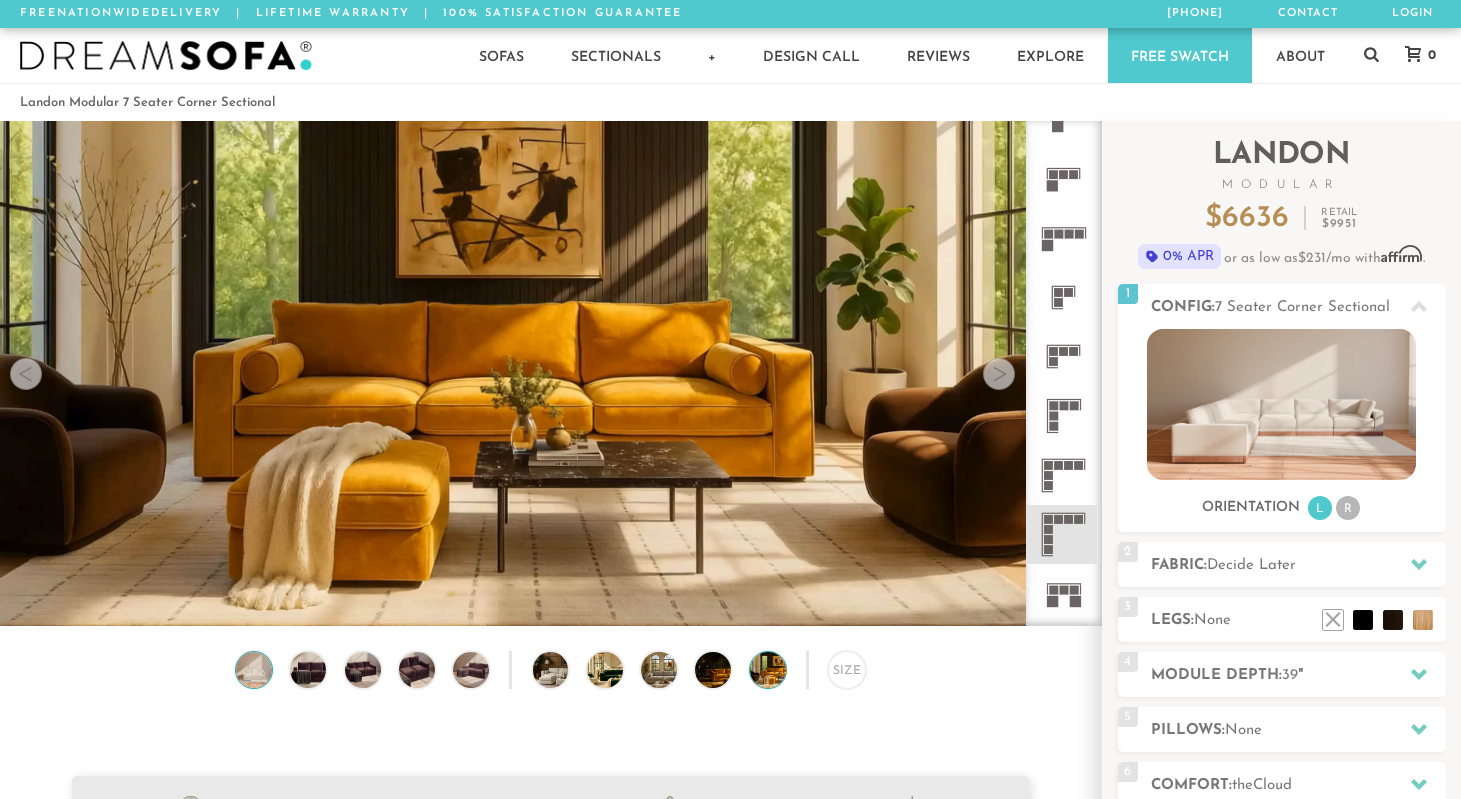 click at bounding box center [254, 670] 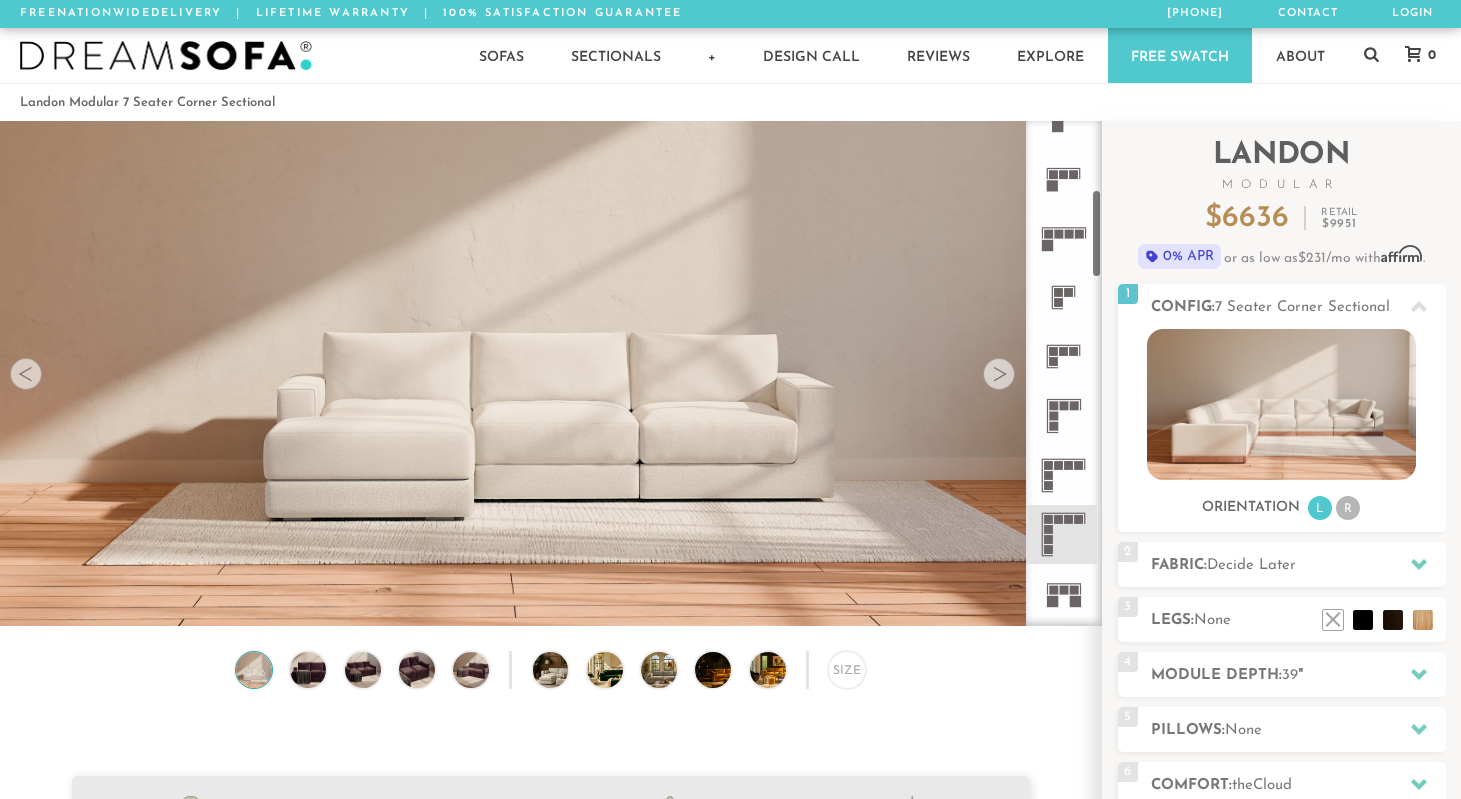 click 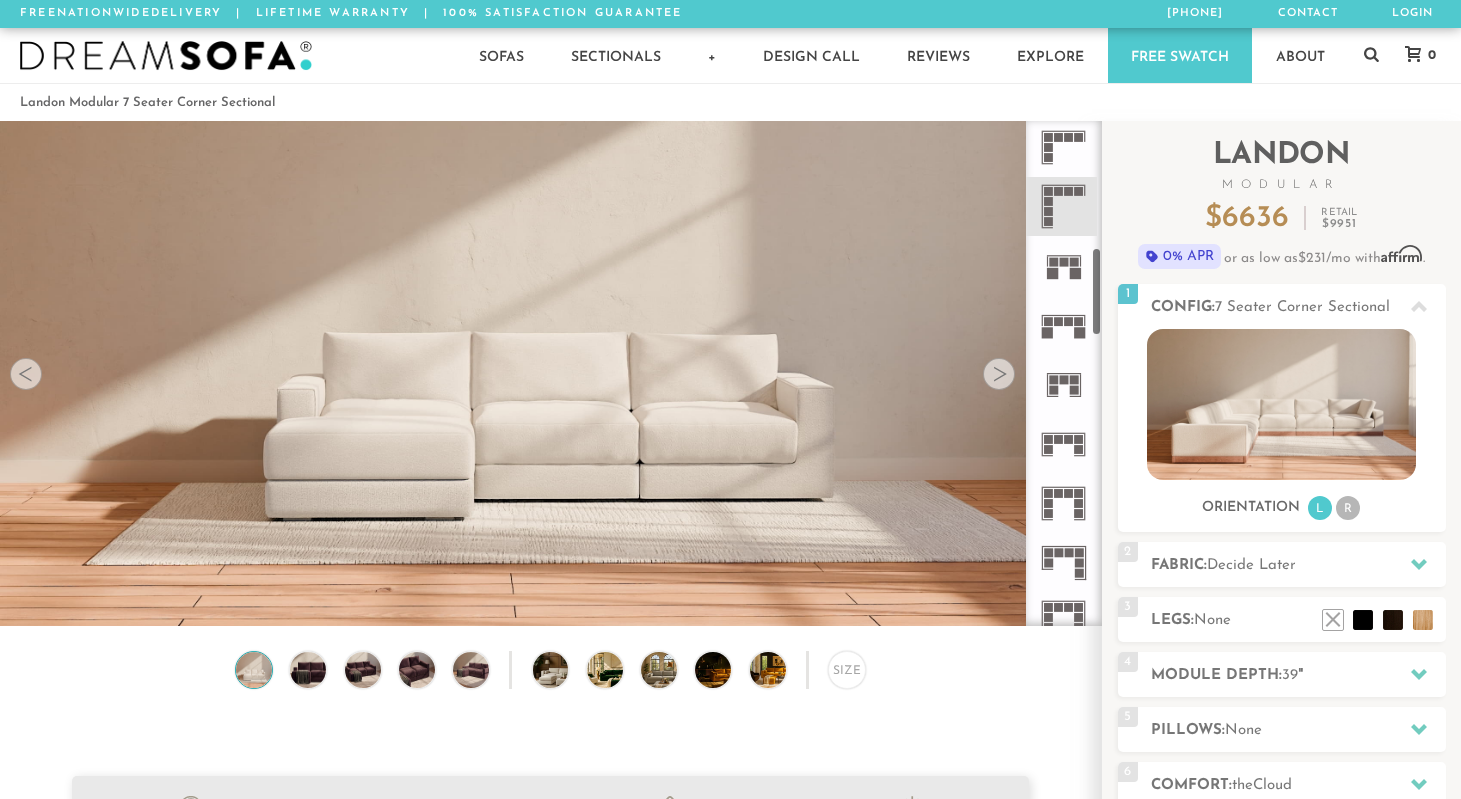 scroll, scrollTop: 735, scrollLeft: 0, axis: vertical 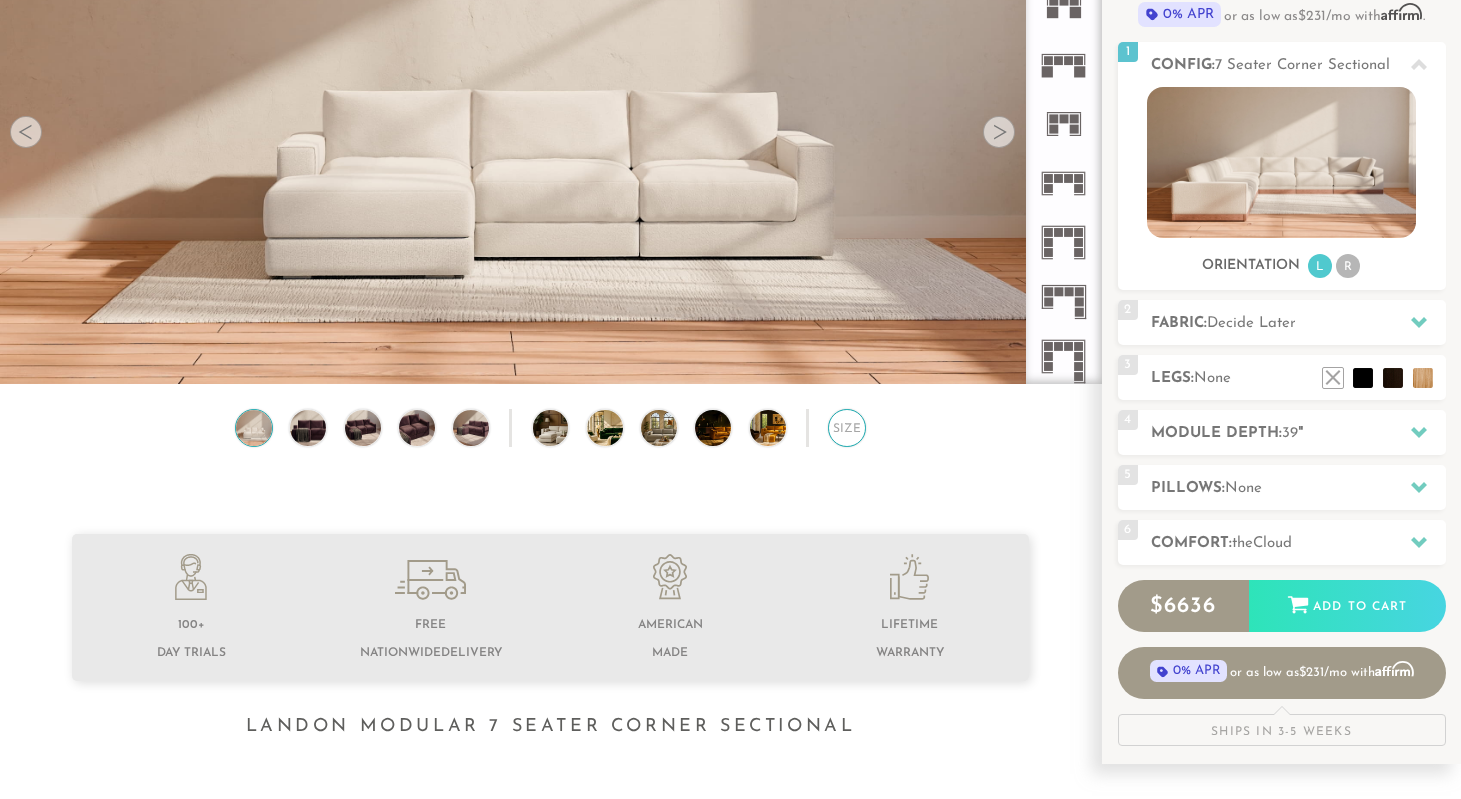 click on "Size" at bounding box center (847, 428) 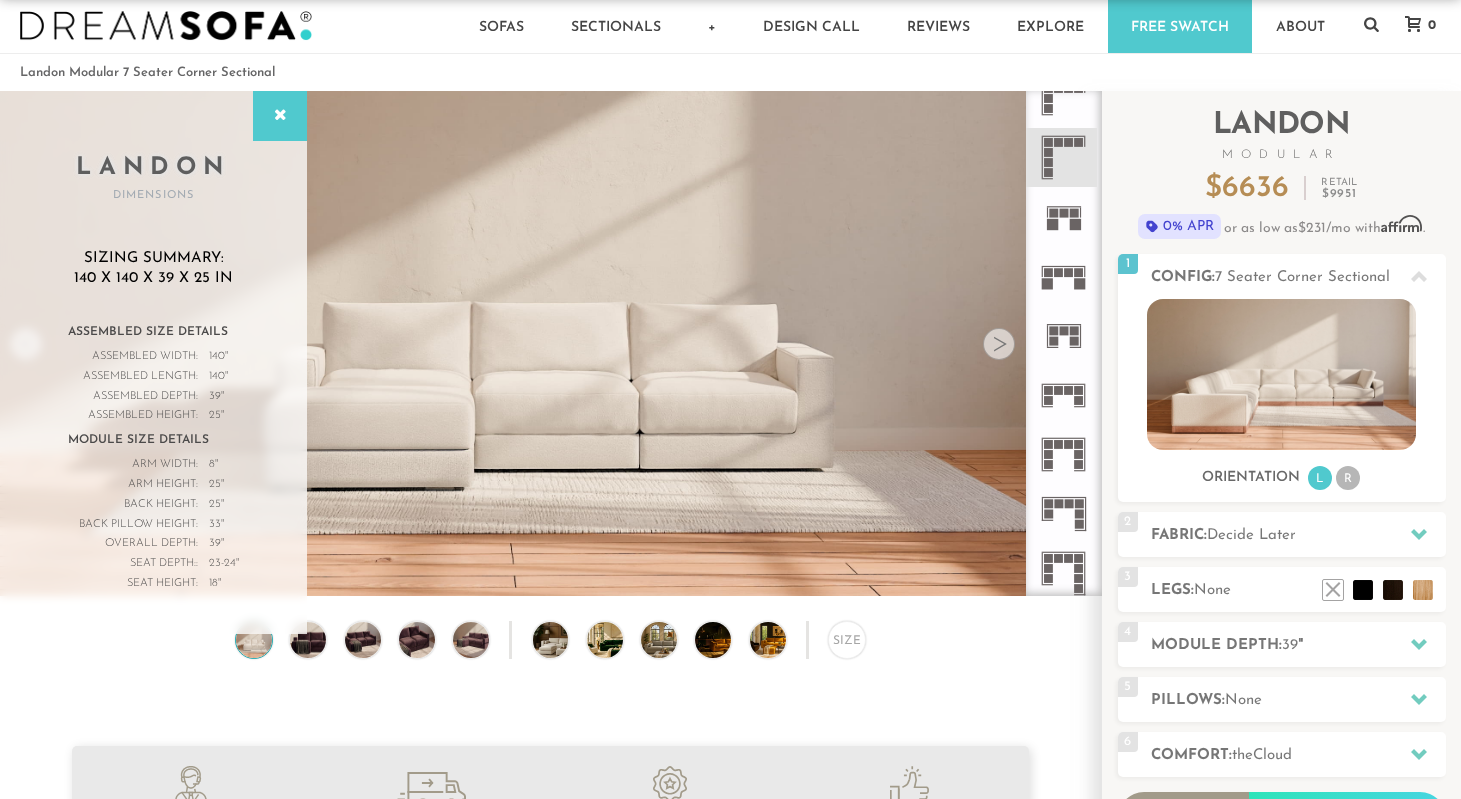 scroll, scrollTop: 4, scrollLeft: 0, axis: vertical 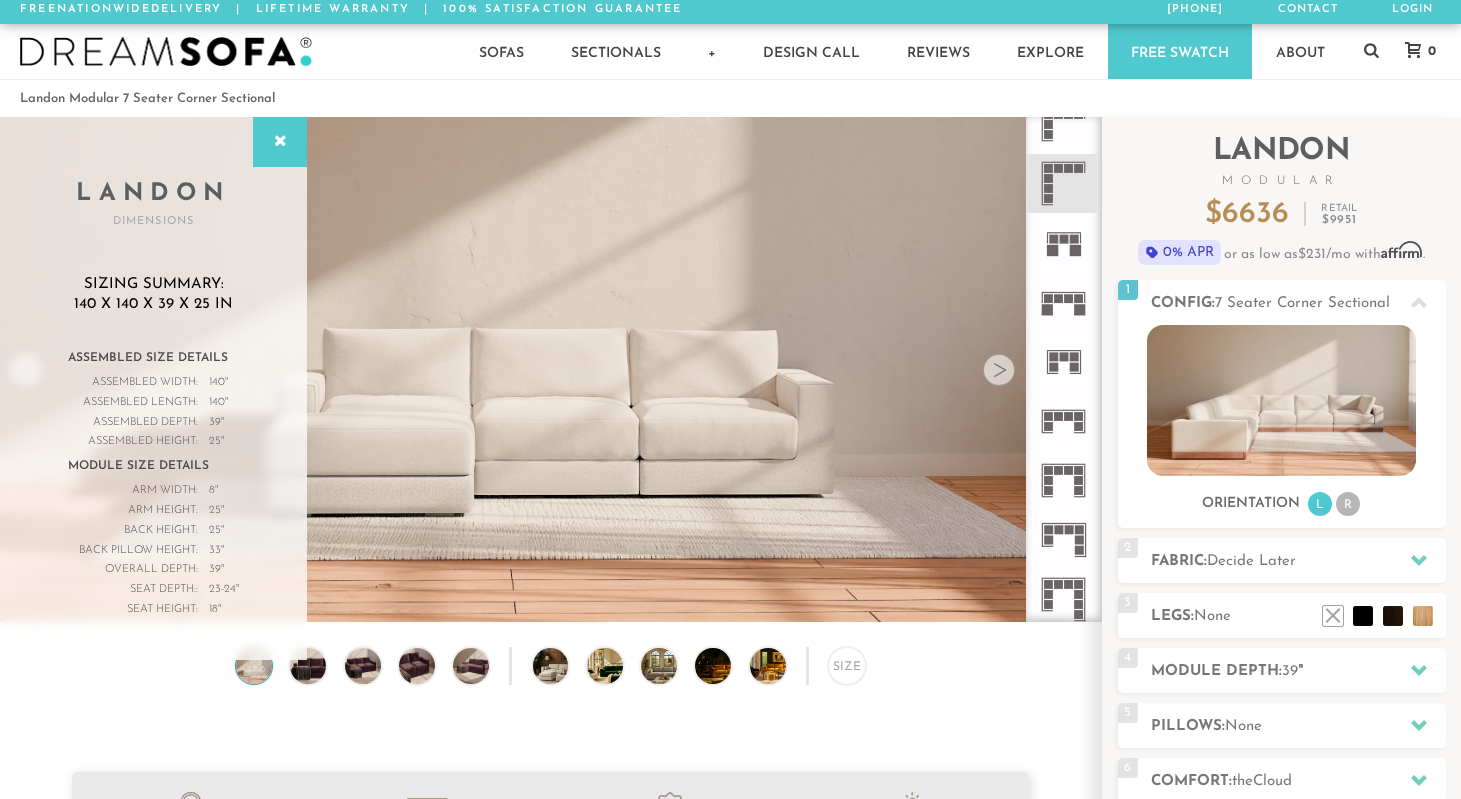 click at bounding box center [999, 370] 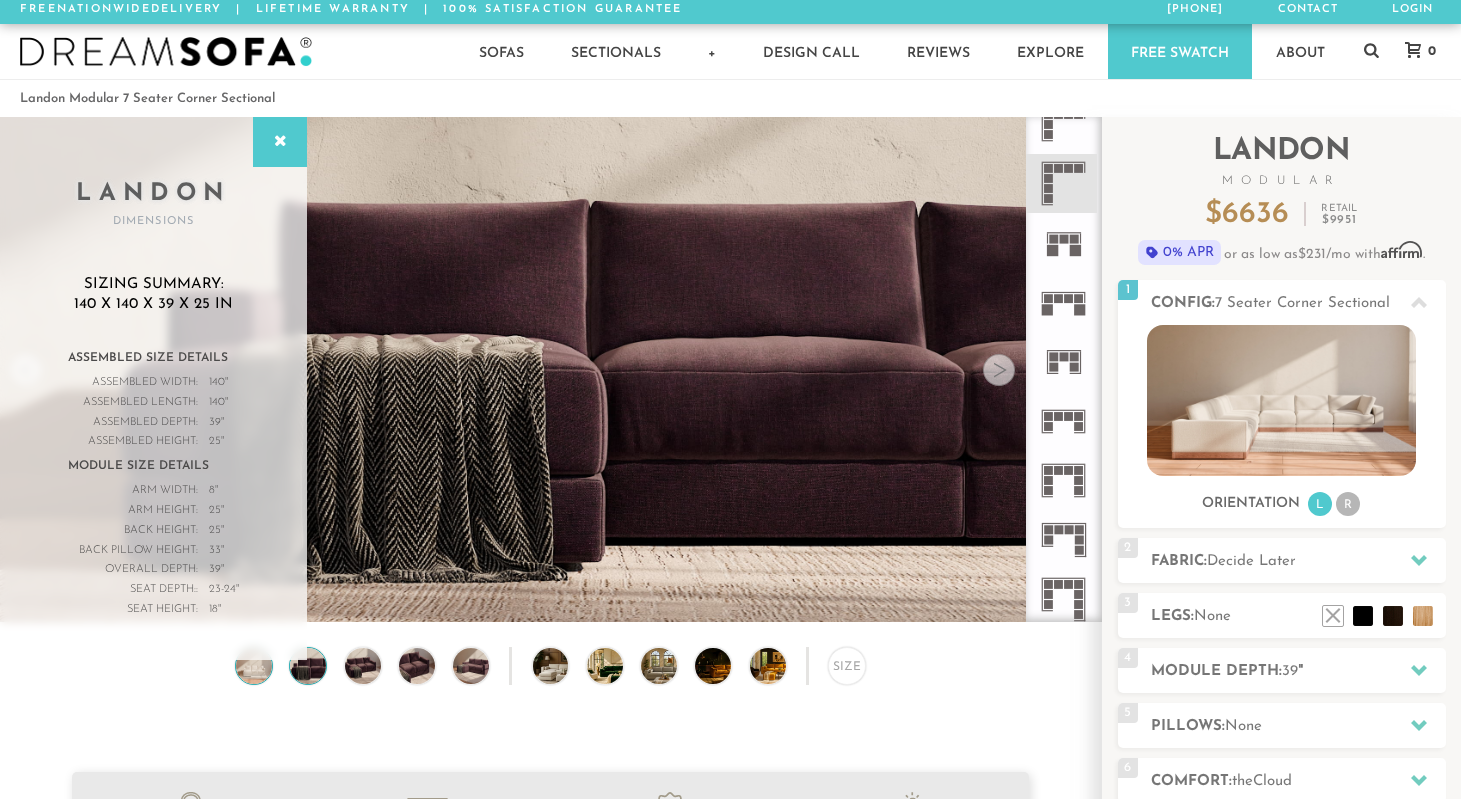 click at bounding box center [254, 666] 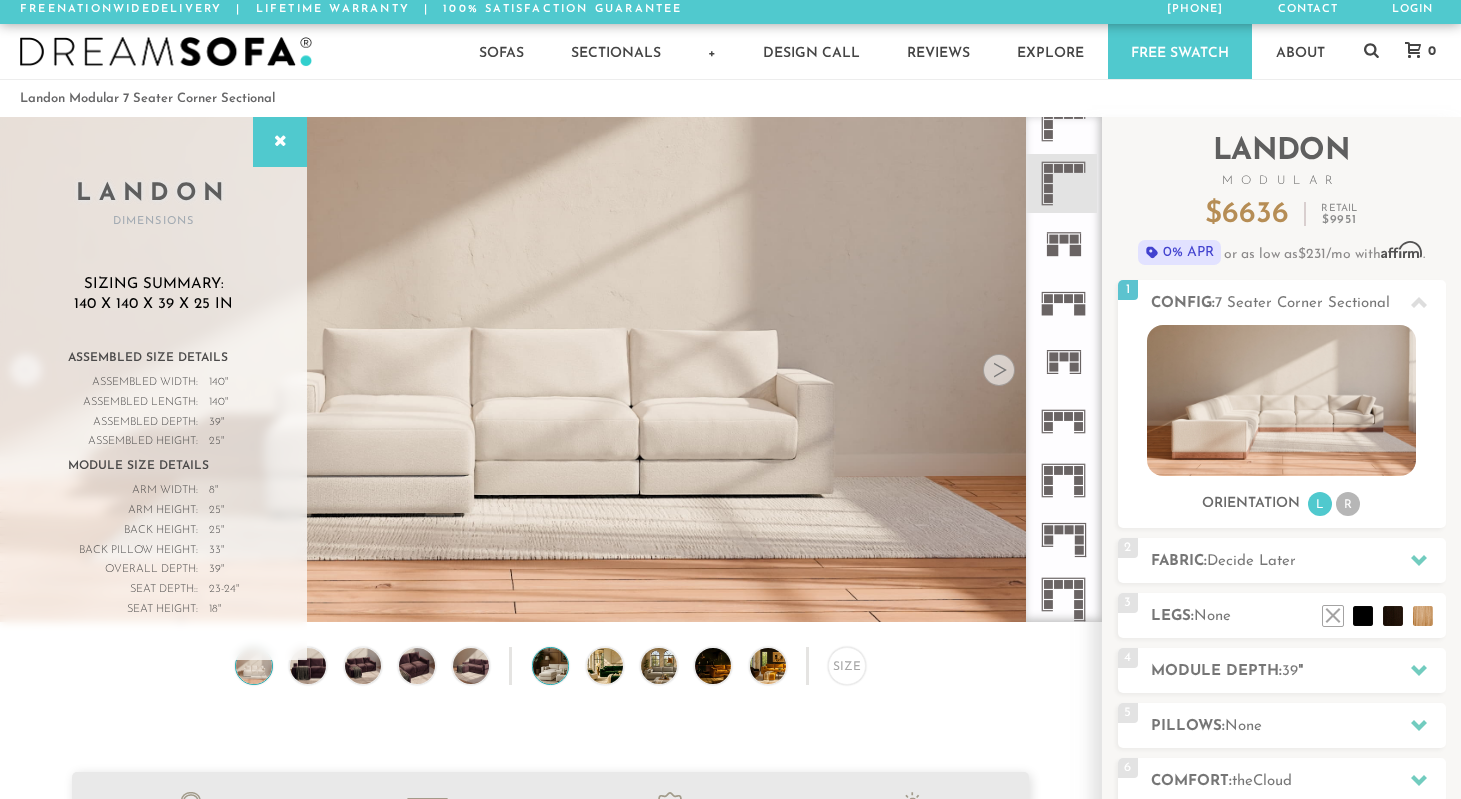 click at bounding box center [565, 666] 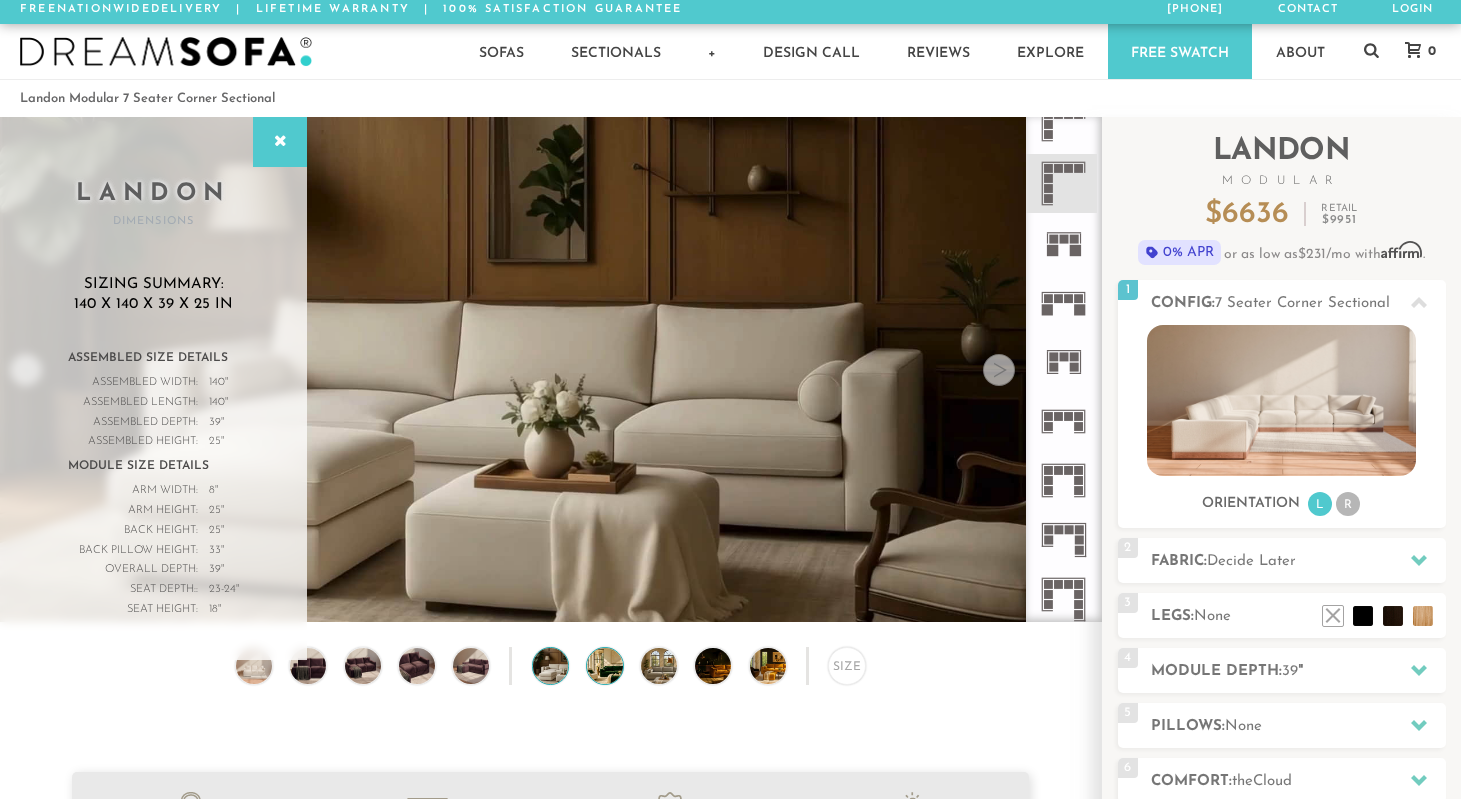 click at bounding box center (619, 666) 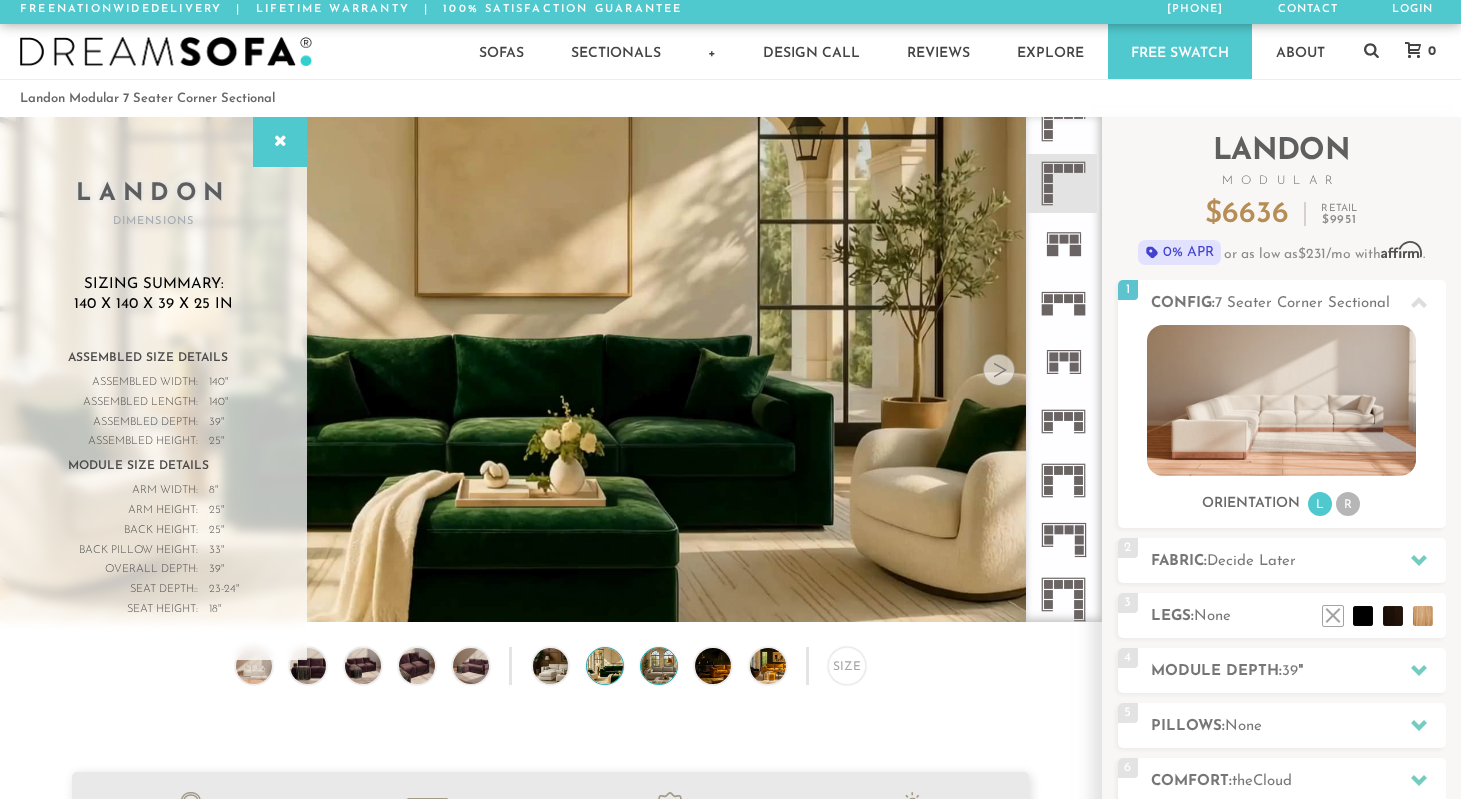 click at bounding box center (673, 666) 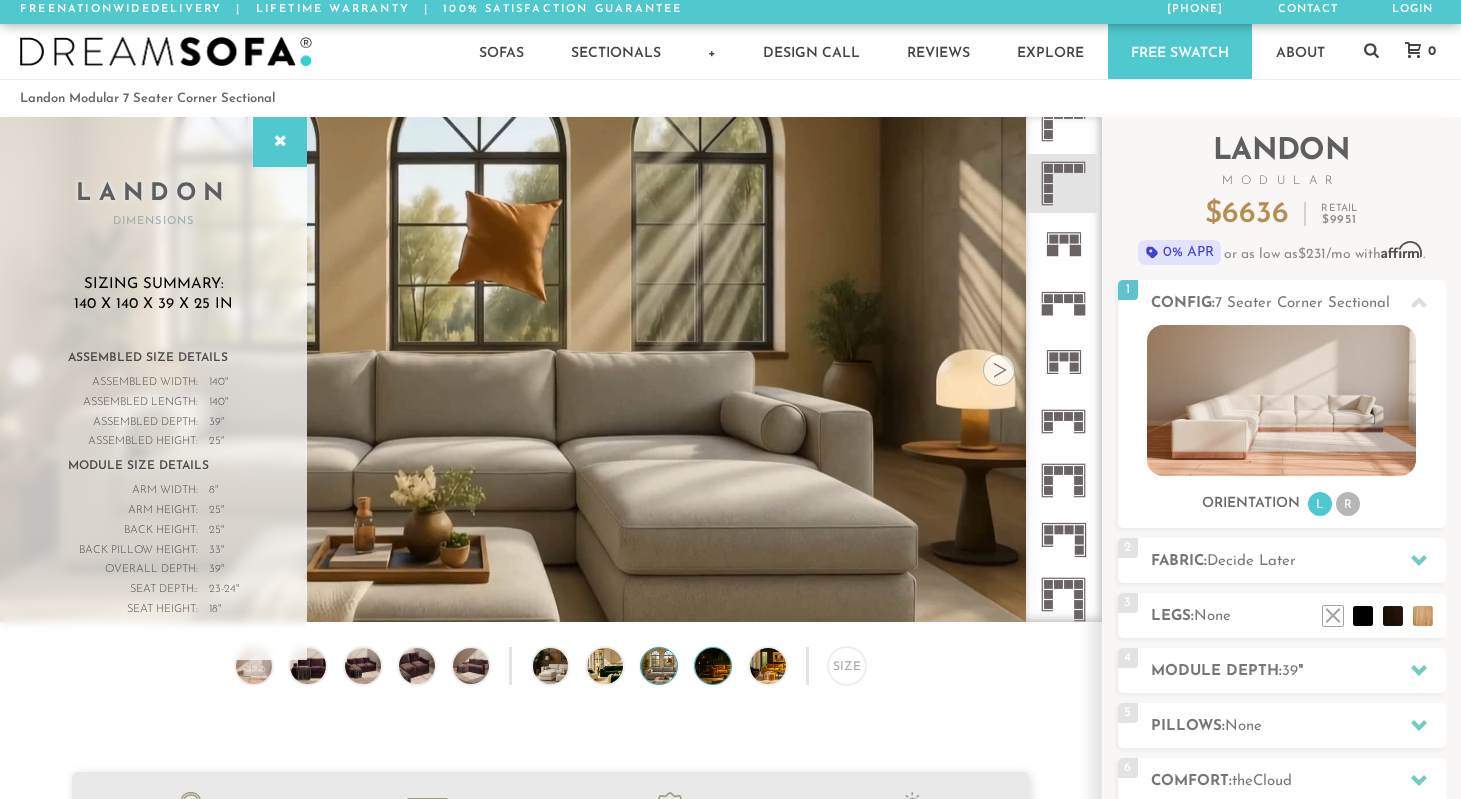 click at bounding box center (727, 666) 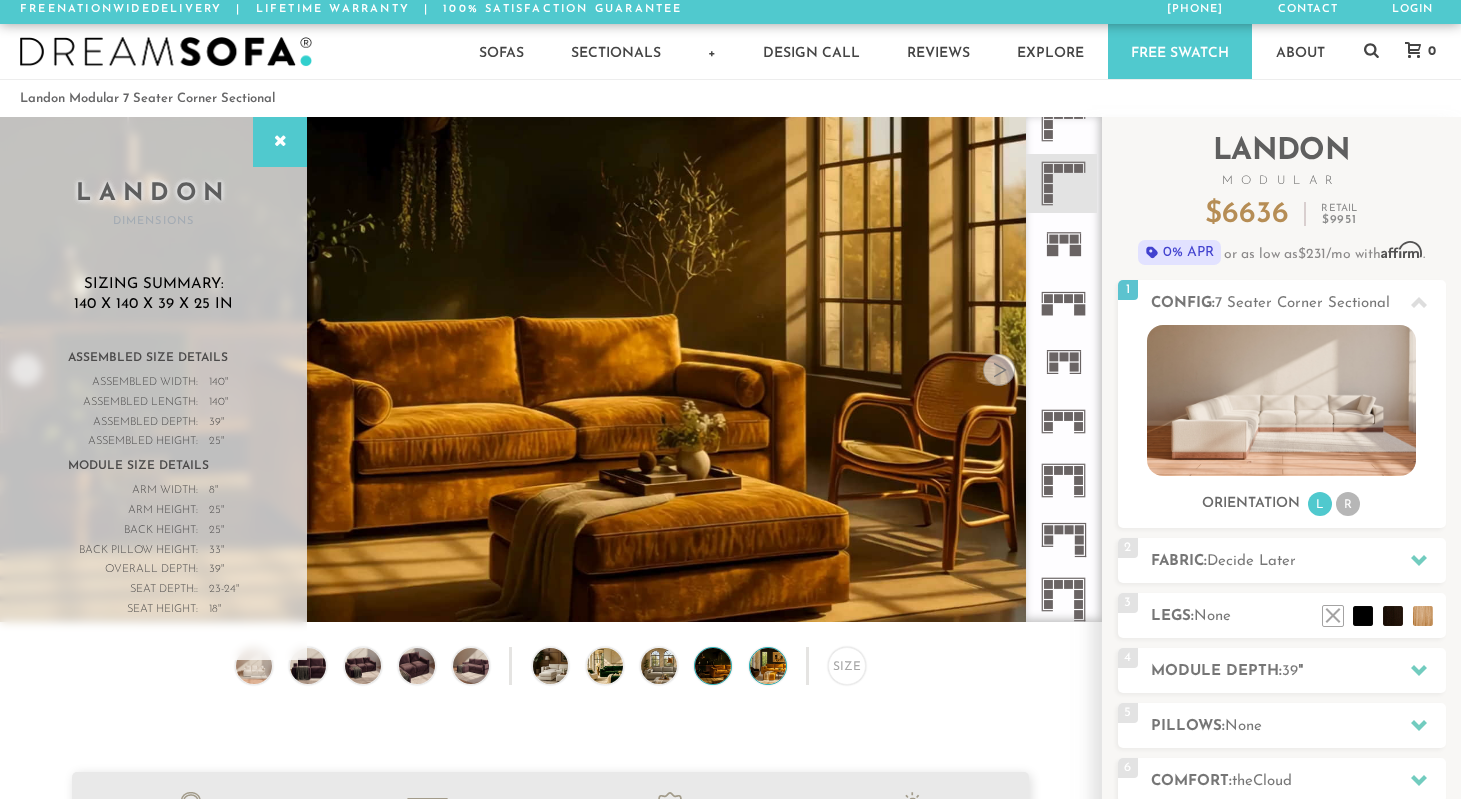 click at bounding box center (782, 666) 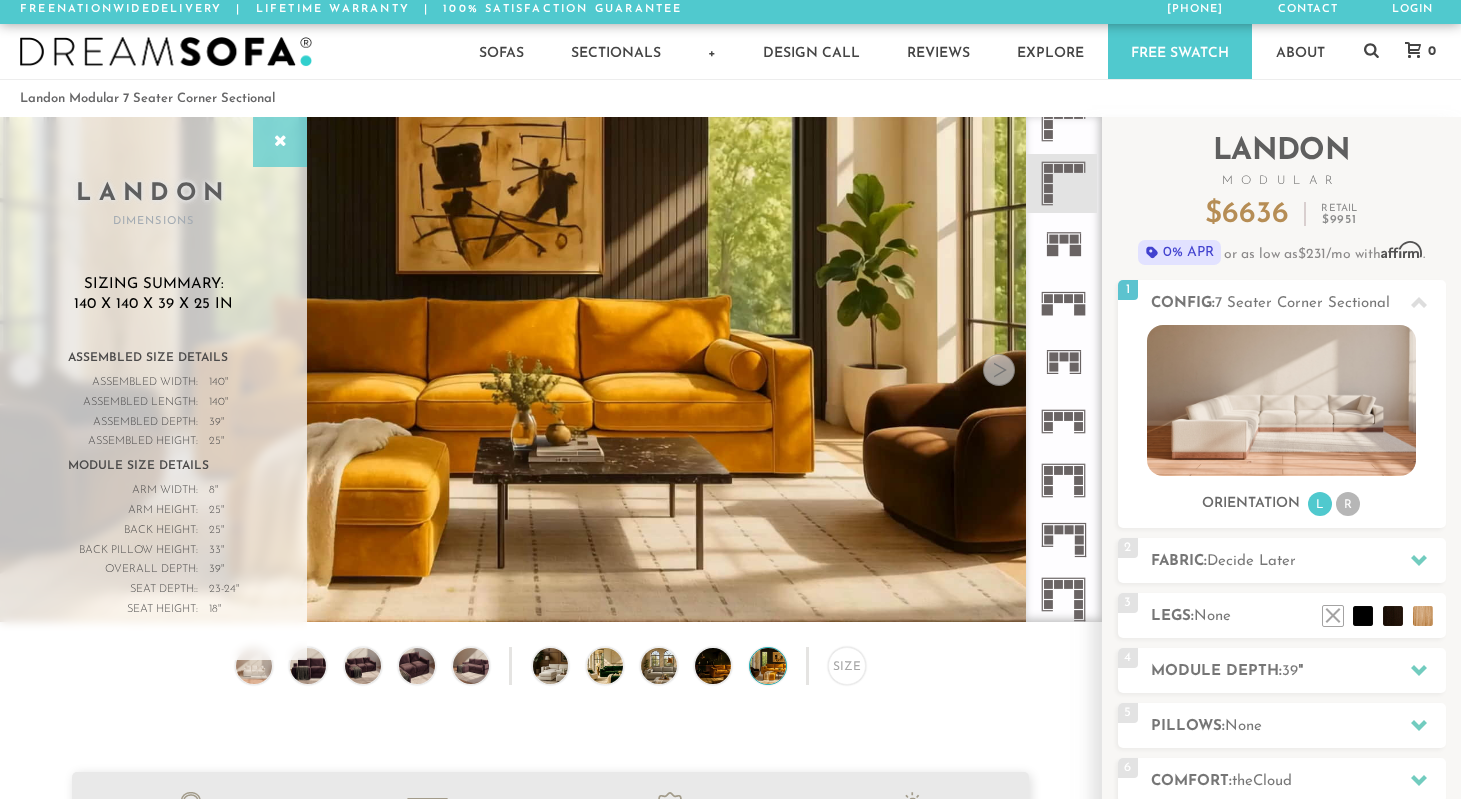 click at bounding box center (280, 142) 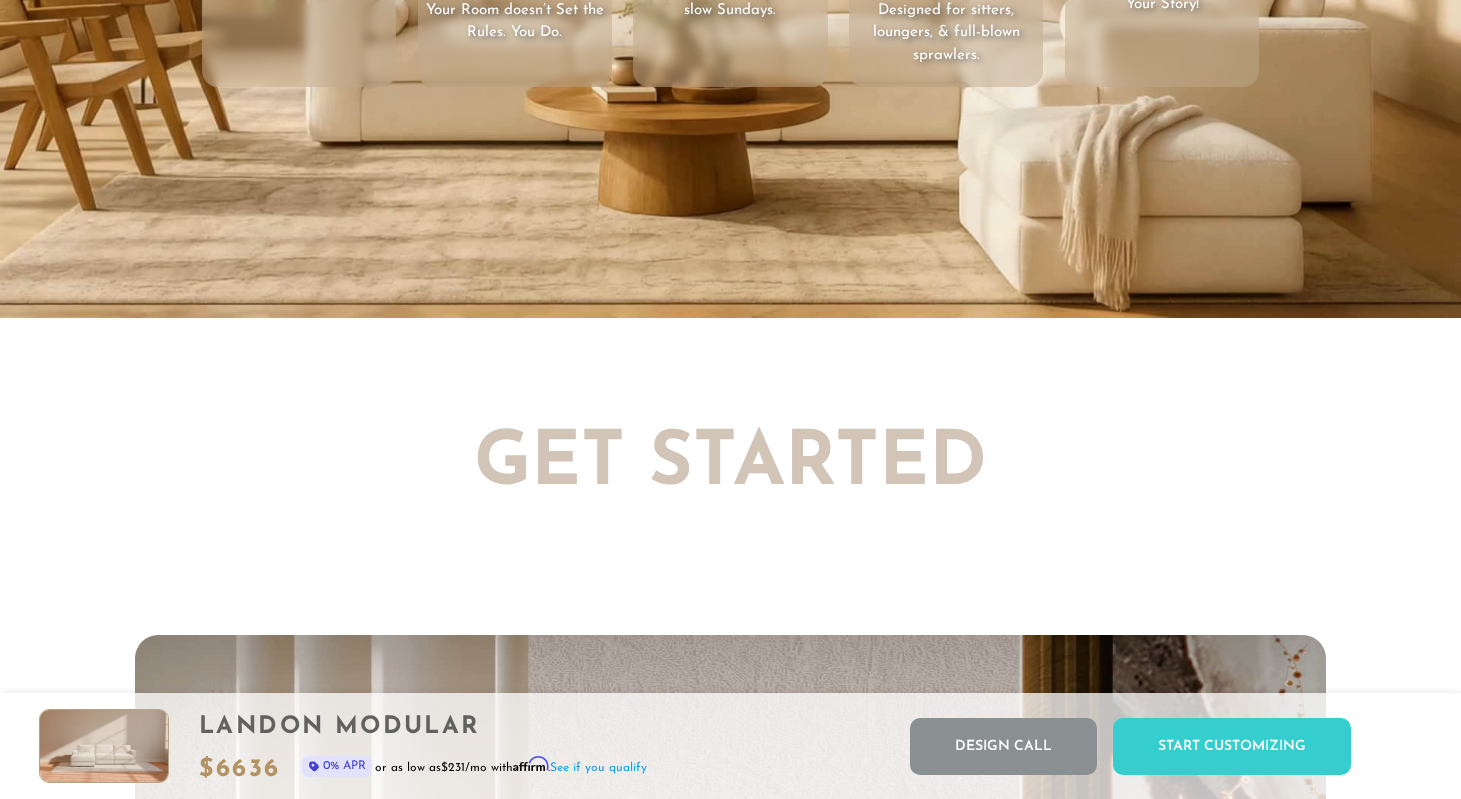 scroll, scrollTop: 3331, scrollLeft: 0, axis: vertical 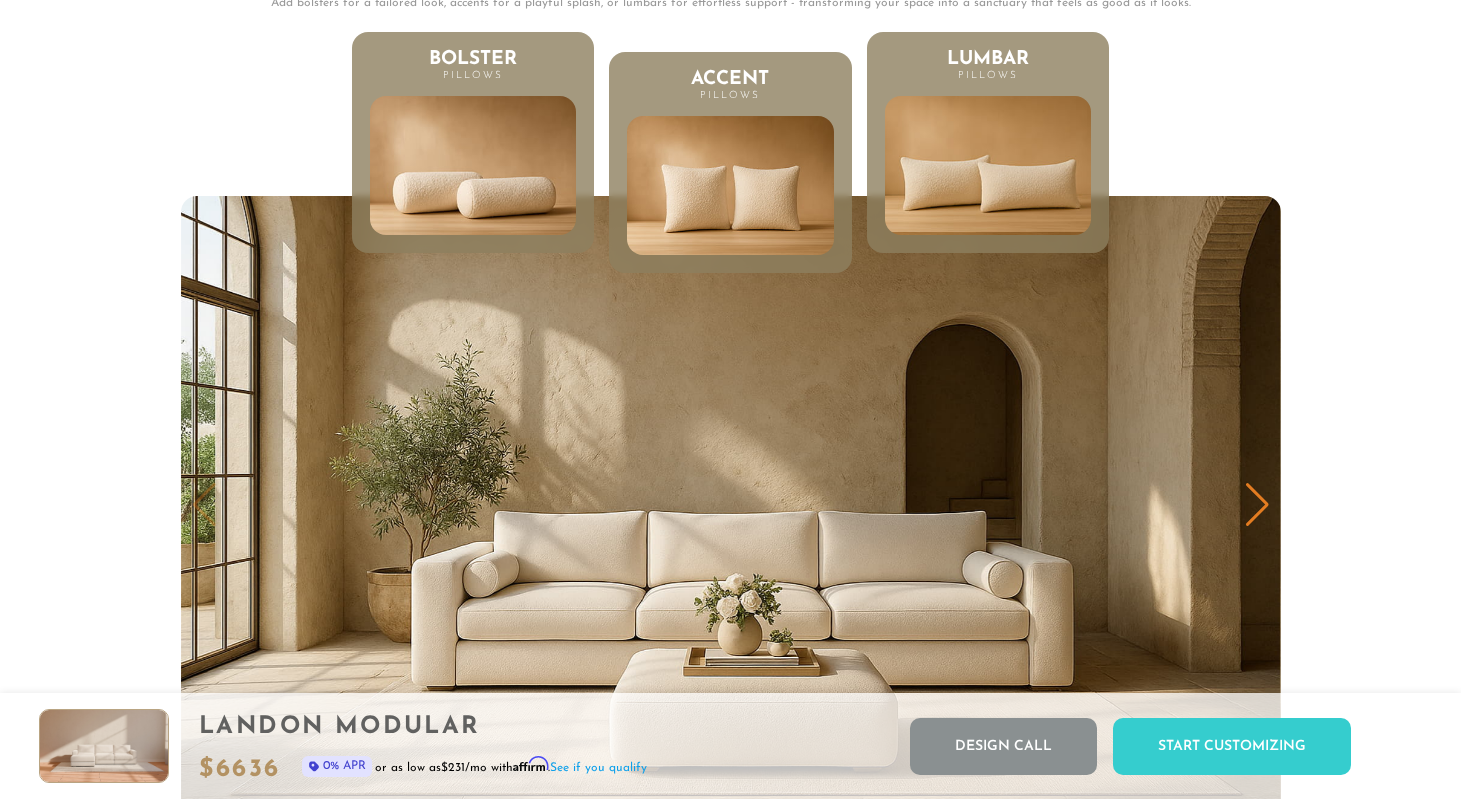 click at bounding box center (988, 165) 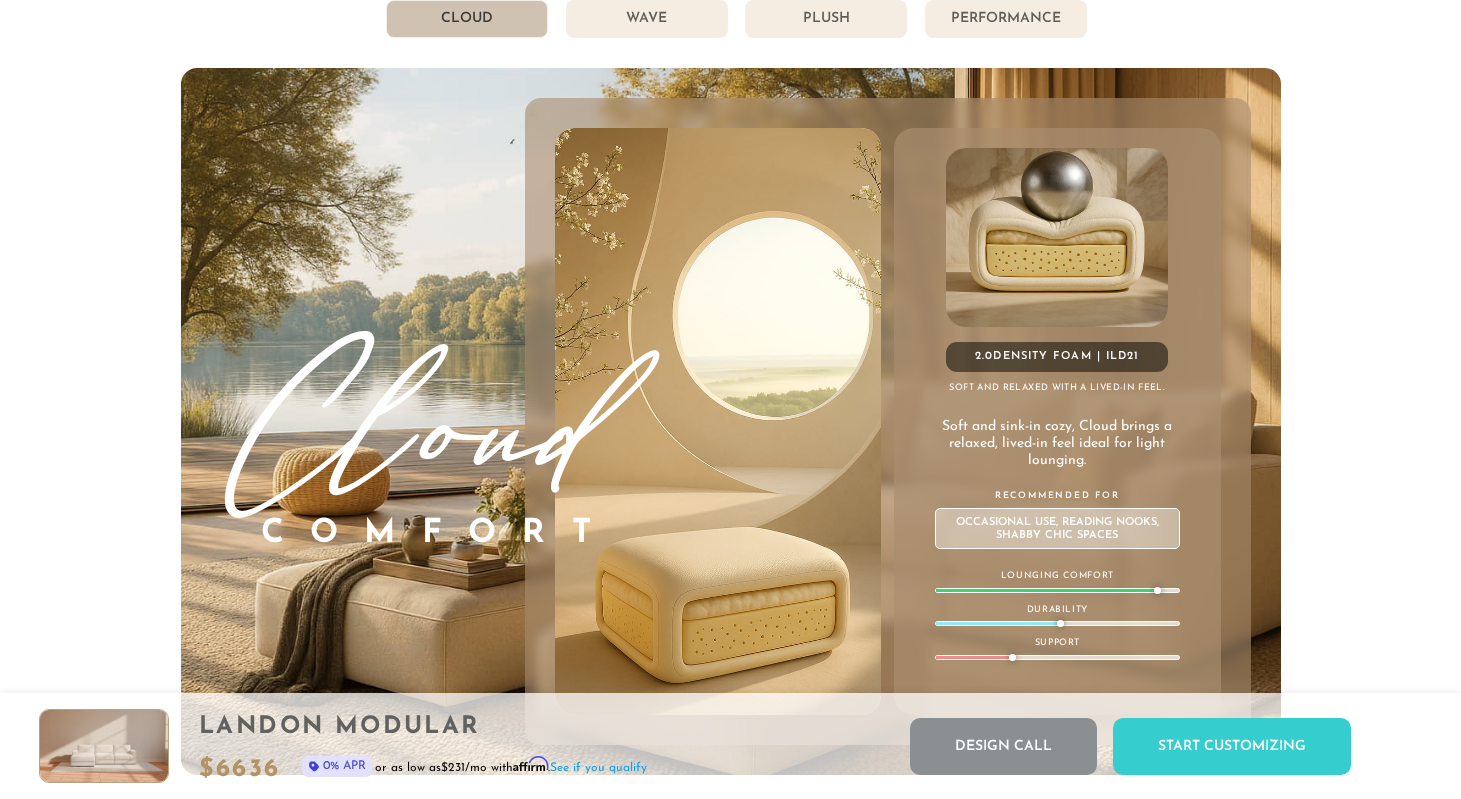 scroll, scrollTop: 10737, scrollLeft: 0, axis: vertical 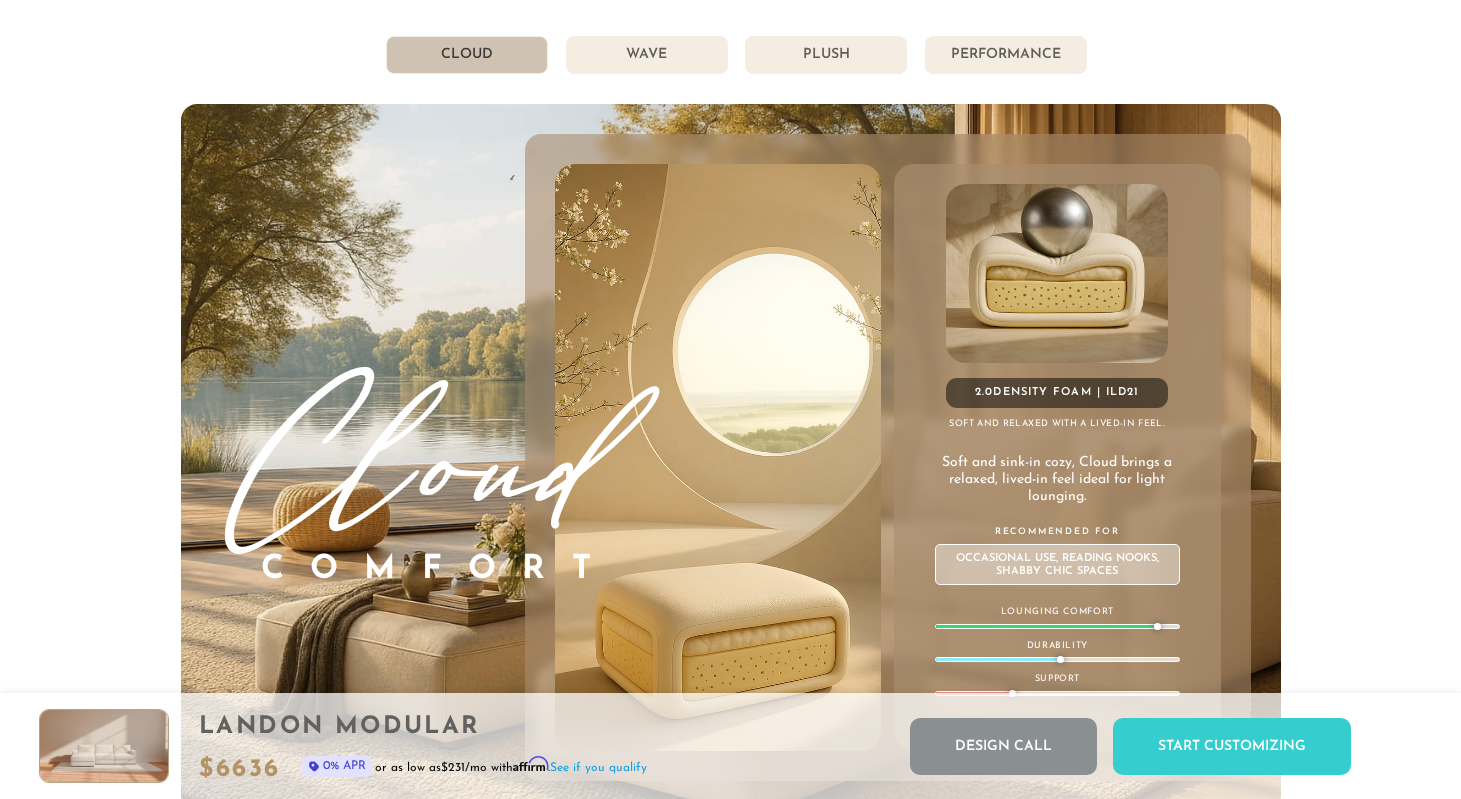 click on "Wave" at bounding box center (647, 55) 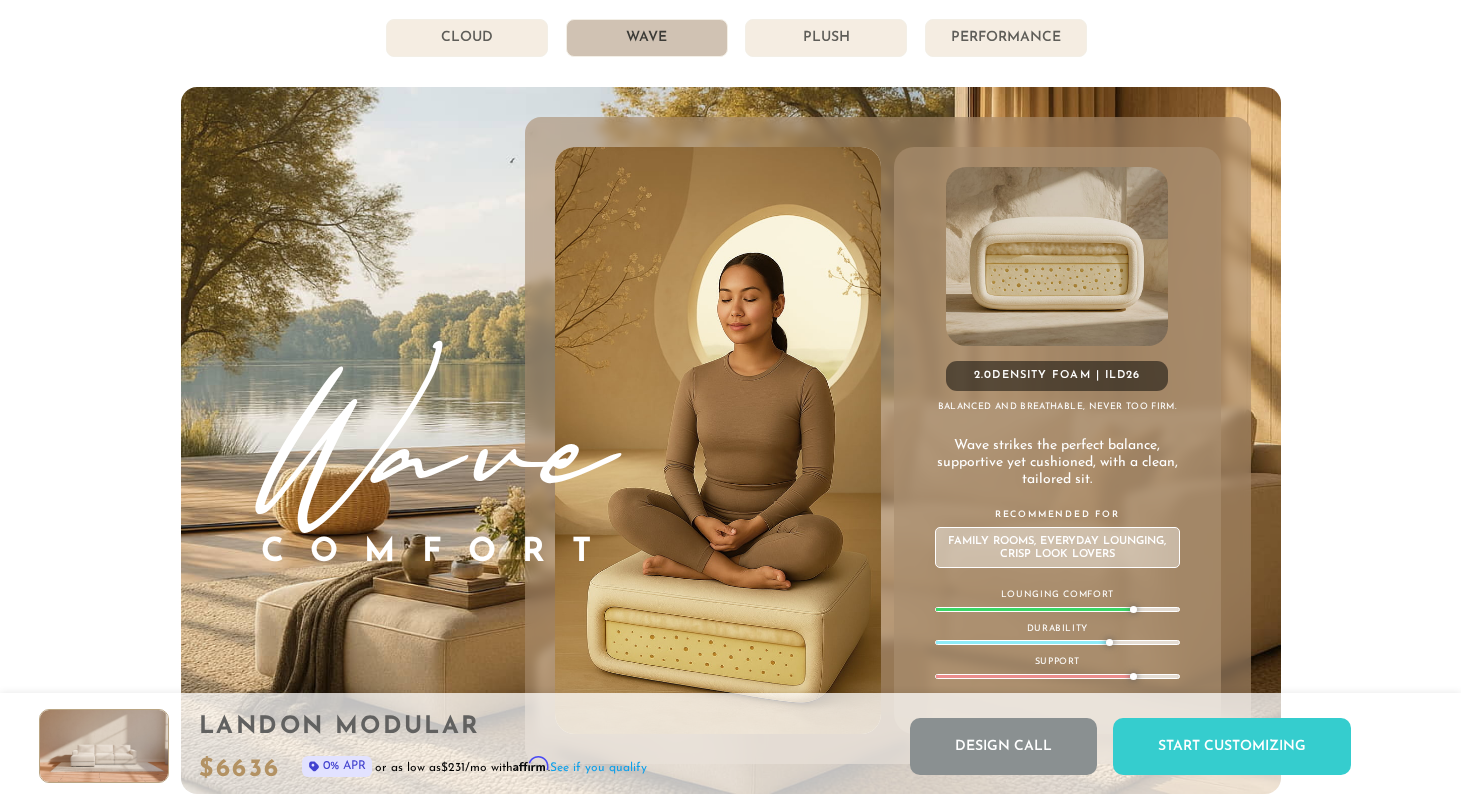 scroll, scrollTop: 10753, scrollLeft: 0, axis: vertical 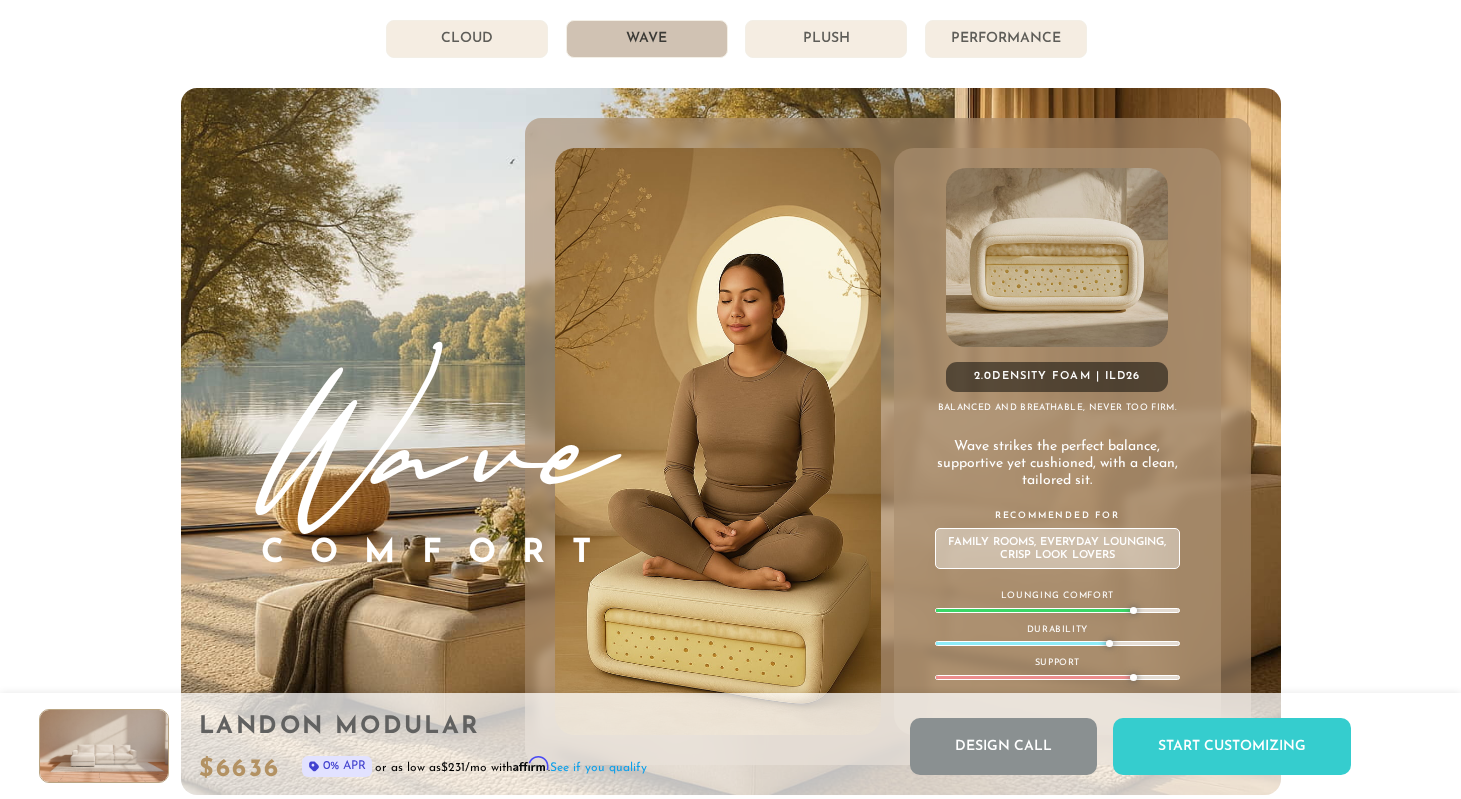 click on "Plush" at bounding box center [826, 39] 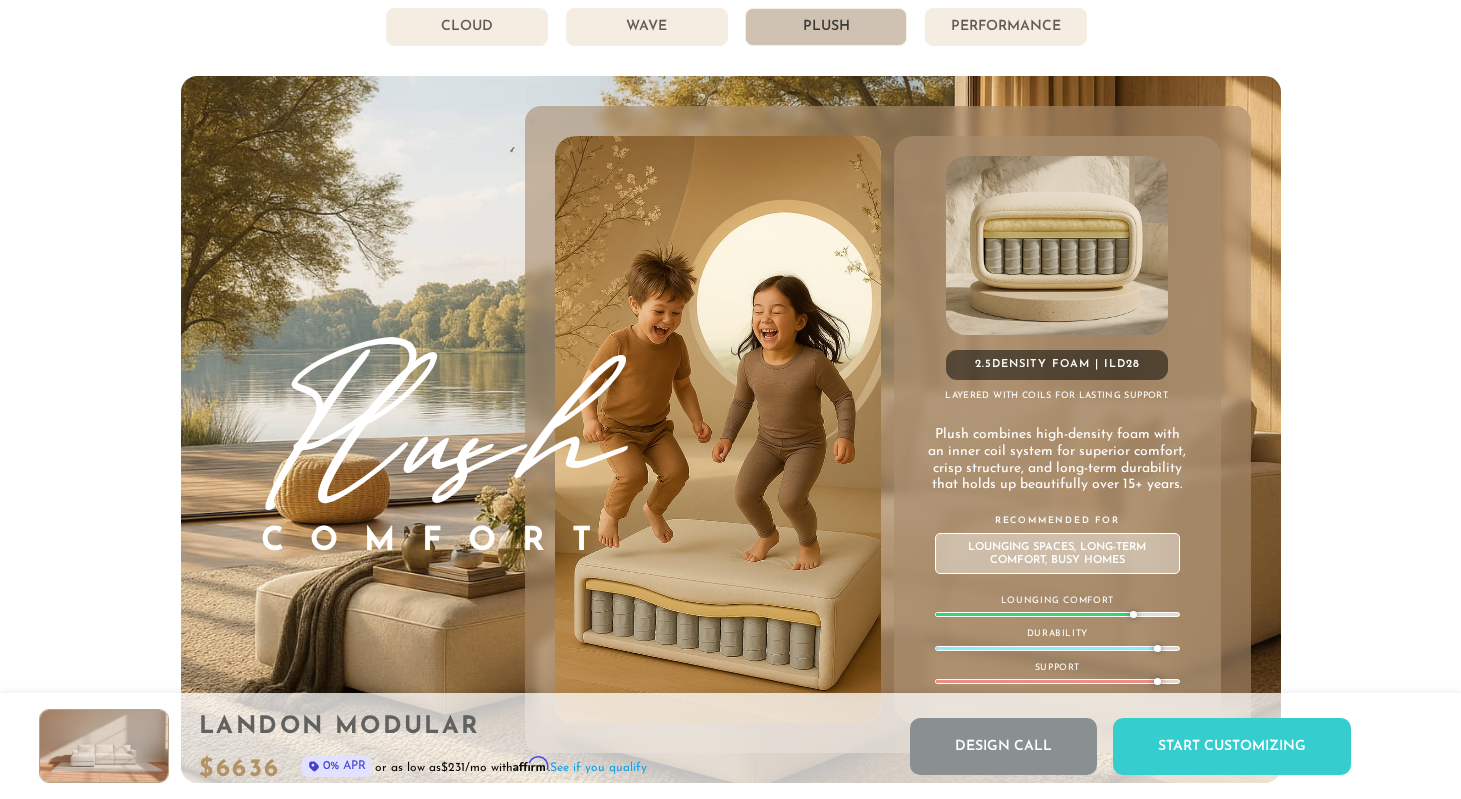 scroll, scrollTop: 10745, scrollLeft: 0, axis: vertical 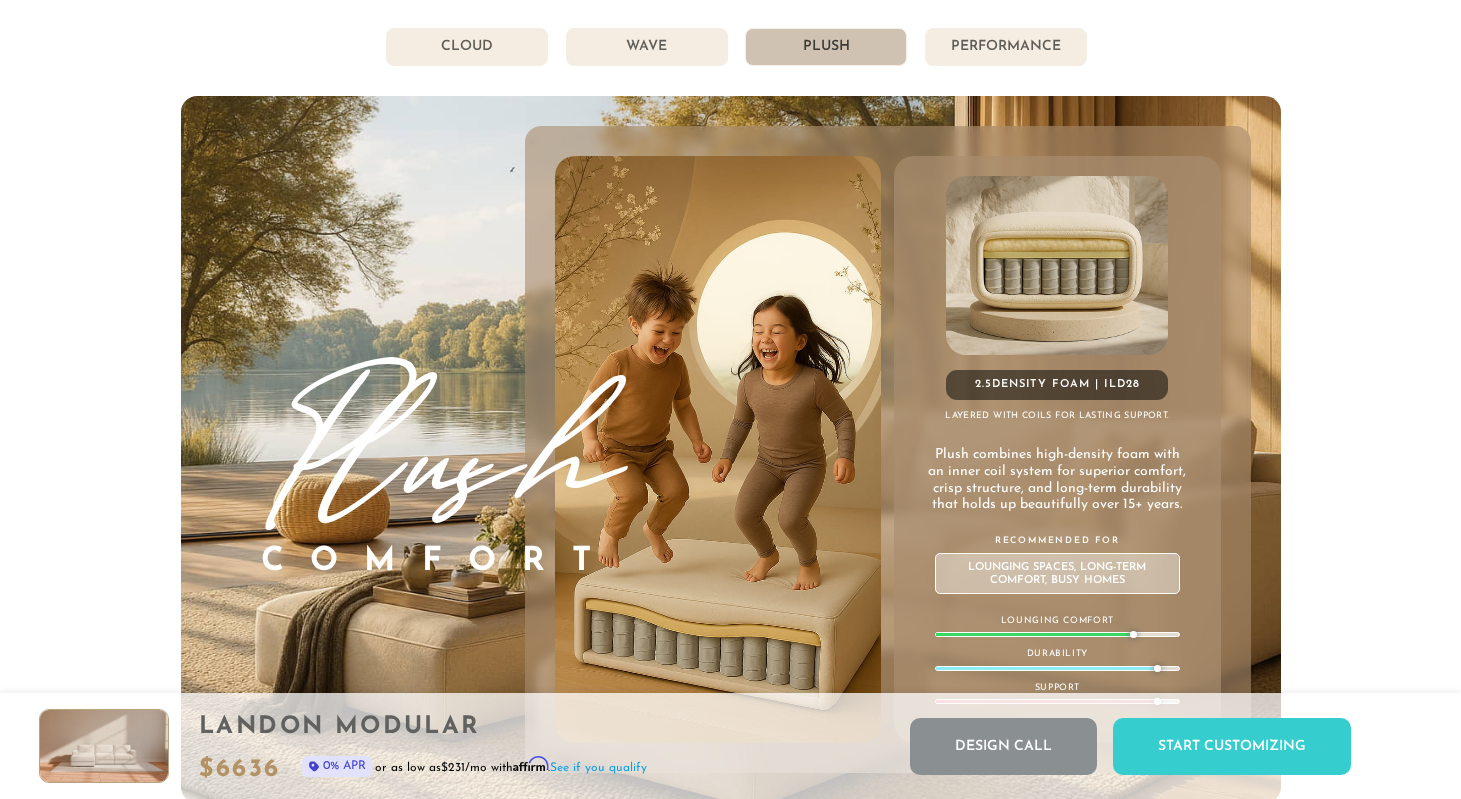 click on "Performance" at bounding box center [1006, 47] 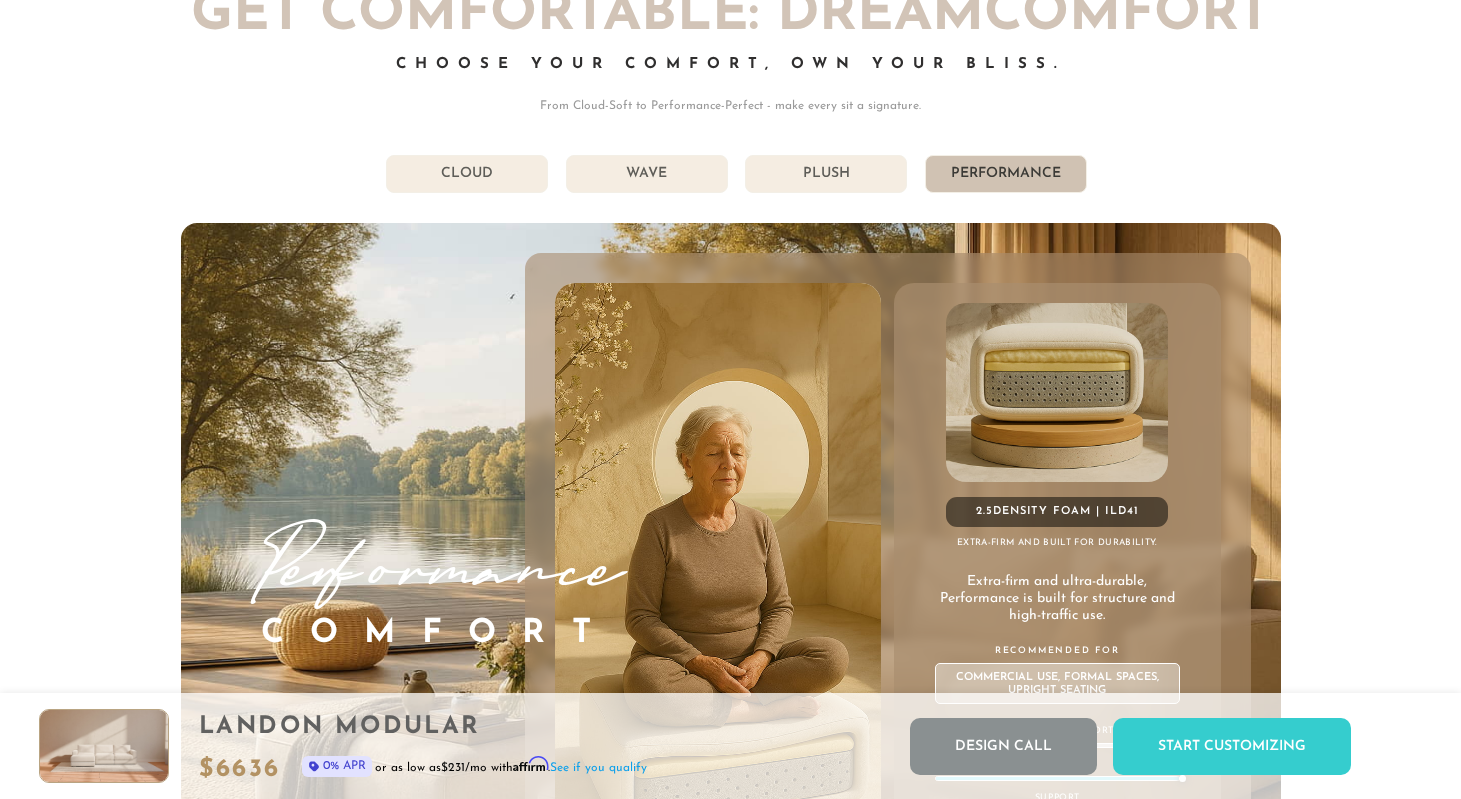 scroll, scrollTop: 10617, scrollLeft: 0, axis: vertical 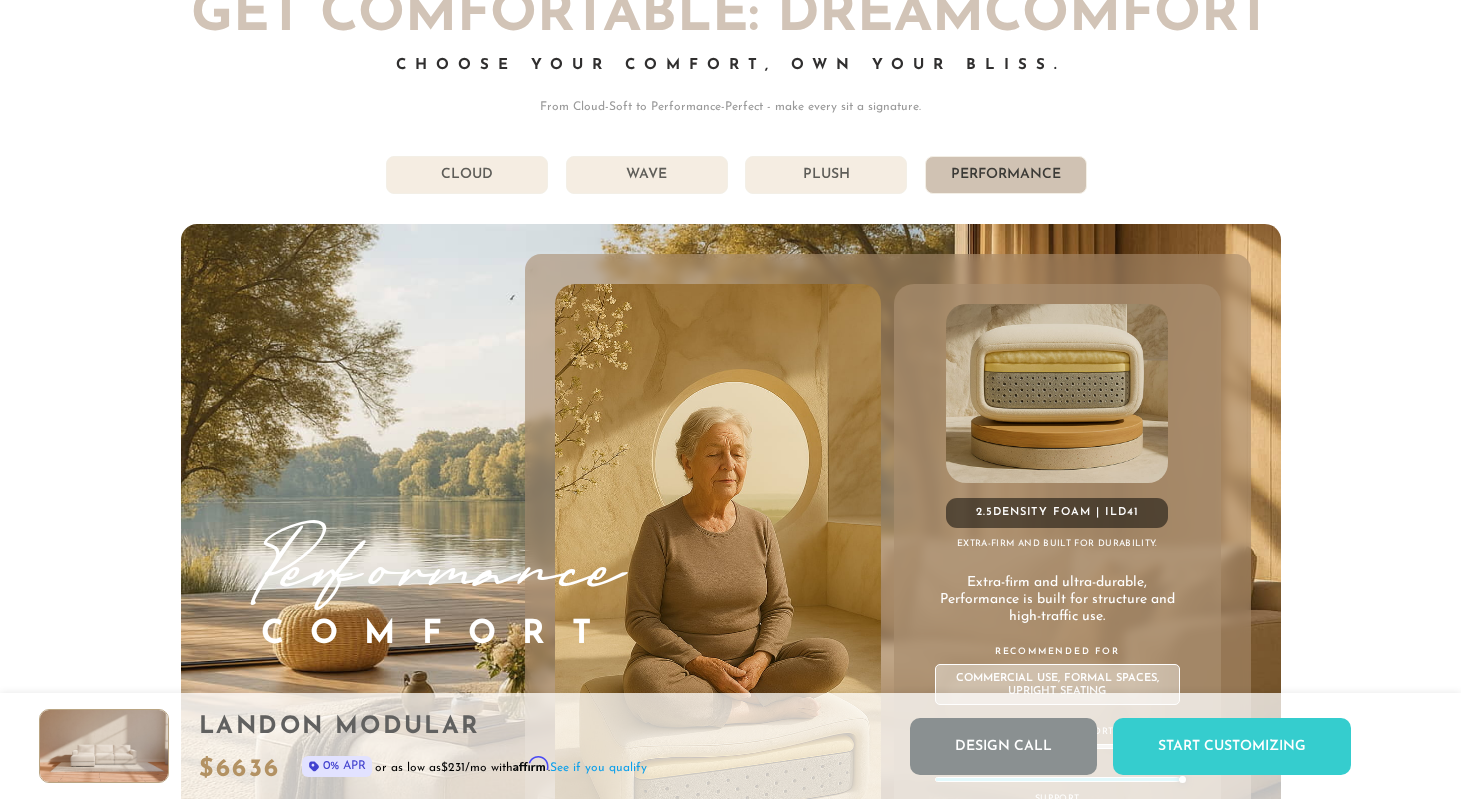 click on "Plush" at bounding box center [826, 175] 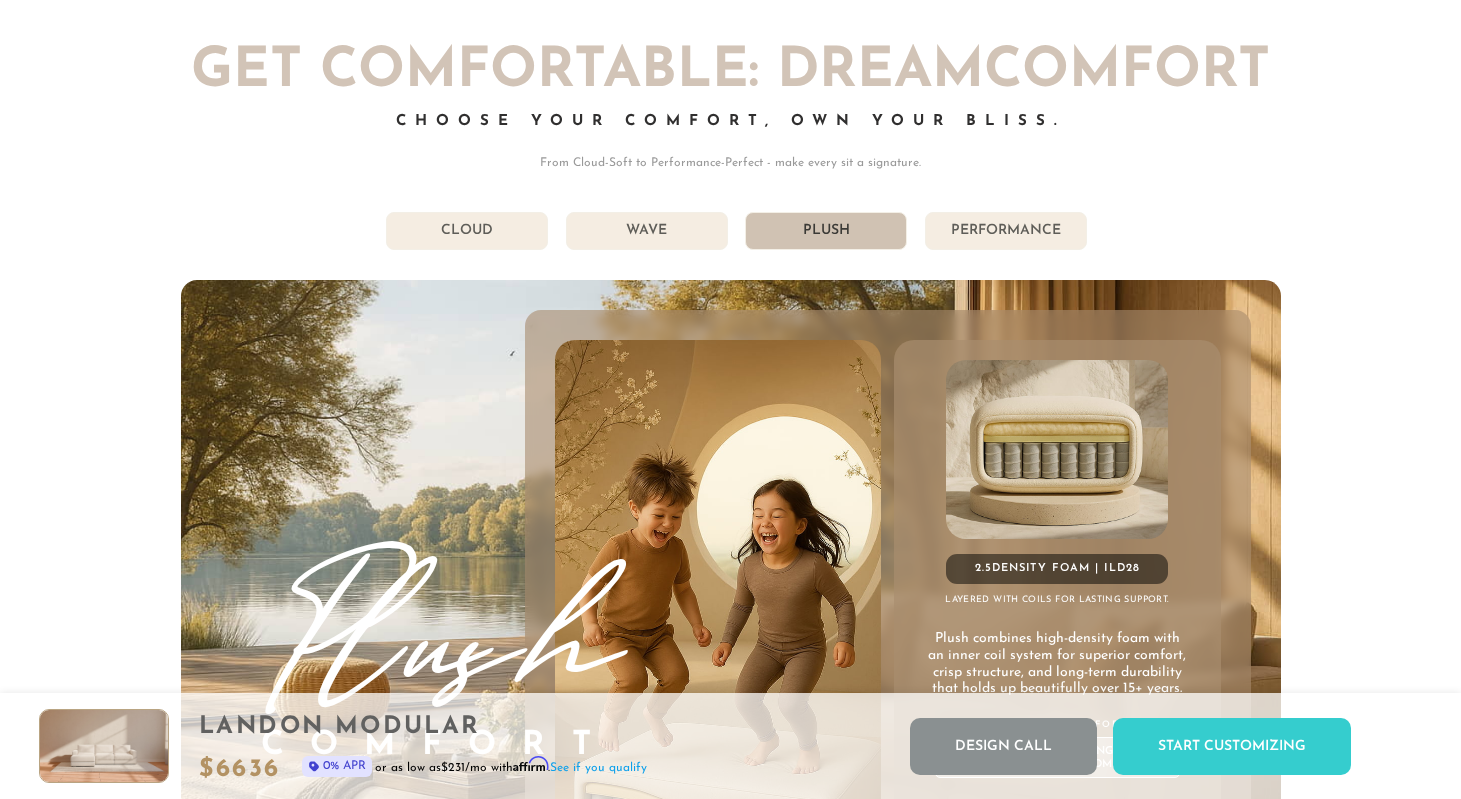 scroll, scrollTop: 10529, scrollLeft: 0, axis: vertical 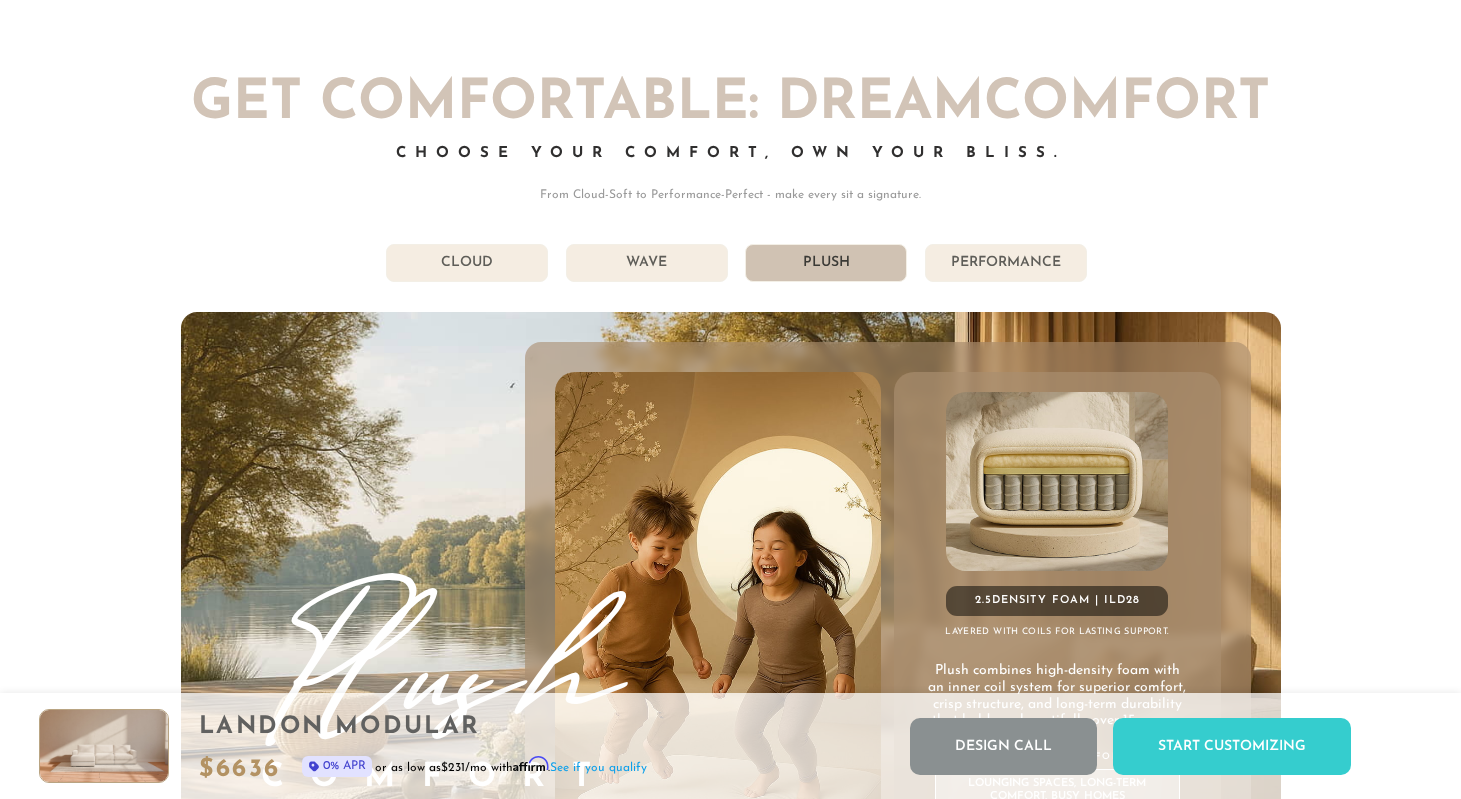 click on "Wave" at bounding box center [647, 263] 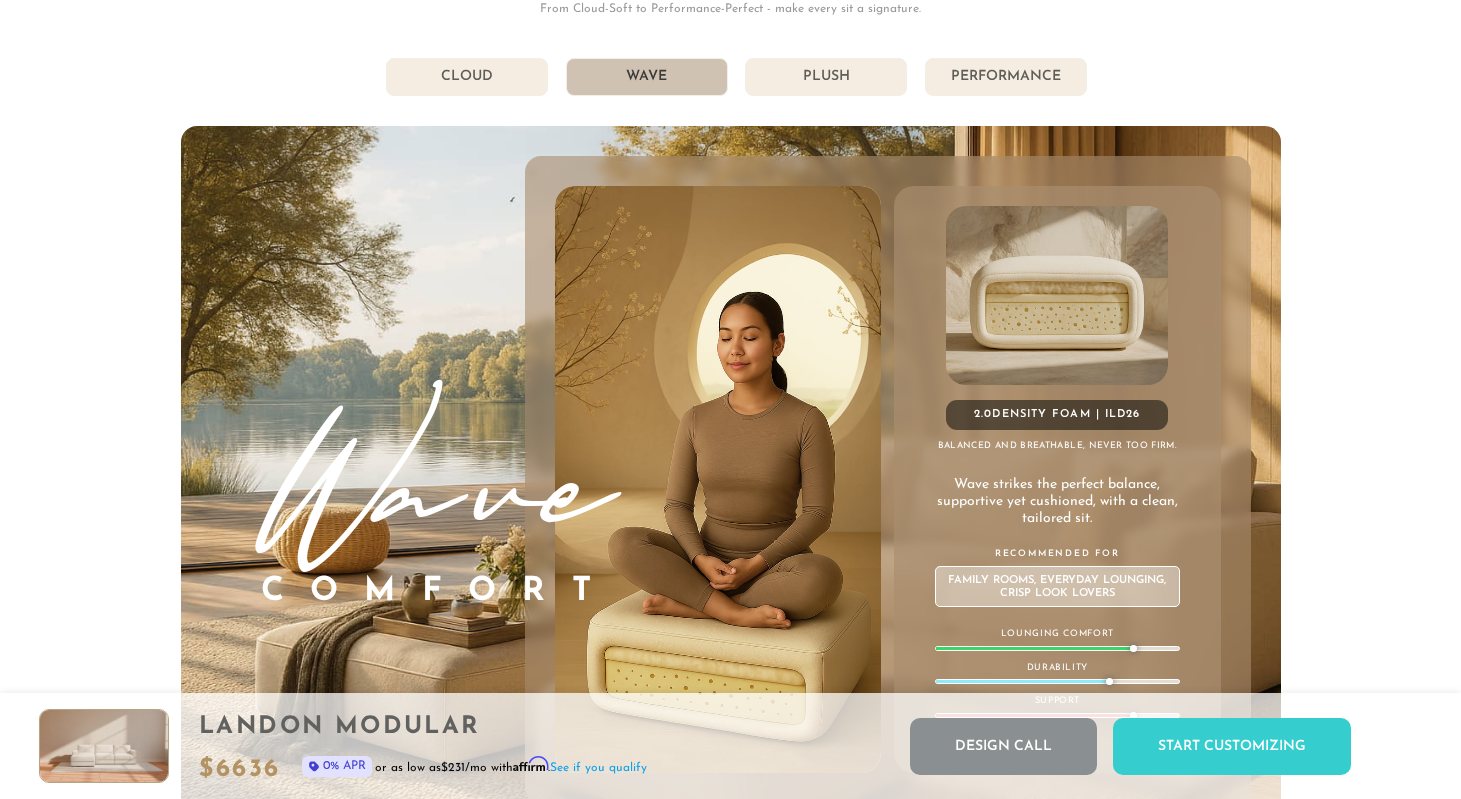 scroll, scrollTop: 10687, scrollLeft: 0, axis: vertical 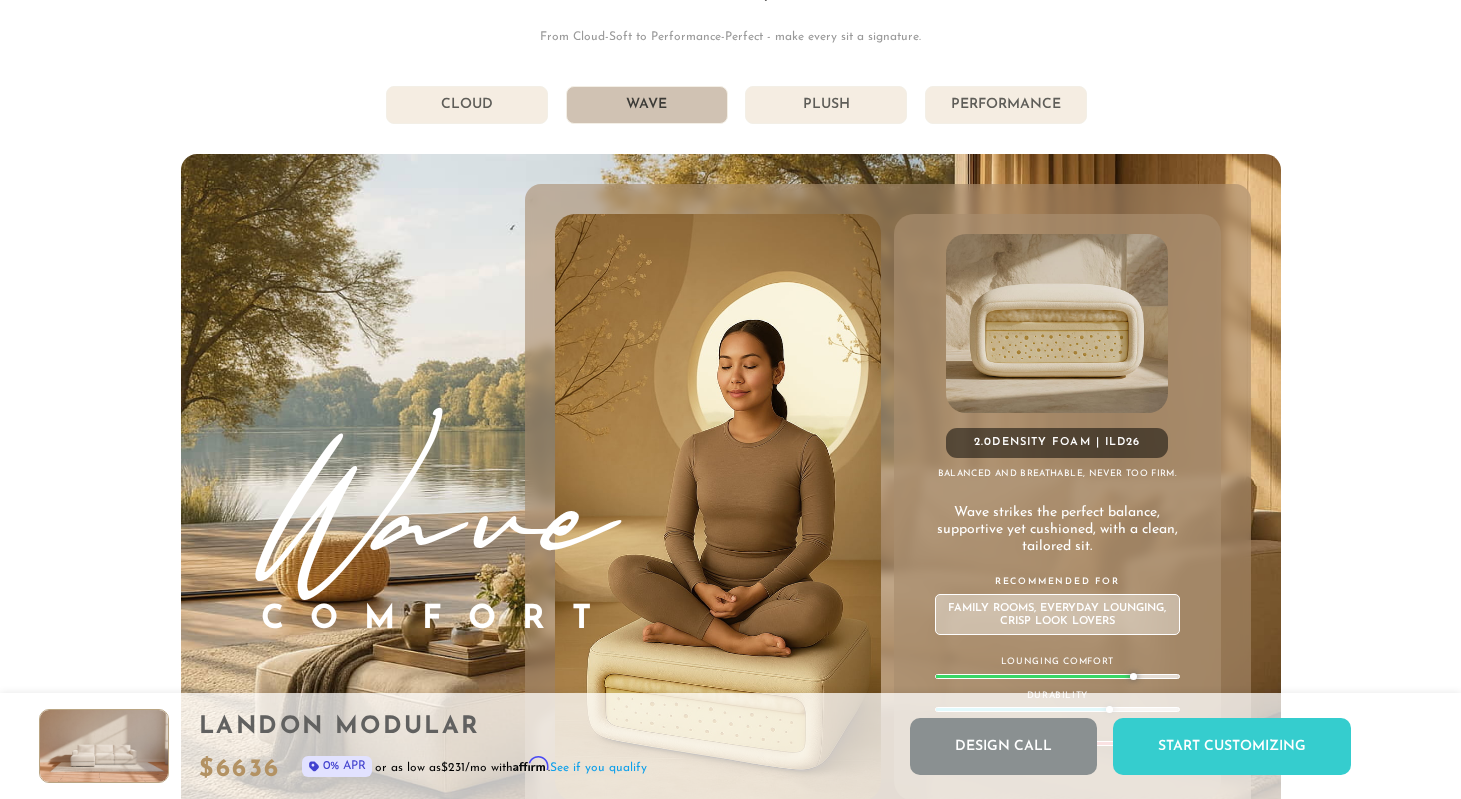 click on "Get Comfortable: DreamComfort
Choose Your Comfort, Own Your Bliss.
From Cloud-Soft to Performance-Perfect - make every sit a signature.
Cloud
Wave
Plush
Performance
Wave
Comfort
2.0  Density Foam | ILD  26
Balanced and breathable, never too firm.
Wave strikes the perfect balance, supportive yet cushioned, with a clean, tailored sit.
Recommended For
Family Rooms, Everyday Lounging, Crisp Look Lovers
Lounging Comfort
Durability" at bounding box center (731, 390) 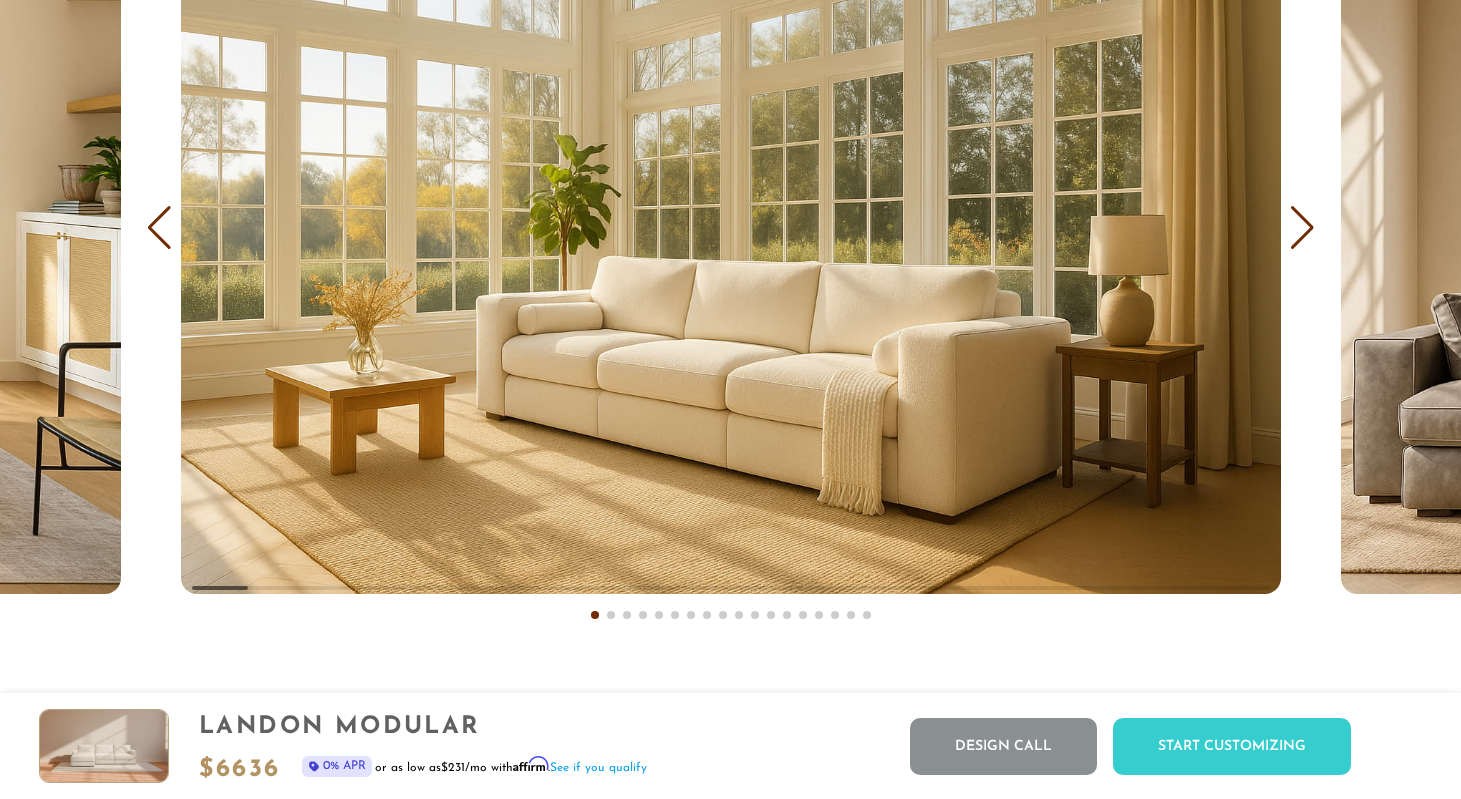 scroll, scrollTop: 11975, scrollLeft: 0, axis: vertical 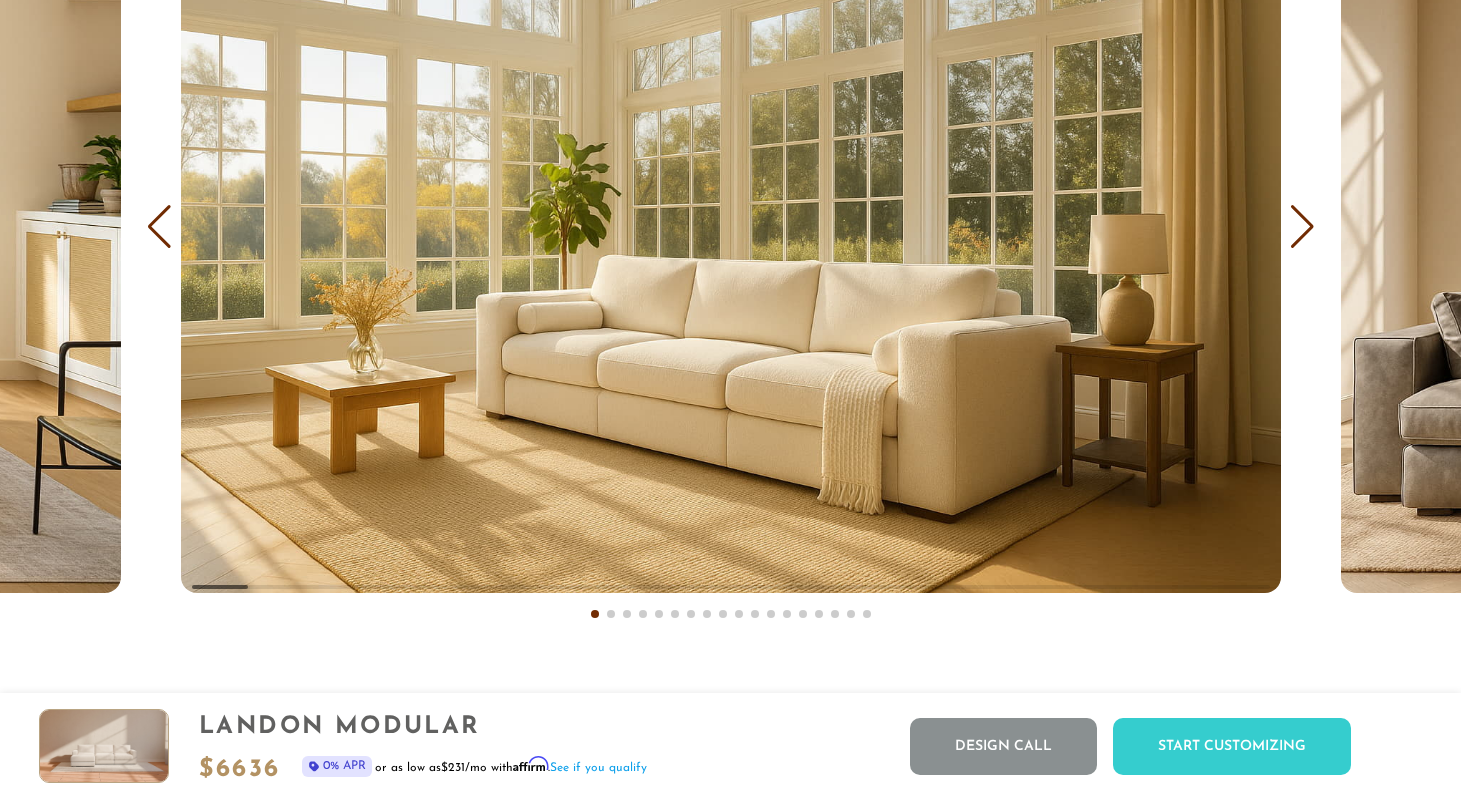click at bounding box center [1302, 227] 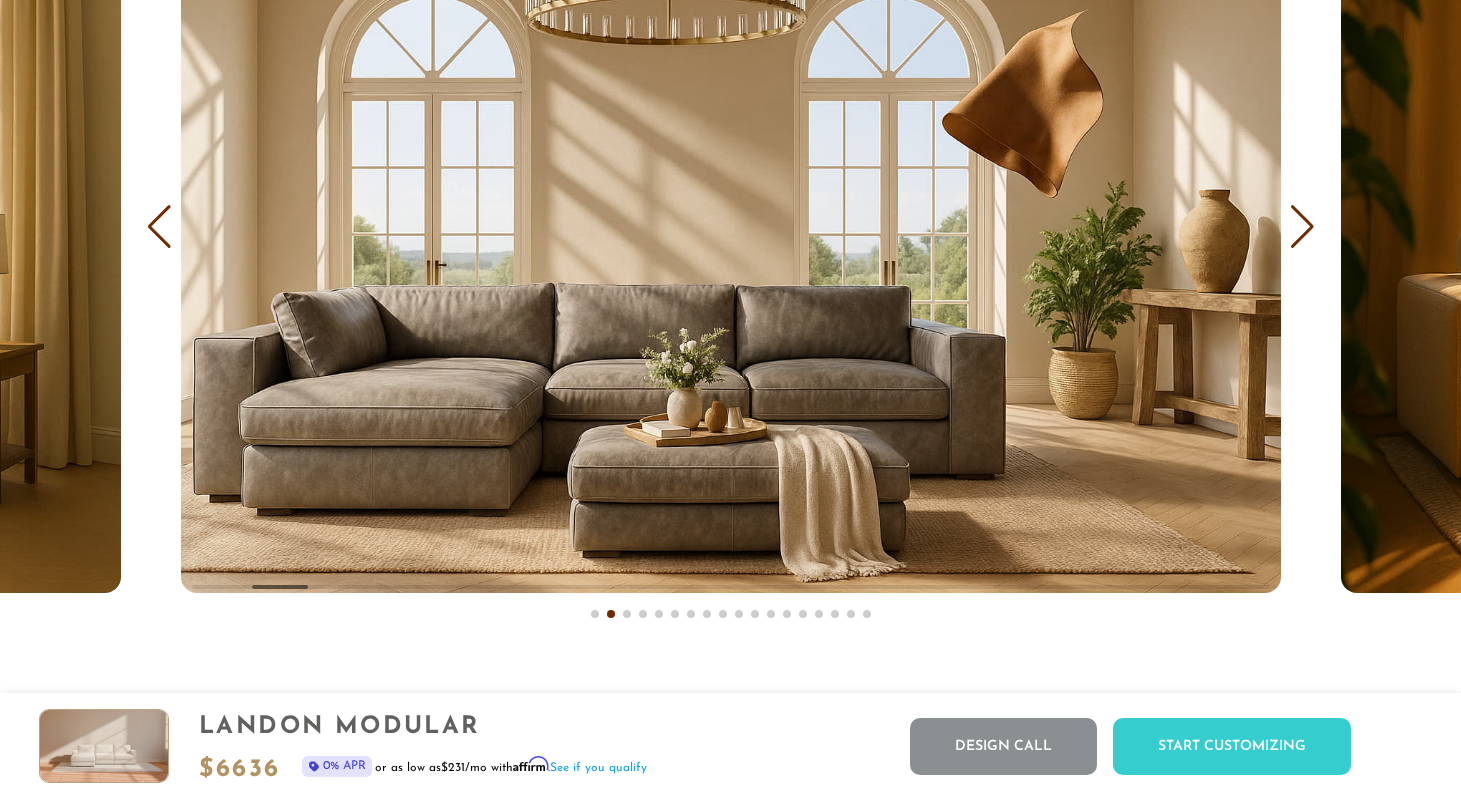 click at bounding box center (1302, 227) 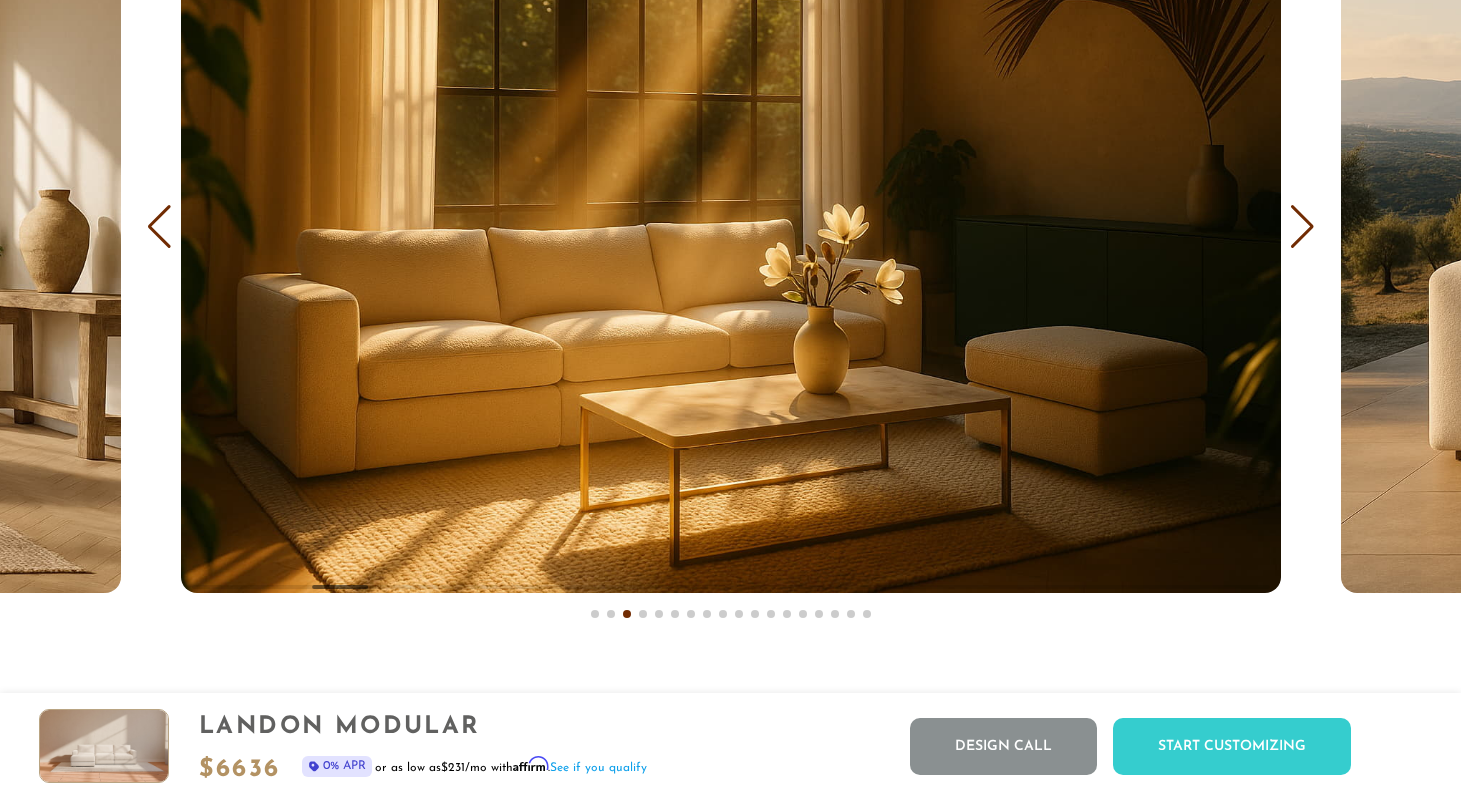 click at bounding box center (1302, 227) 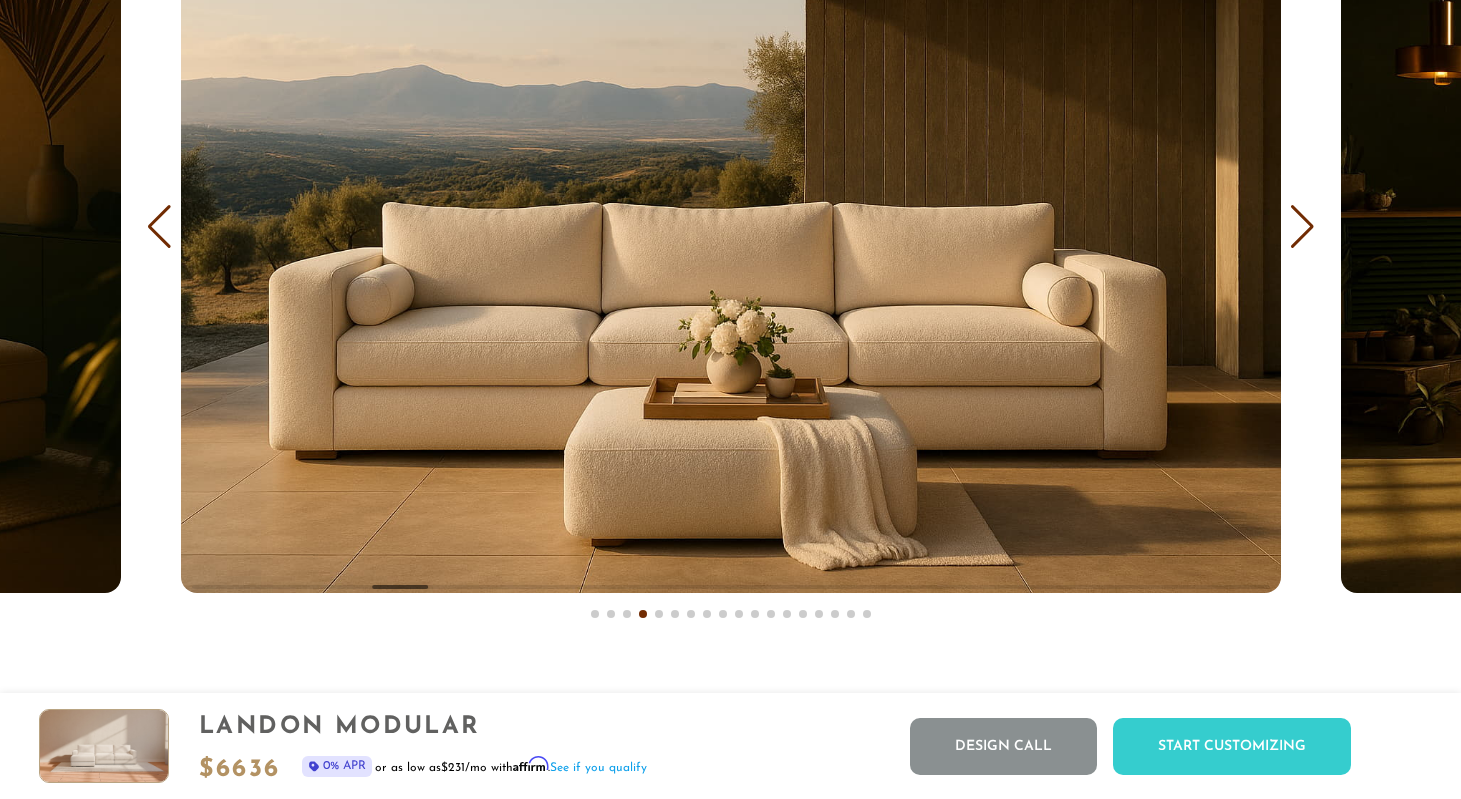 click at bounding box center [1302, 227] 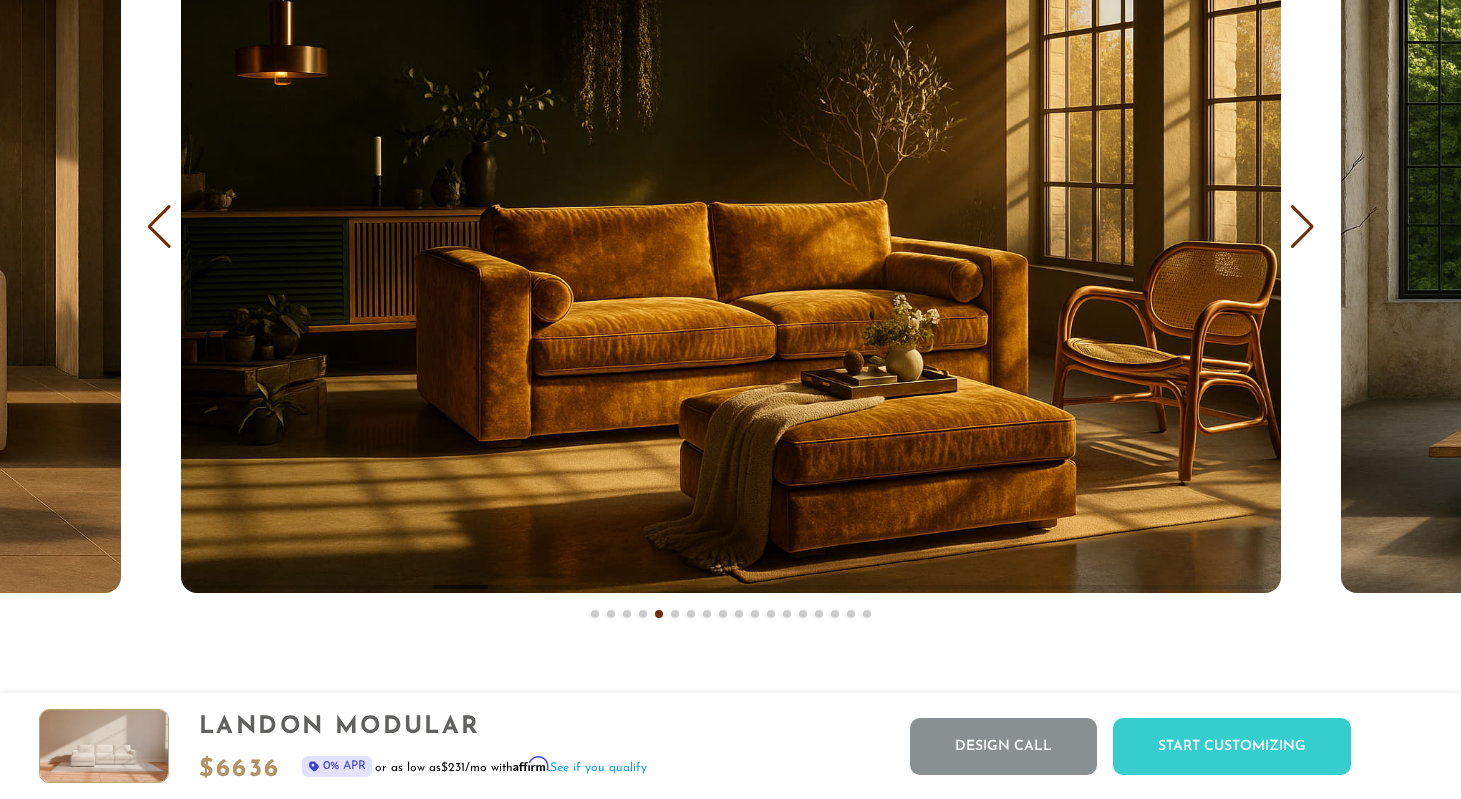 click at bounding box center (1302, 227) 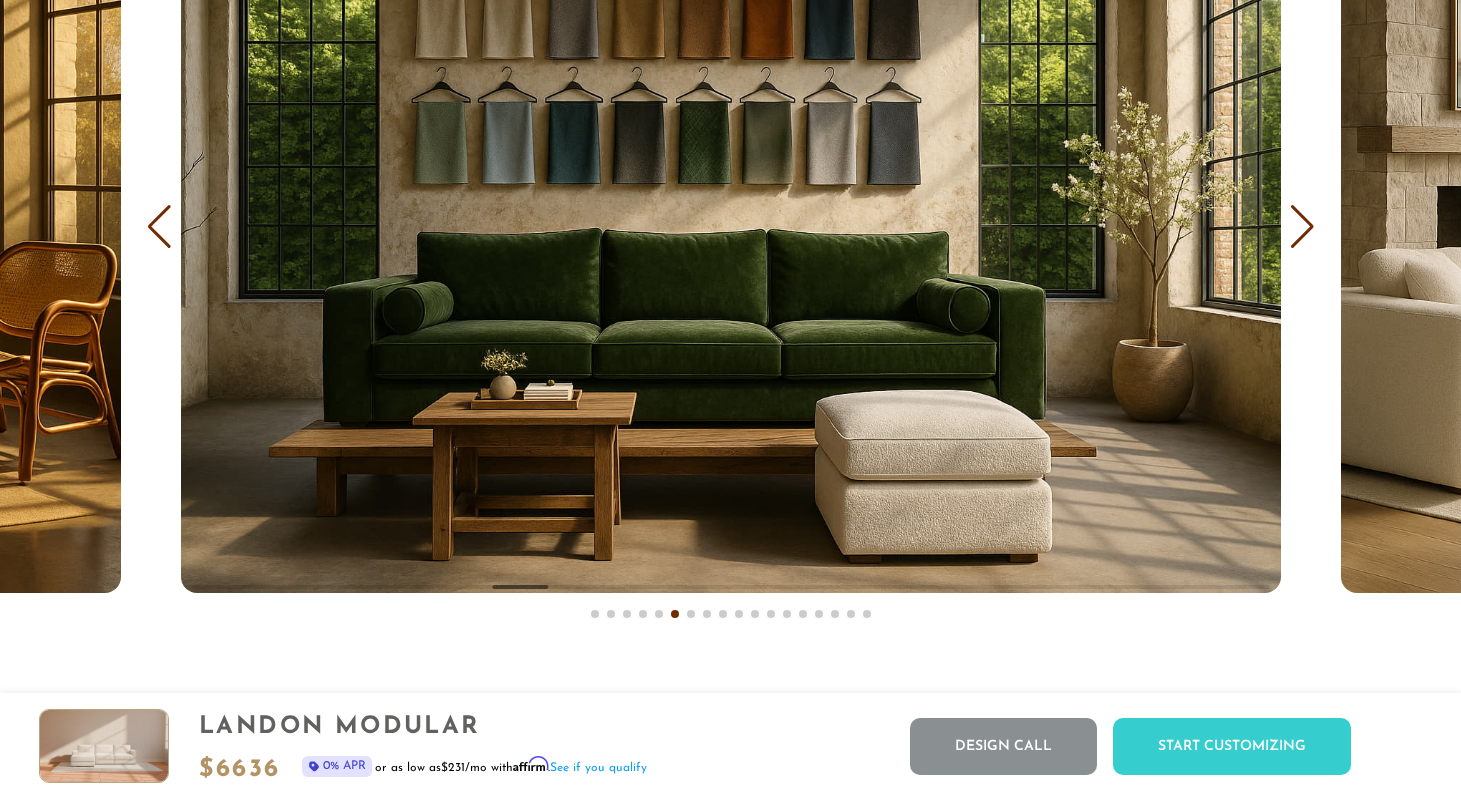 click at bounding box center (1302, 227) 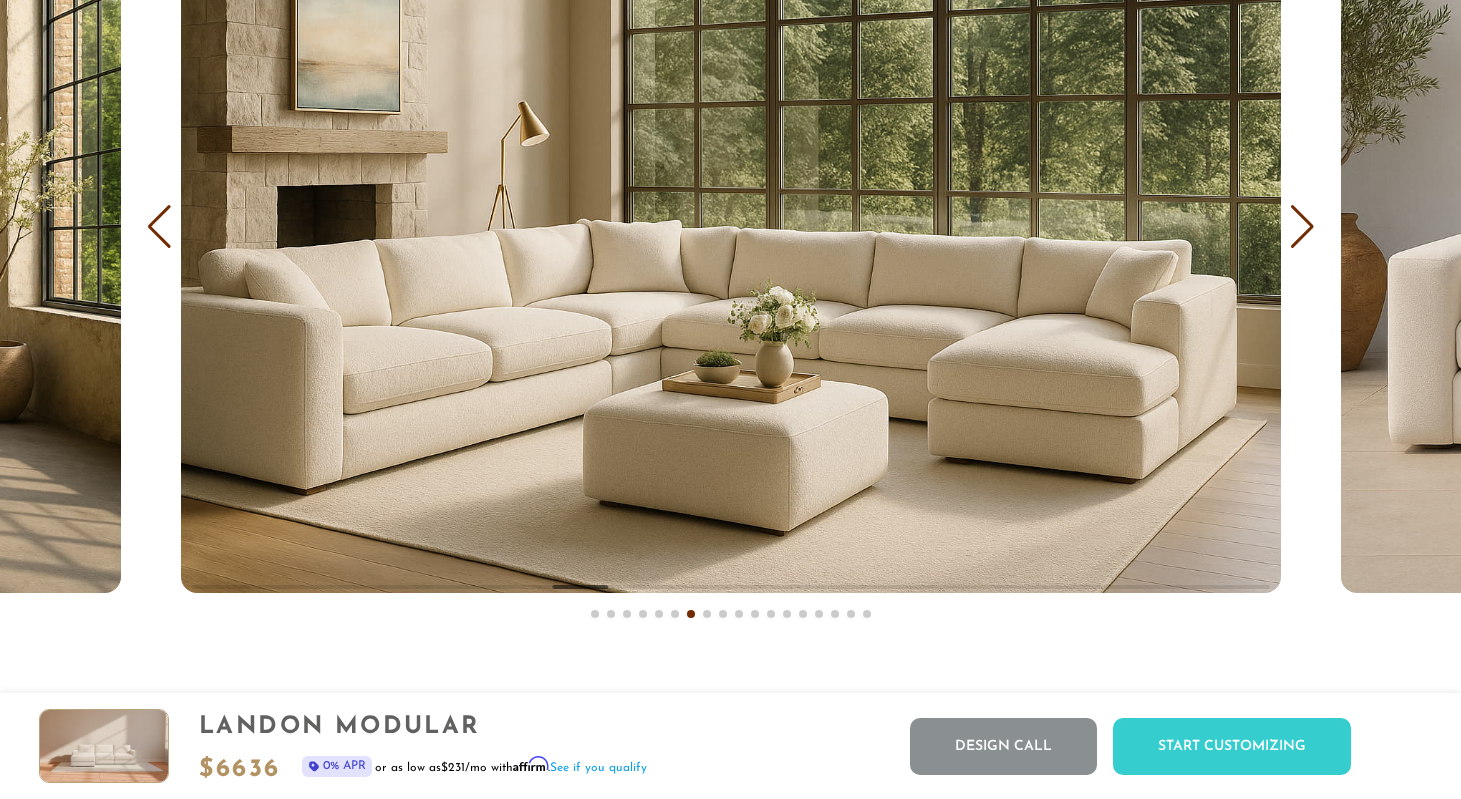 click at bounding box center (1302, 227) 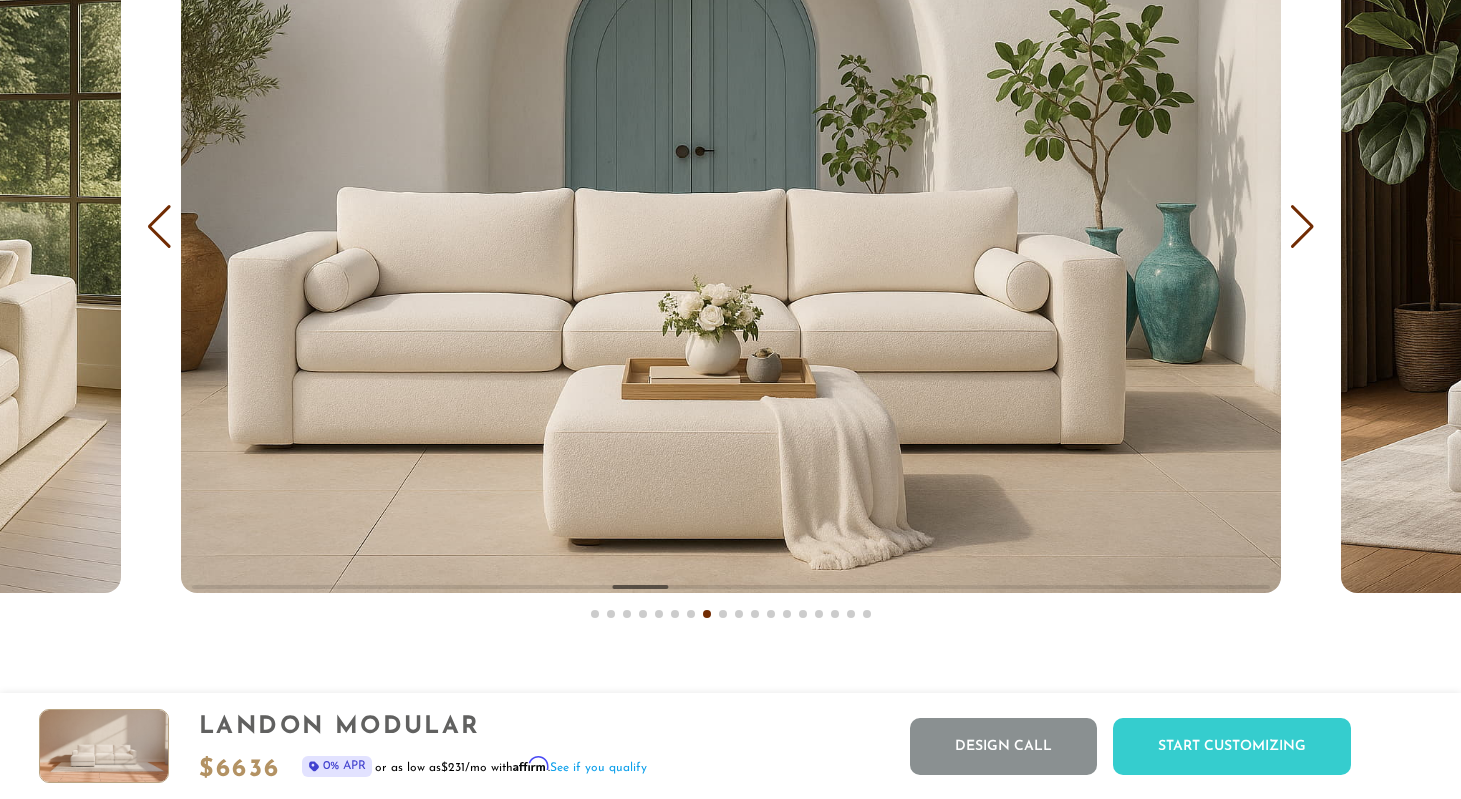 click at bounding box center [1302, 227] 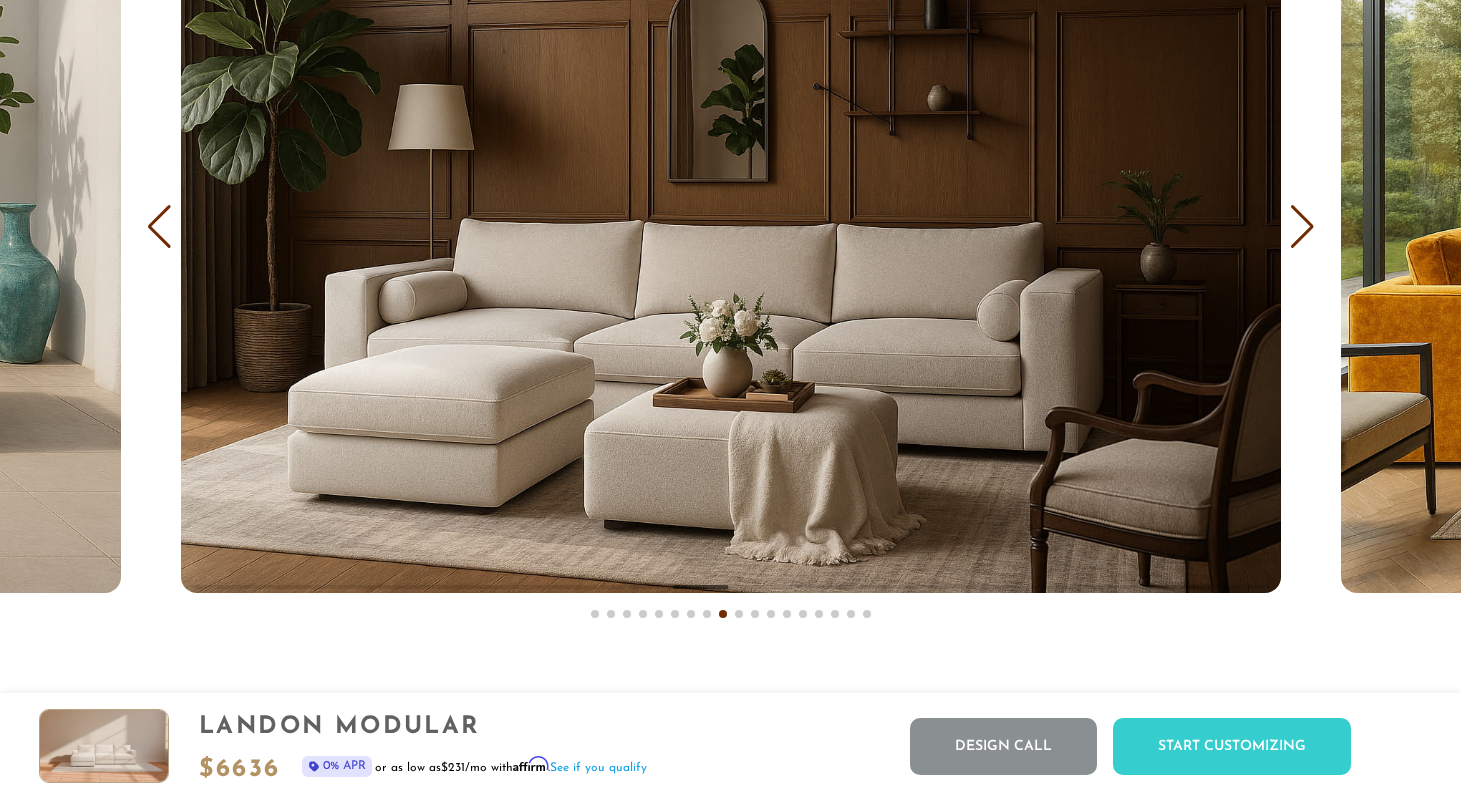 click at bounding box center (1302, 227) 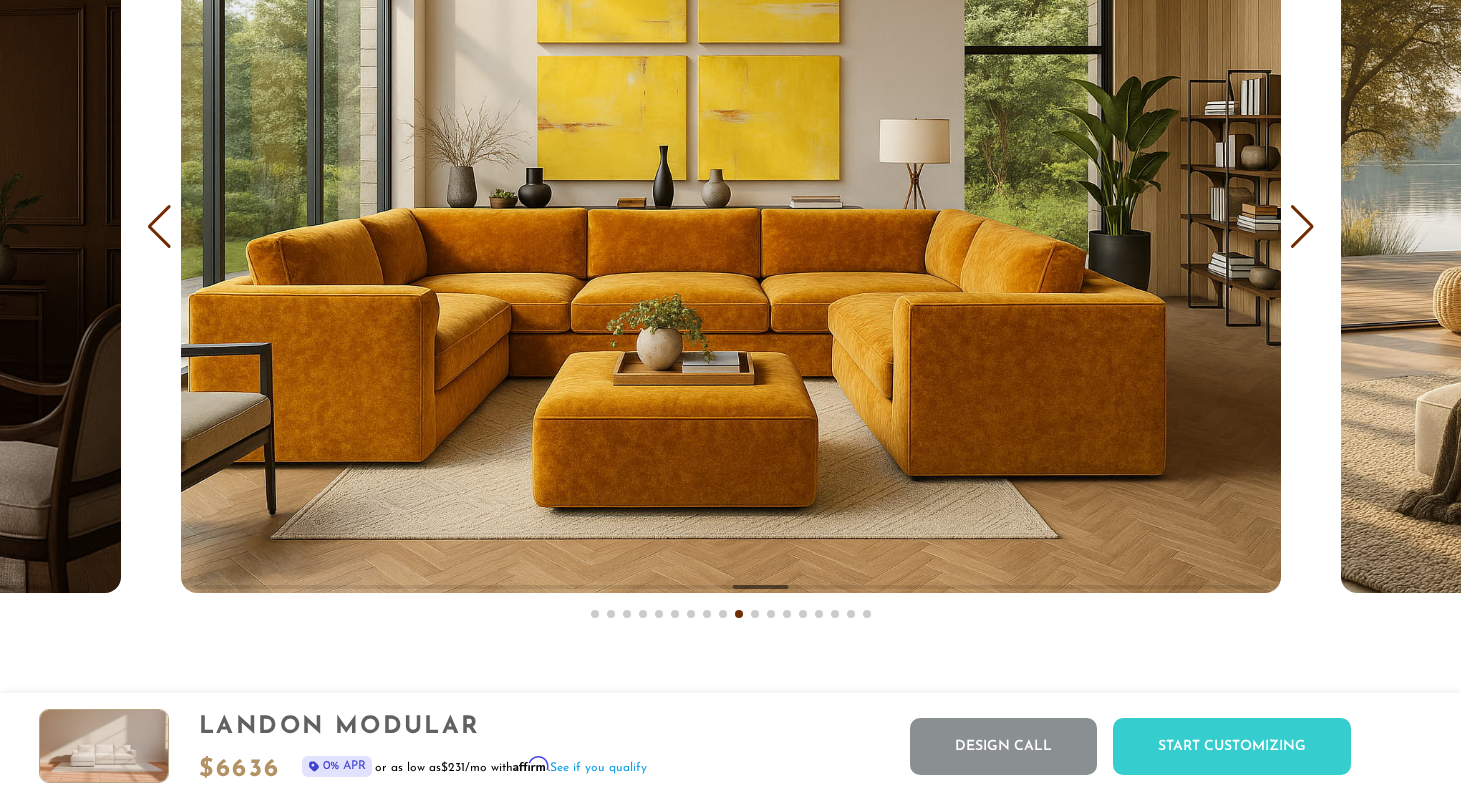 click at bounding box center [1302, 227] 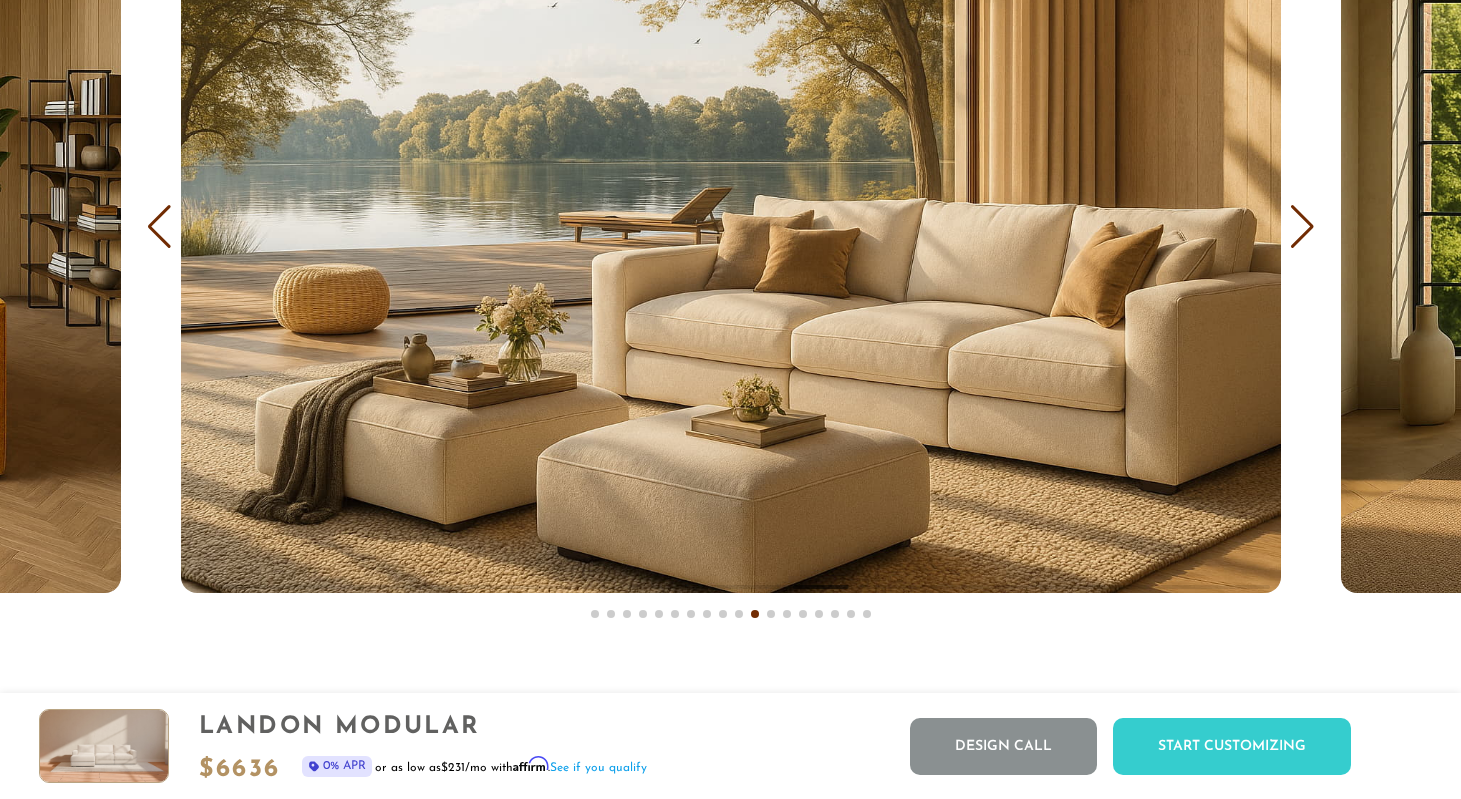 click at bounding box center [1302, 227] 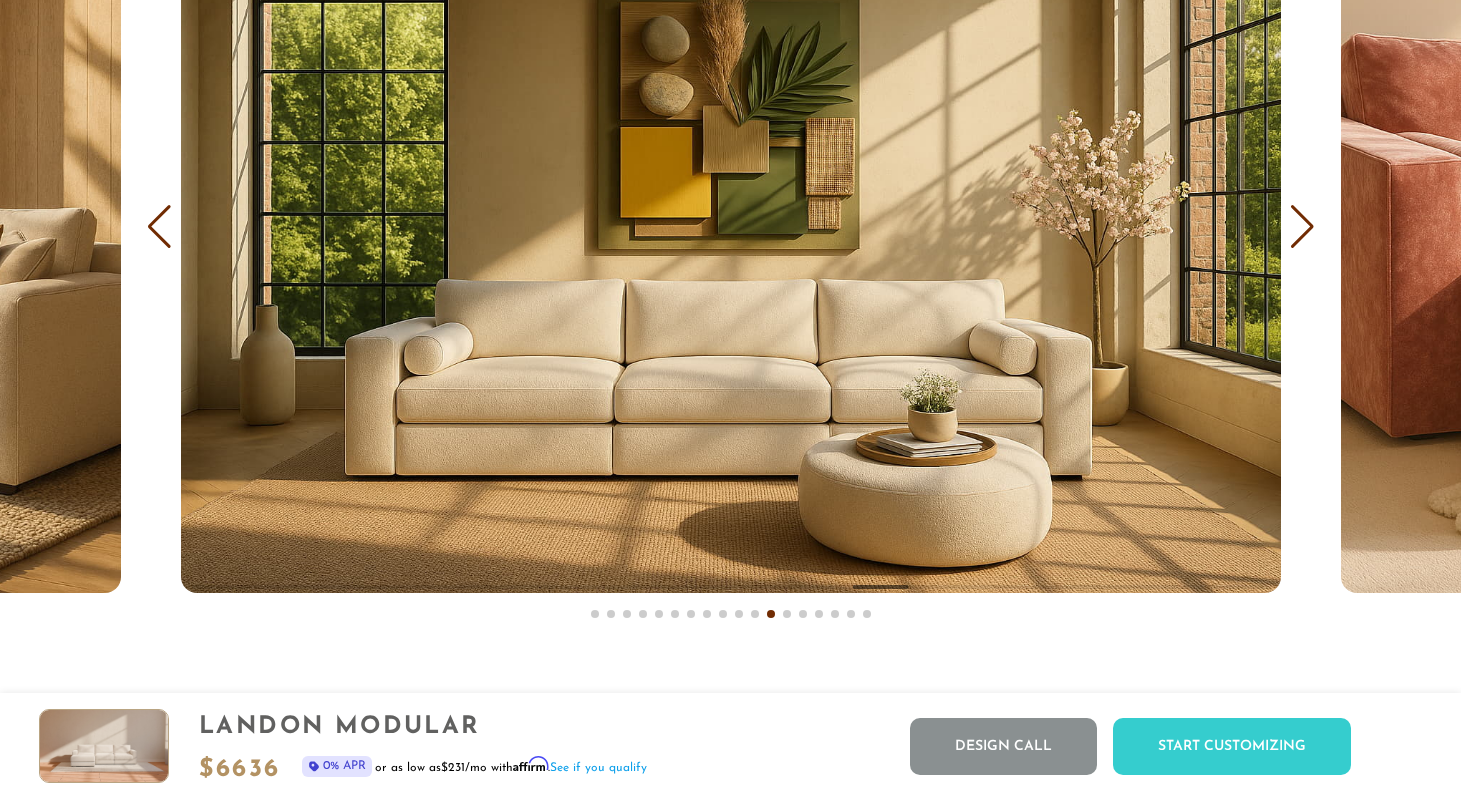 click at bounding box center [1302, 227] 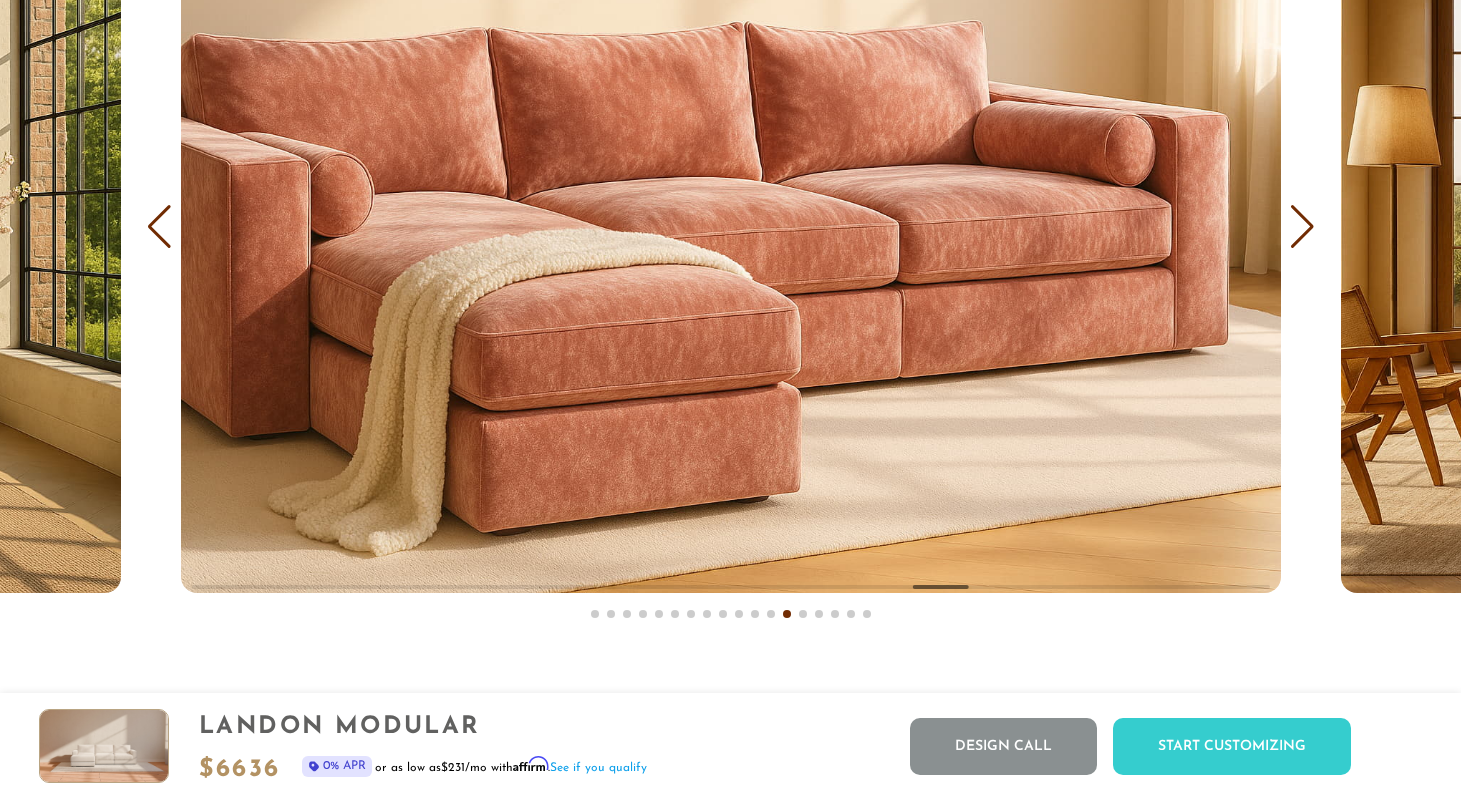 click at bounding box center (1302, 227) 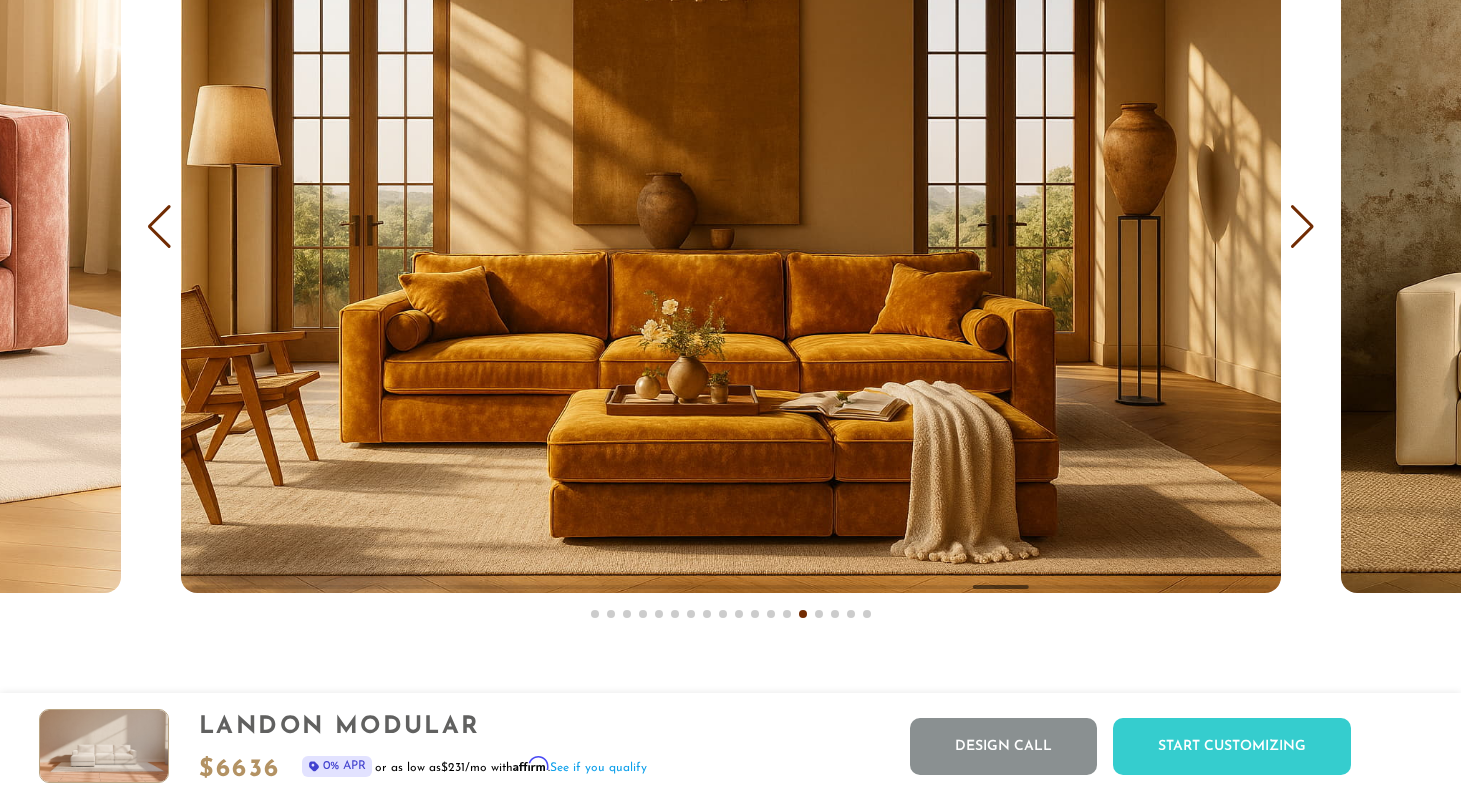 click at bounding box center [1302, 227] 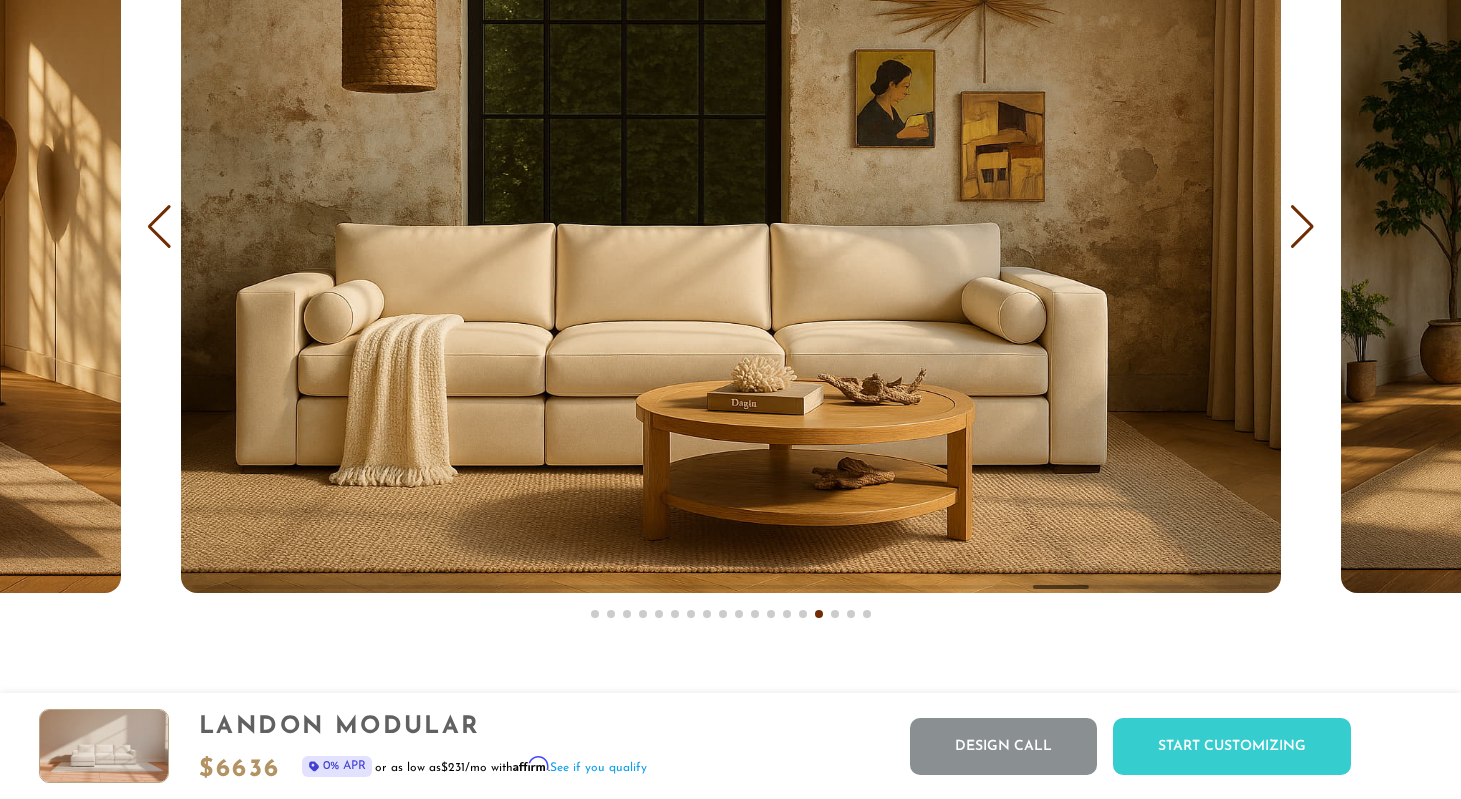click at bounding box center (1302, 227) 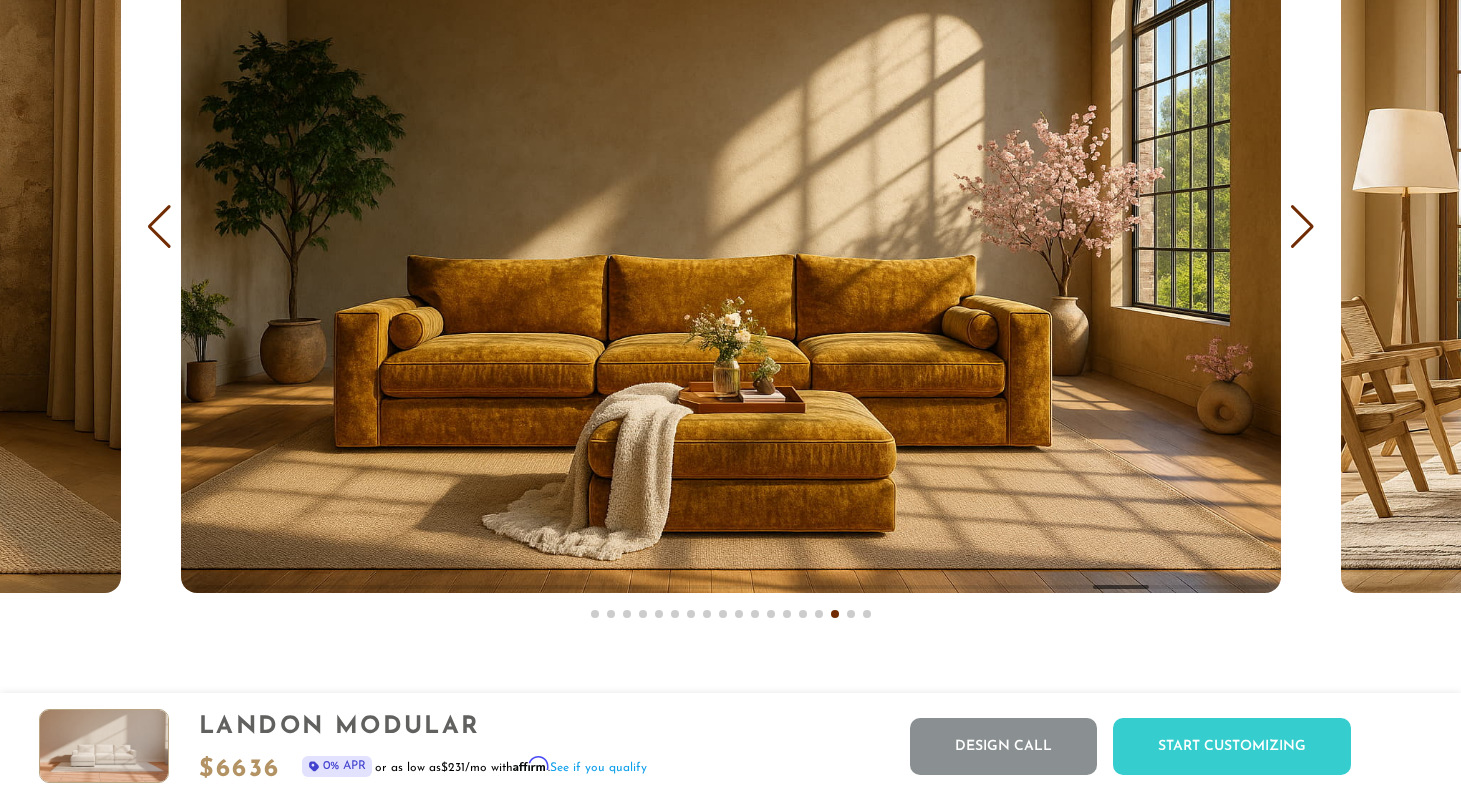 click at bounding box center (1302, 227) 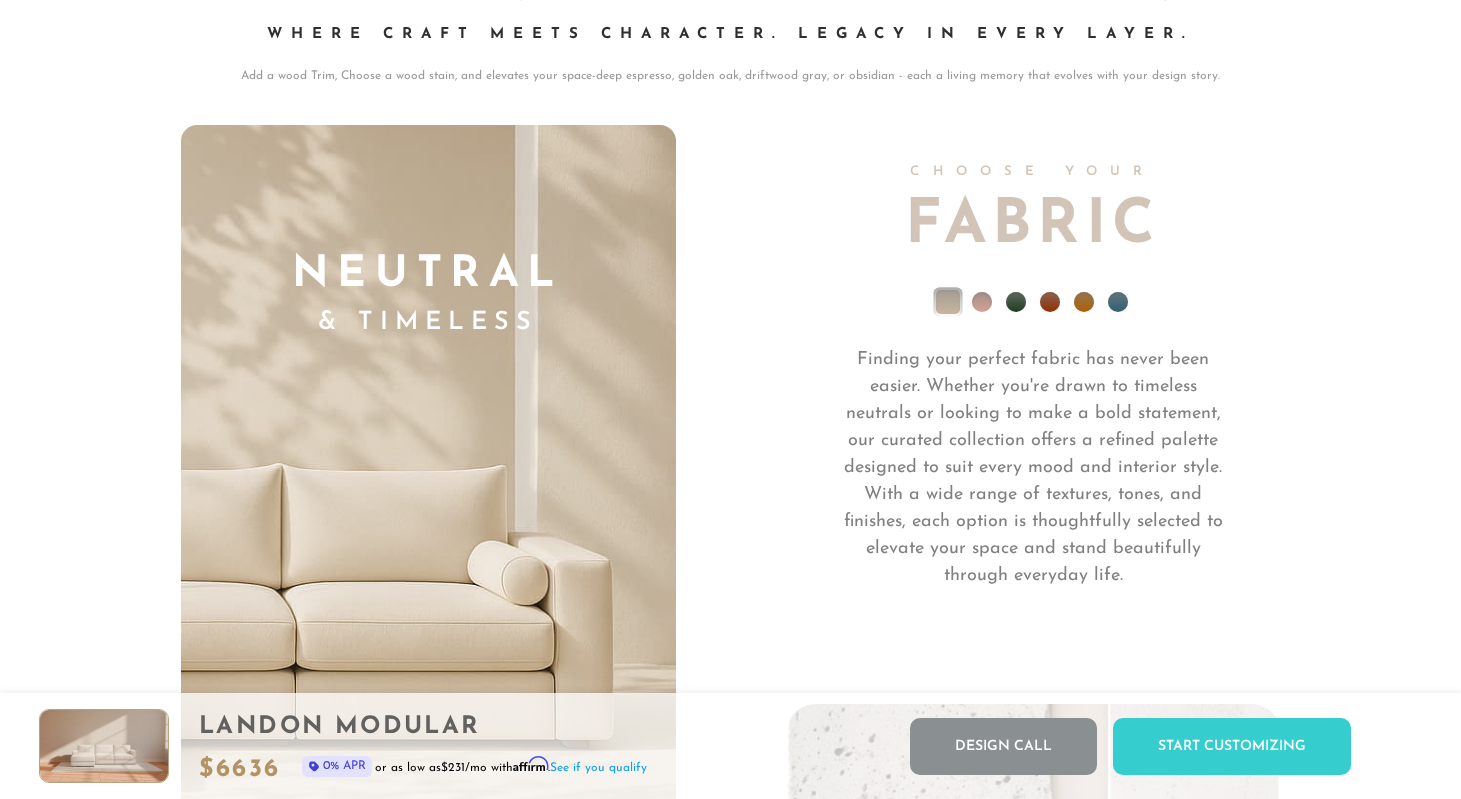 scroll, scrollTop: 13804, scrollLeft: 0, axis: vertical 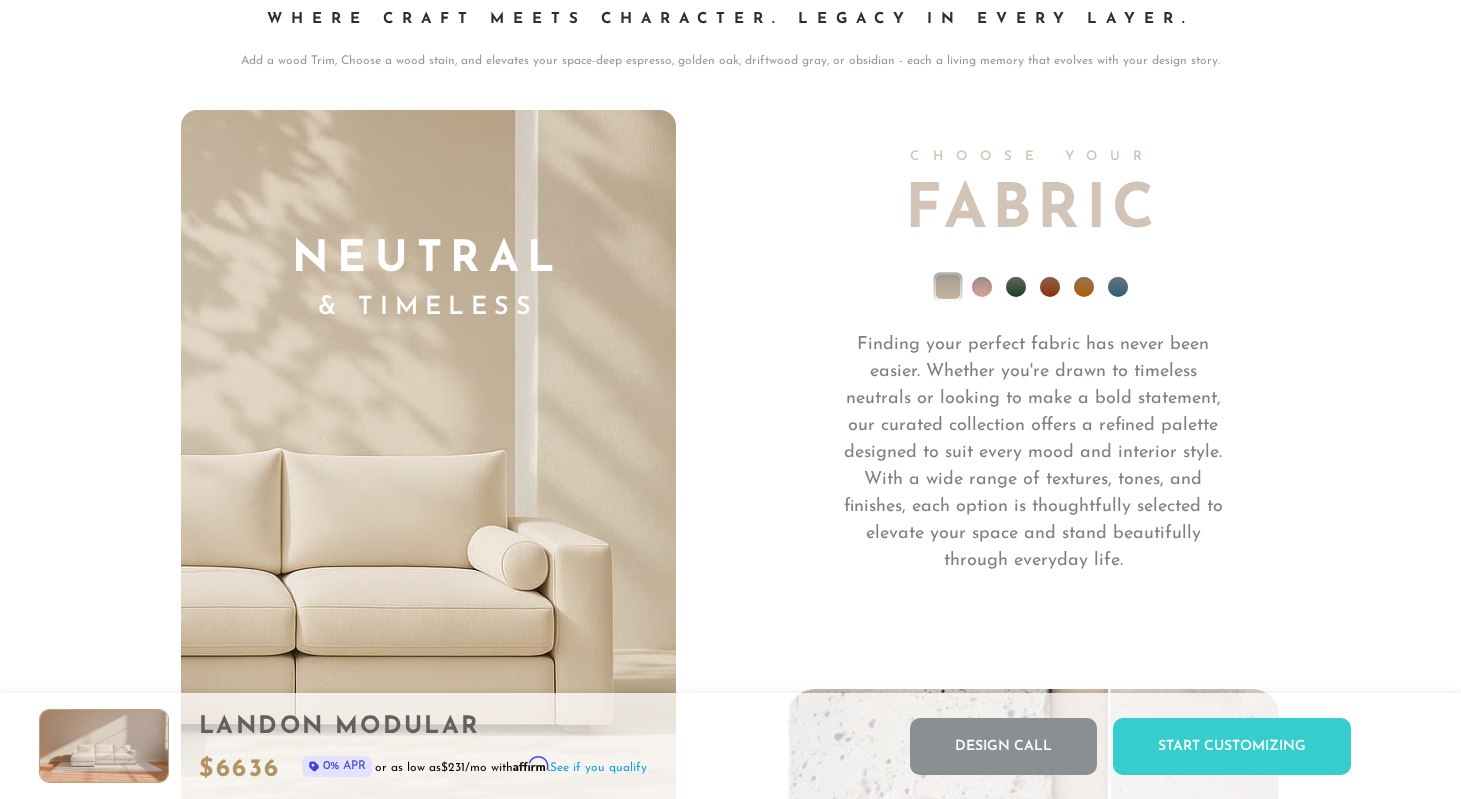 click at bounding box center [982, 287] 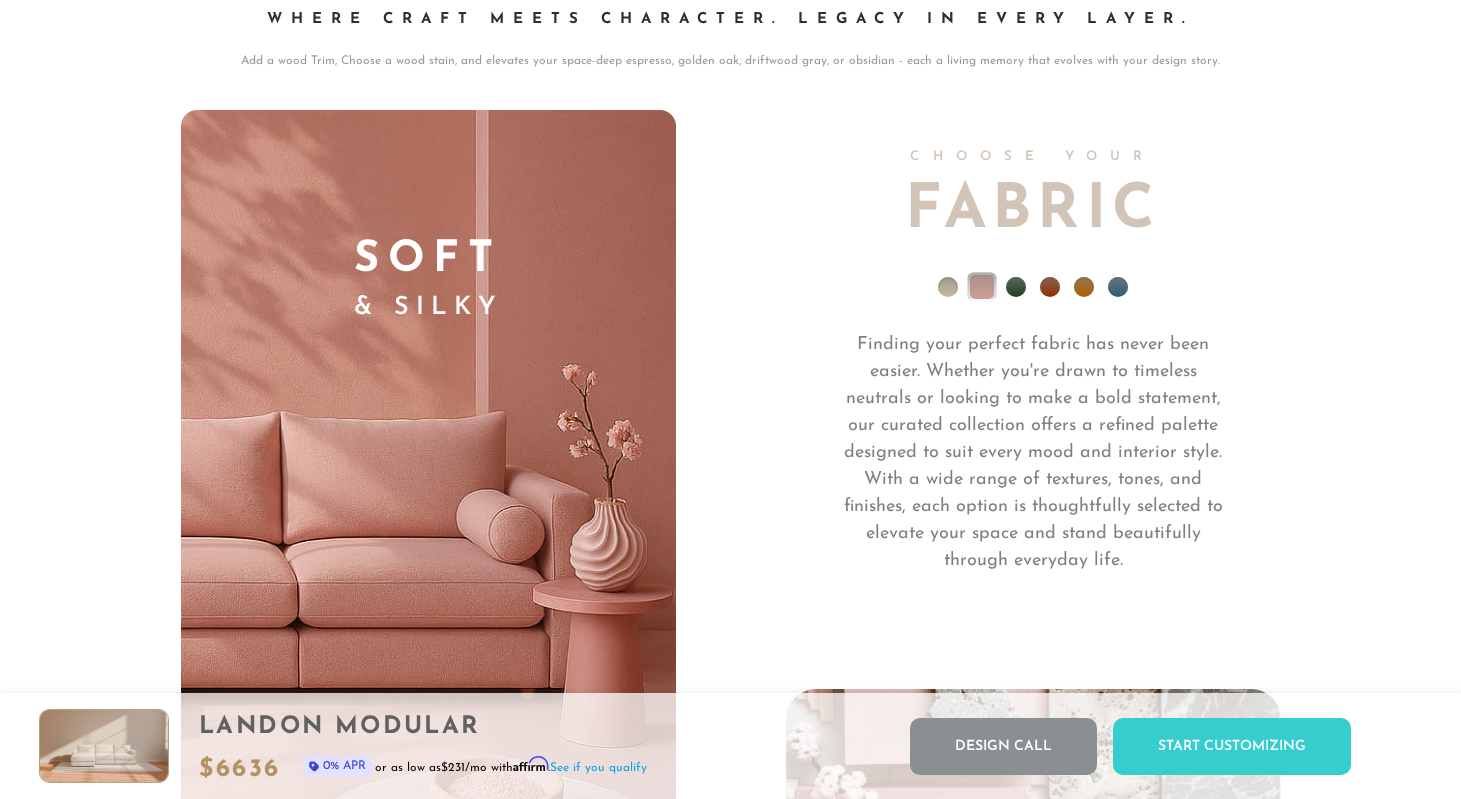 click at bounding box center [1016, 287] 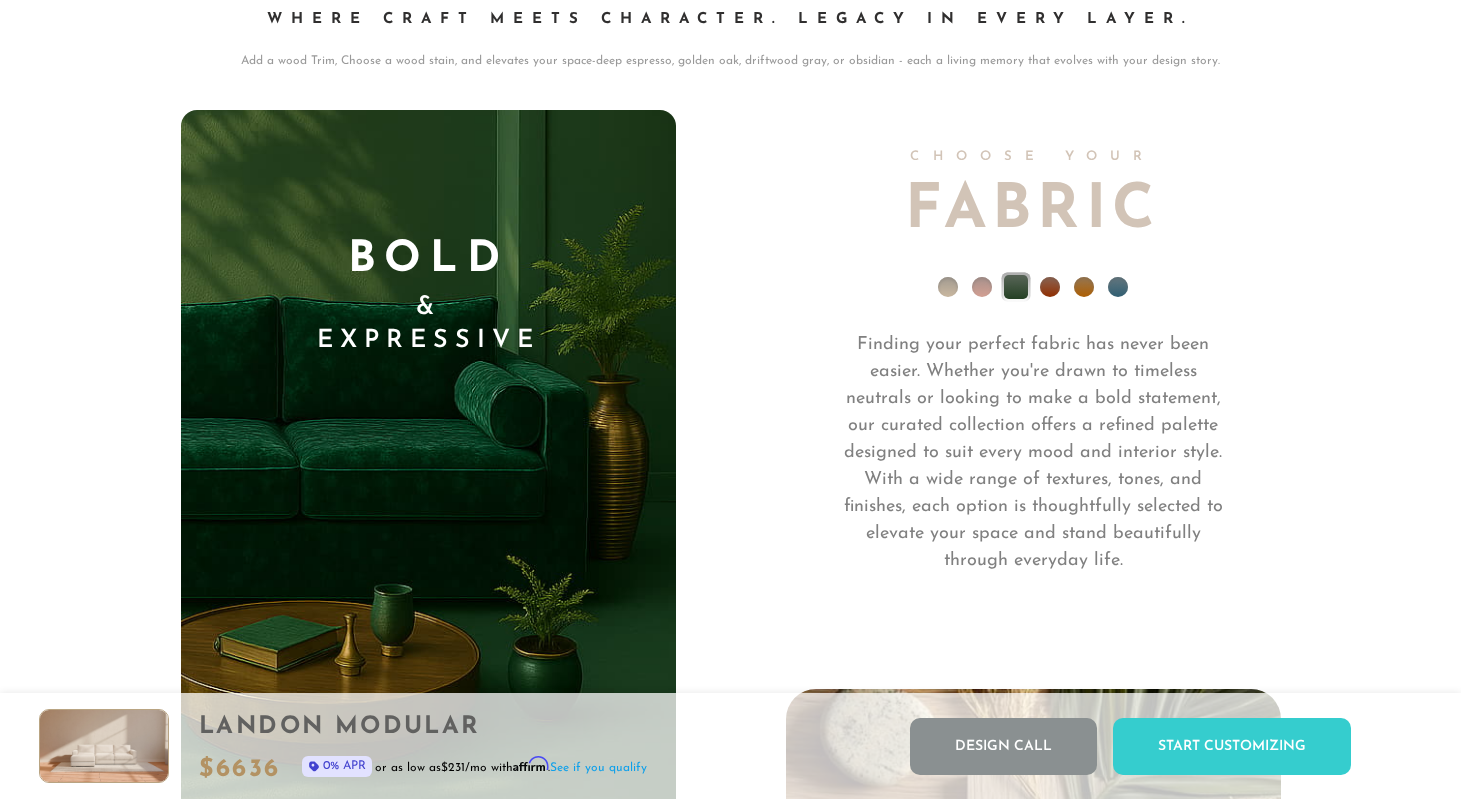click at bounding box center [1050, 287] 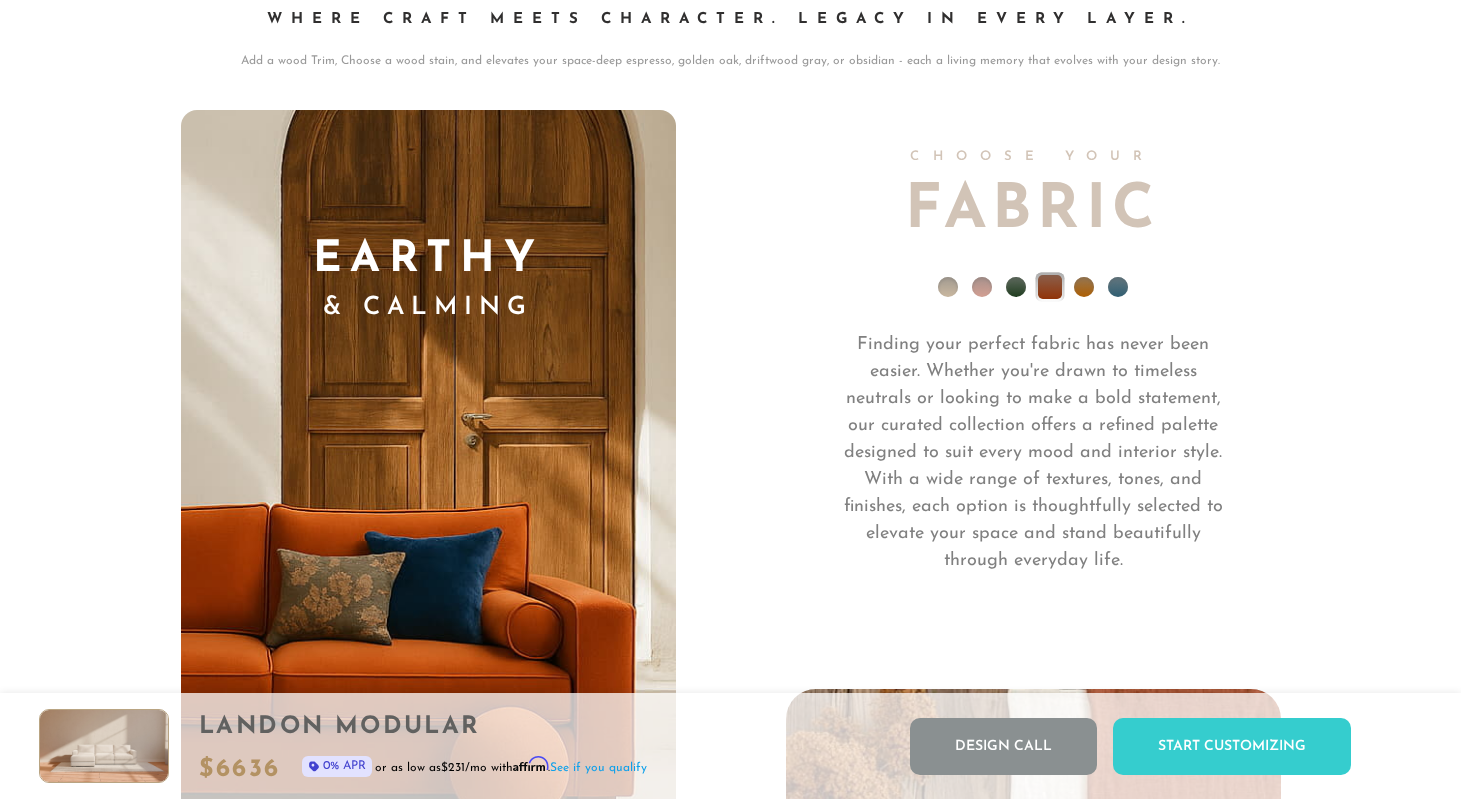 click at bounding box center (1084, 287) 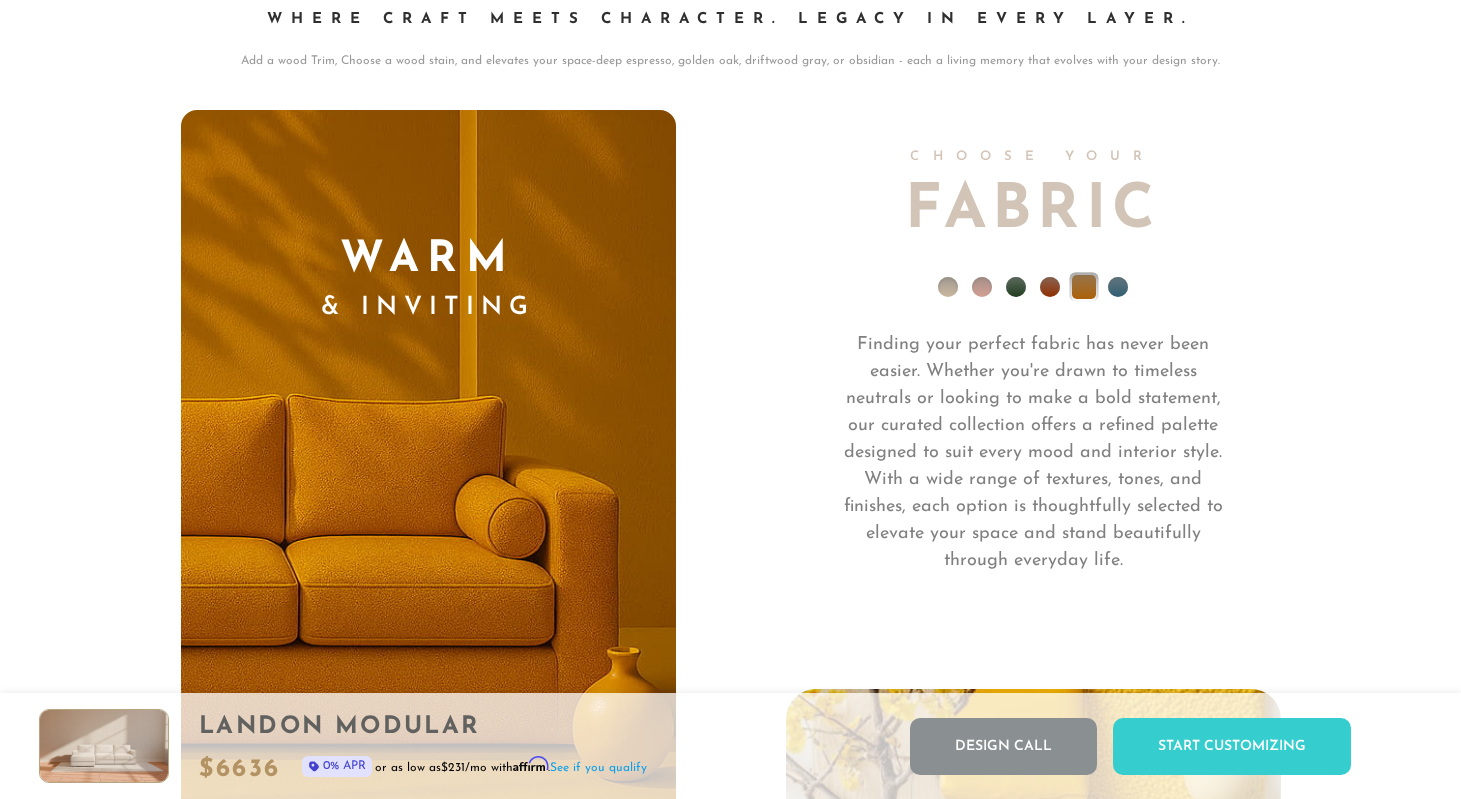 click at bounding box center [1033, 292] 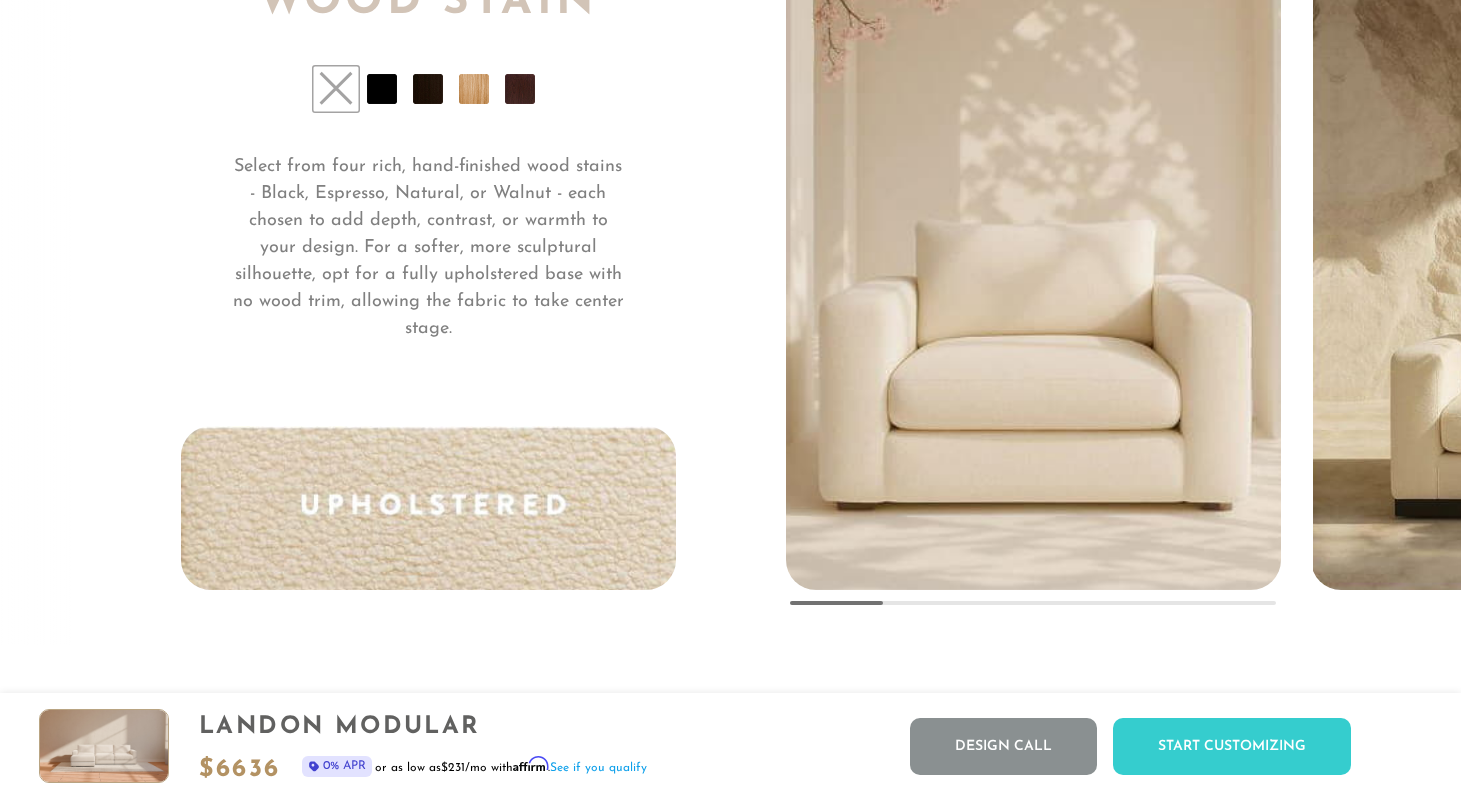 scroll, scrollTop: 14855, scrollLeft: 0, axis: vertical 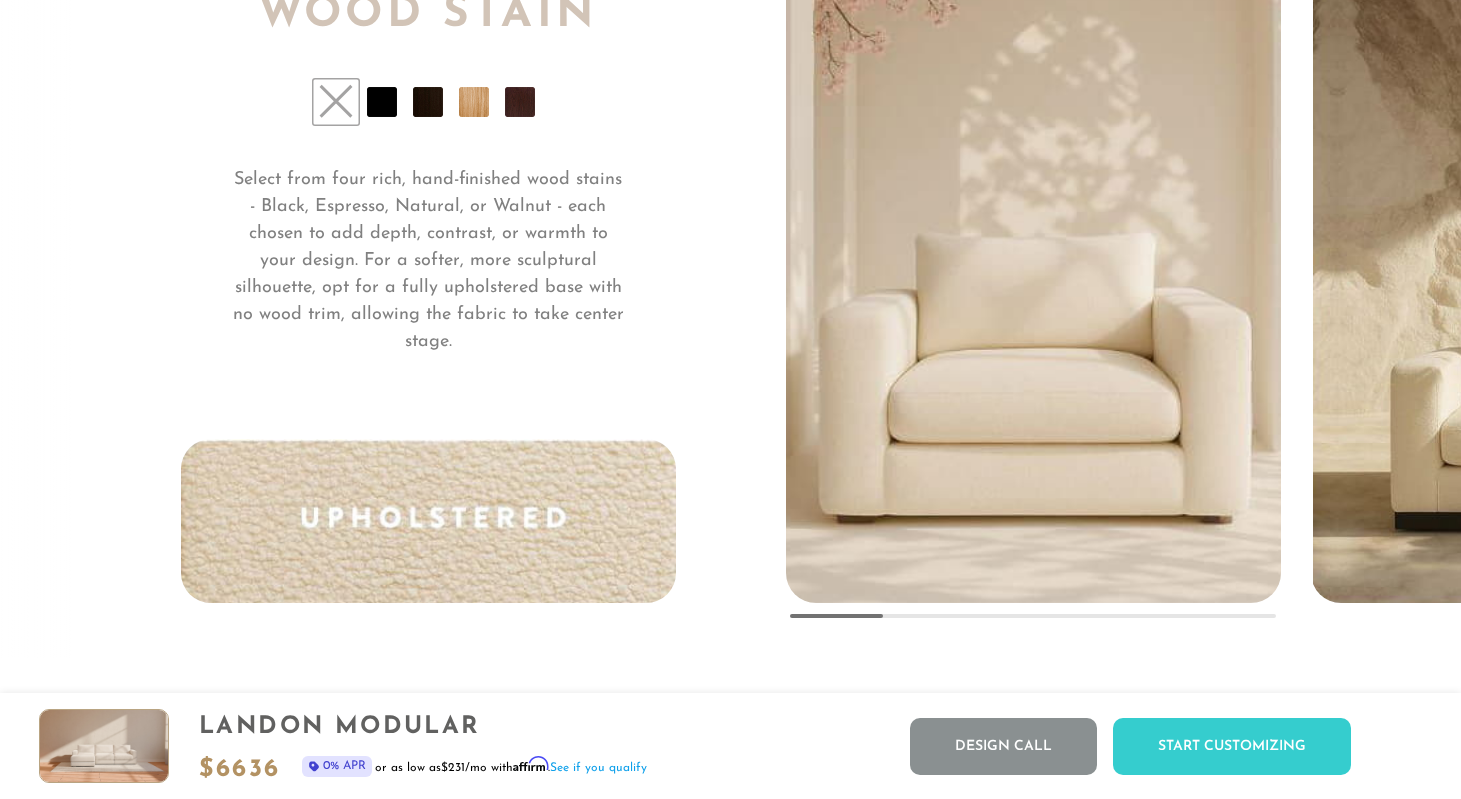 click at bounding box center [382, 102] 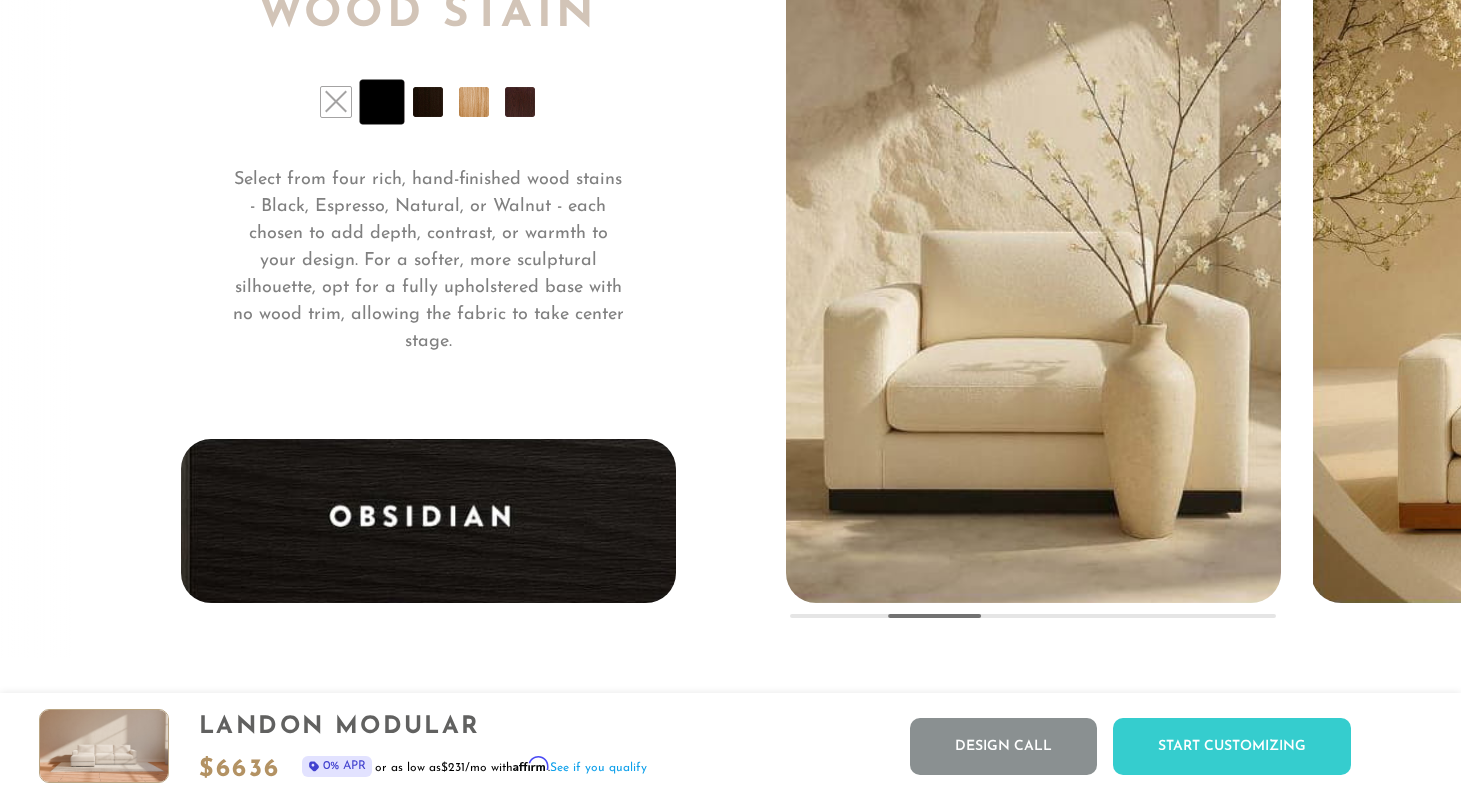 click at bounding box center (428, 102) 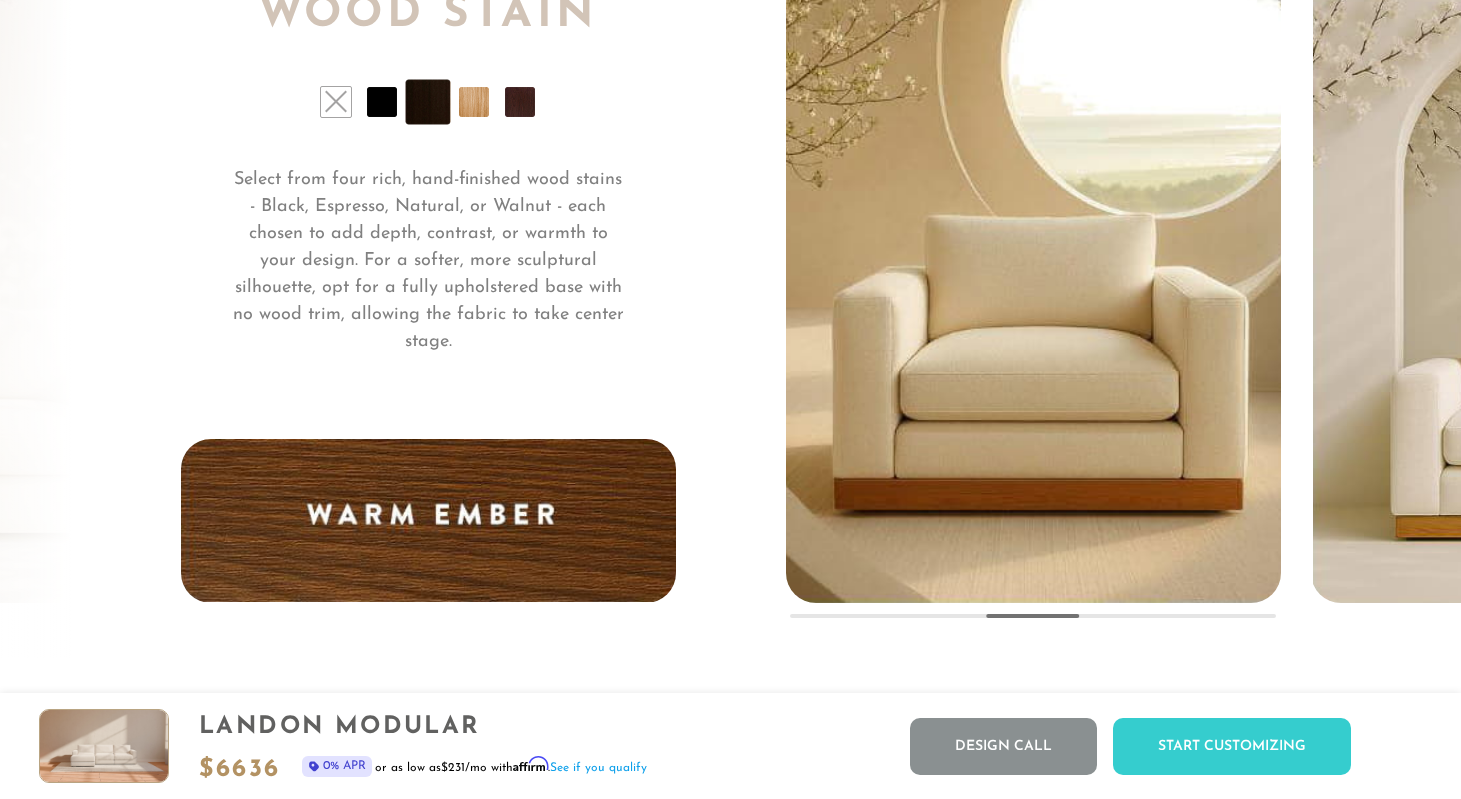 click at bounding box center (474, 102) 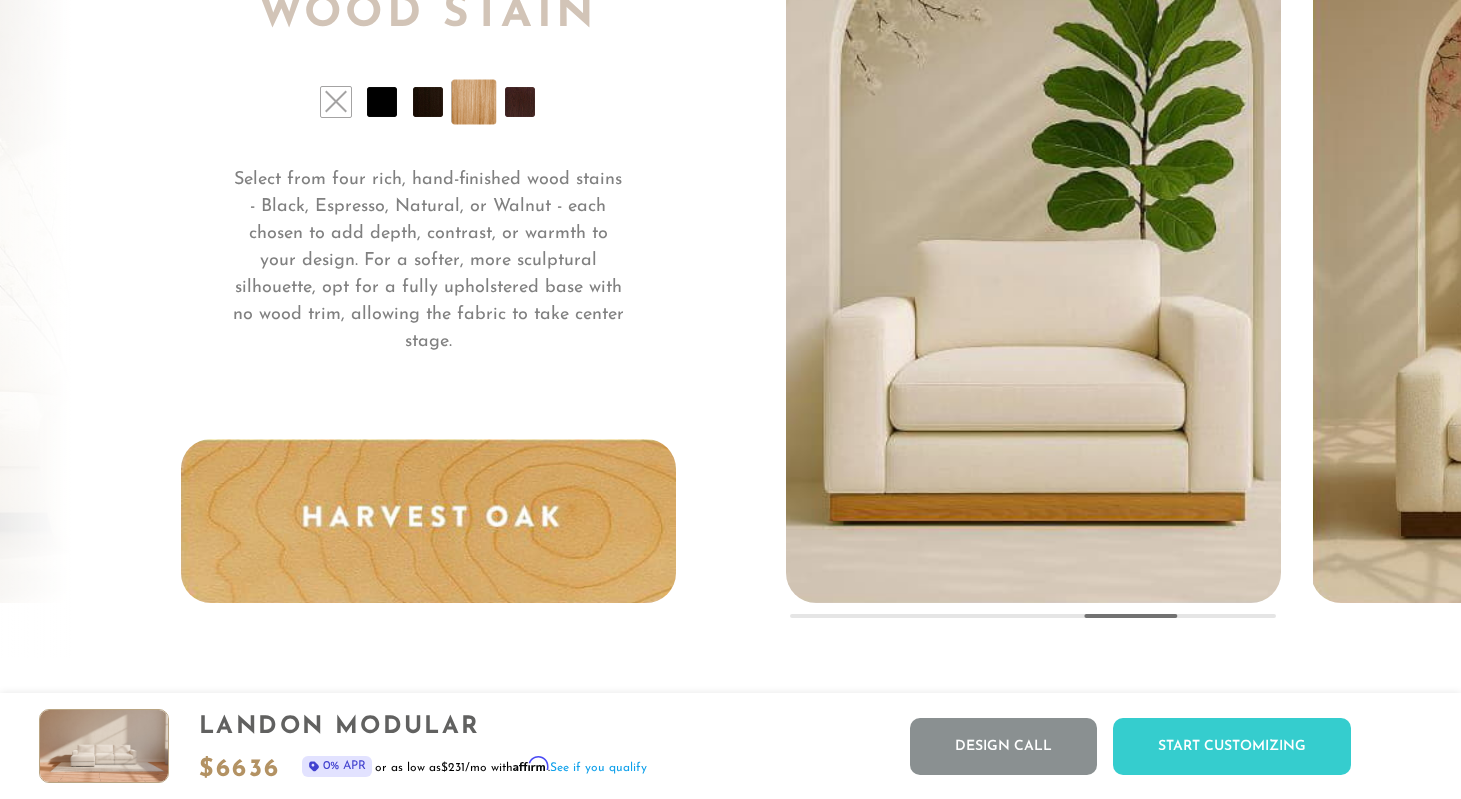 click at bounding box center [520, 102] 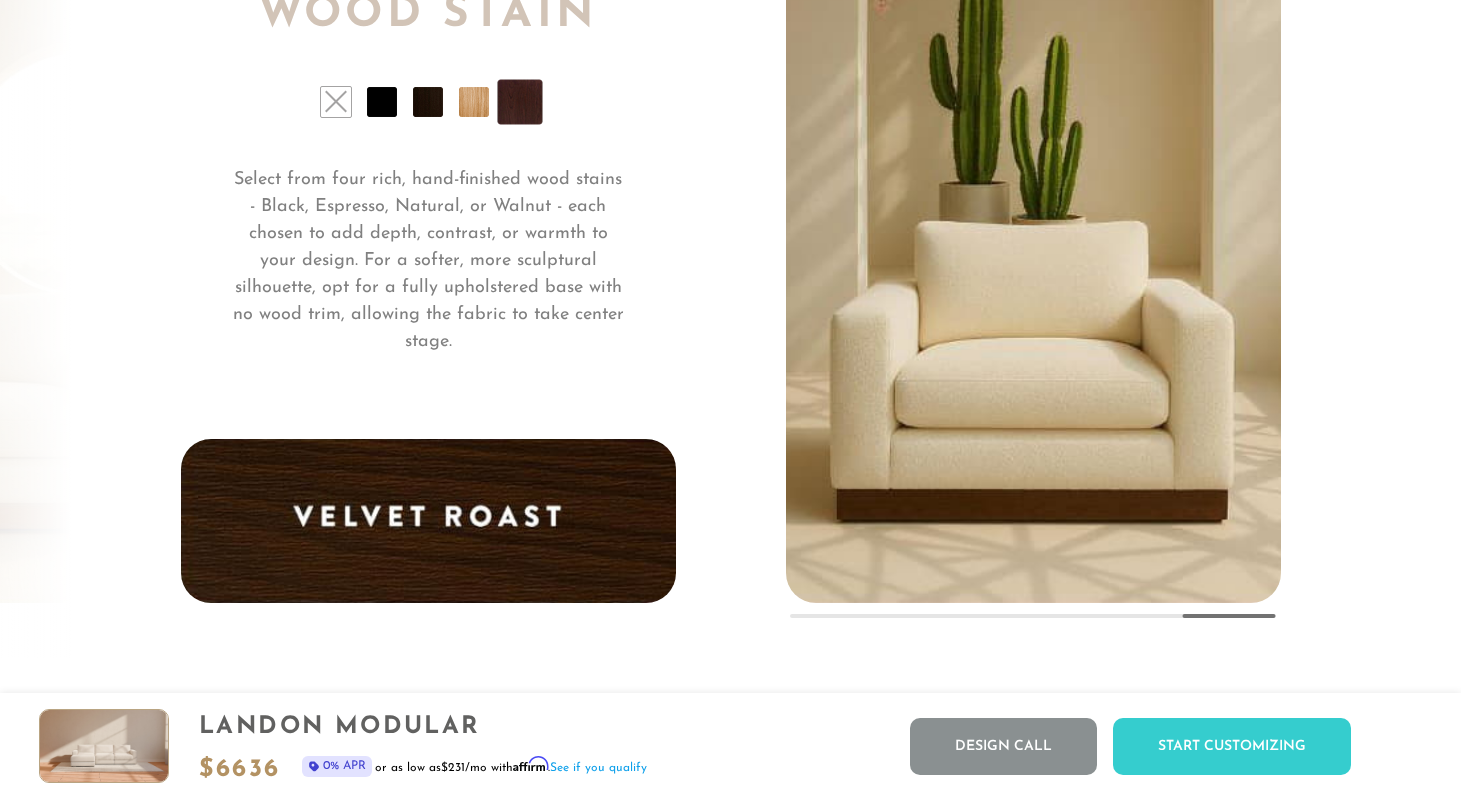 click at bounding box center [474, 102] 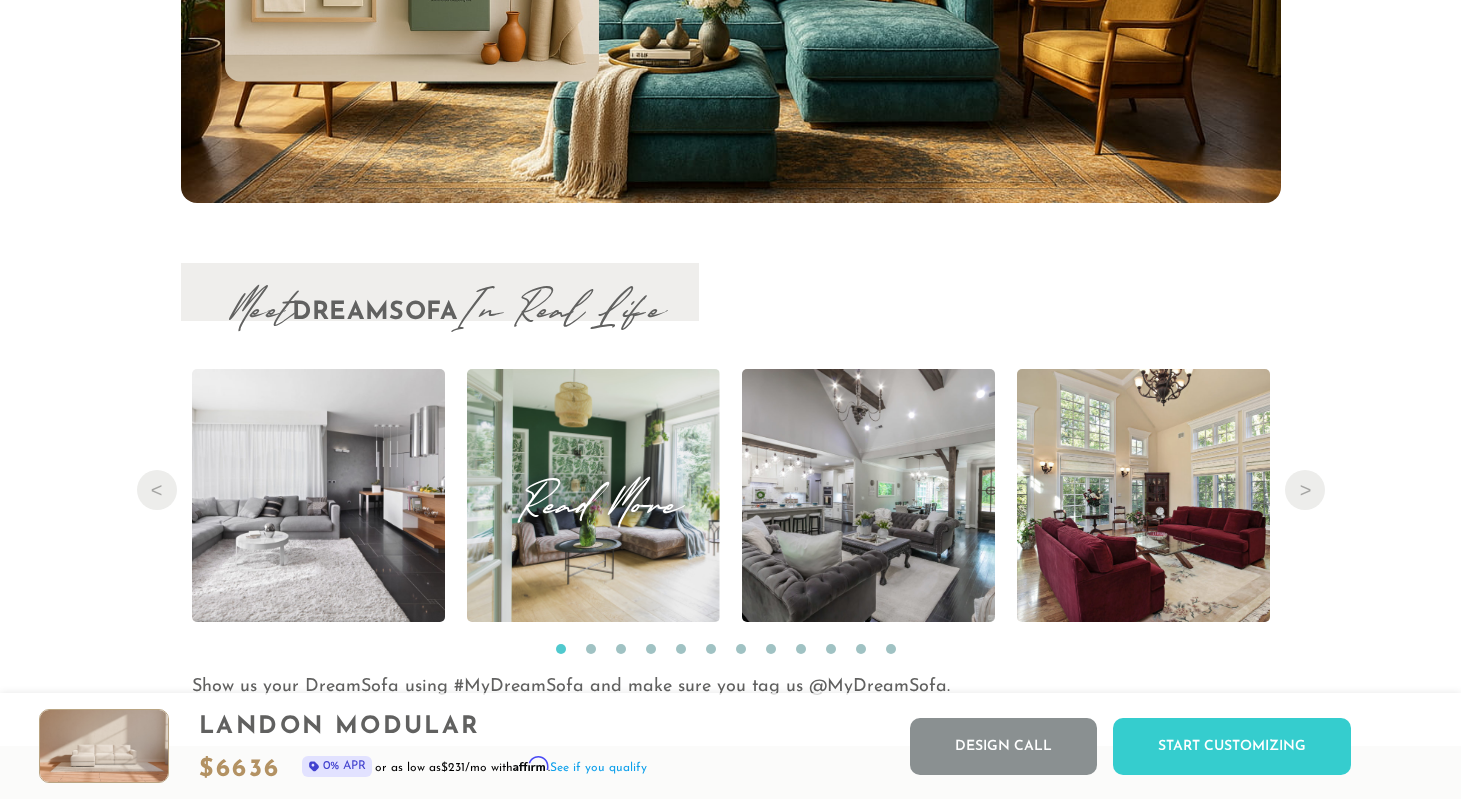 scroll, scrollTop: 20244, scrollLeft: 0, axis: vertical 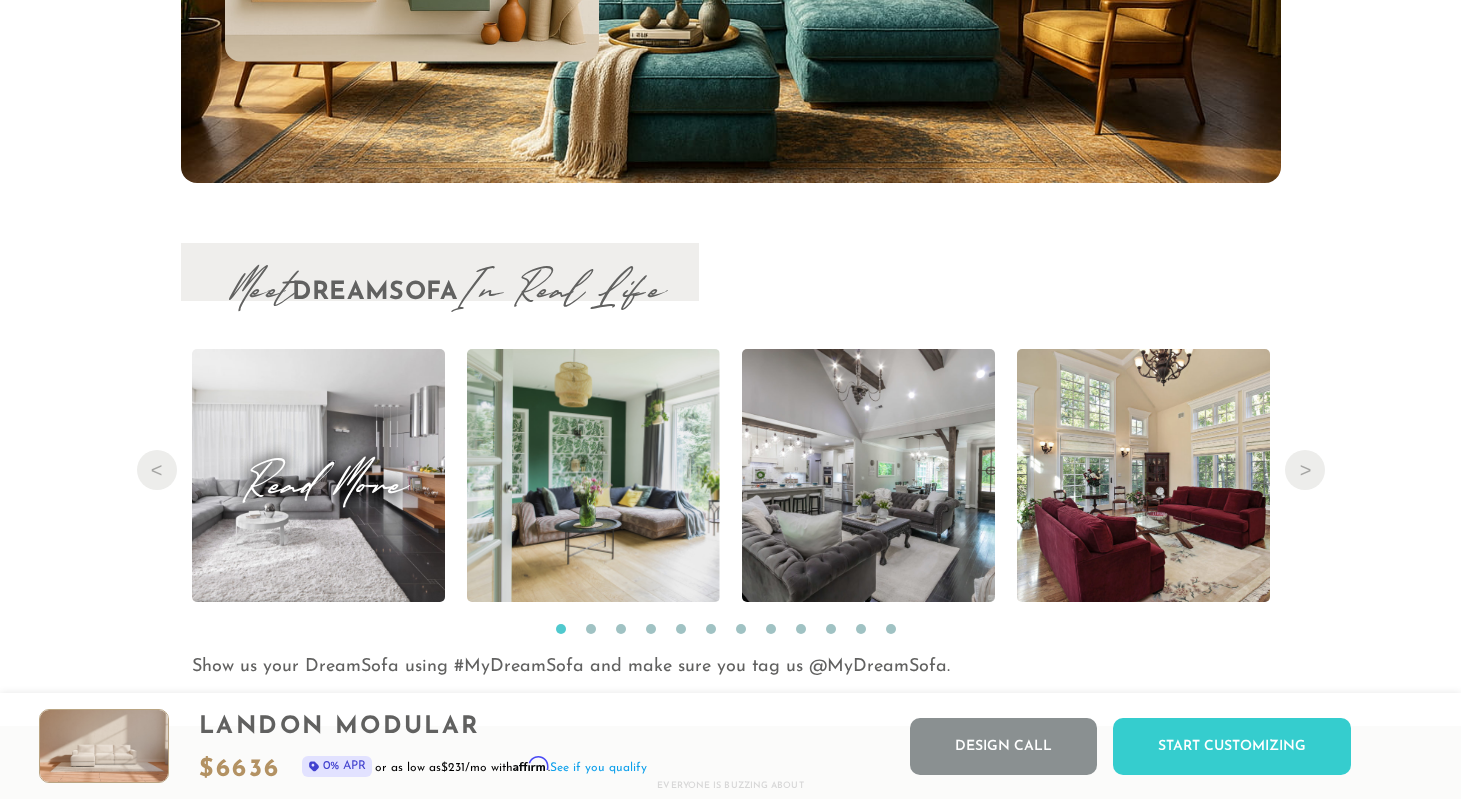 click on "Read More" at bounding box center [318, 475] 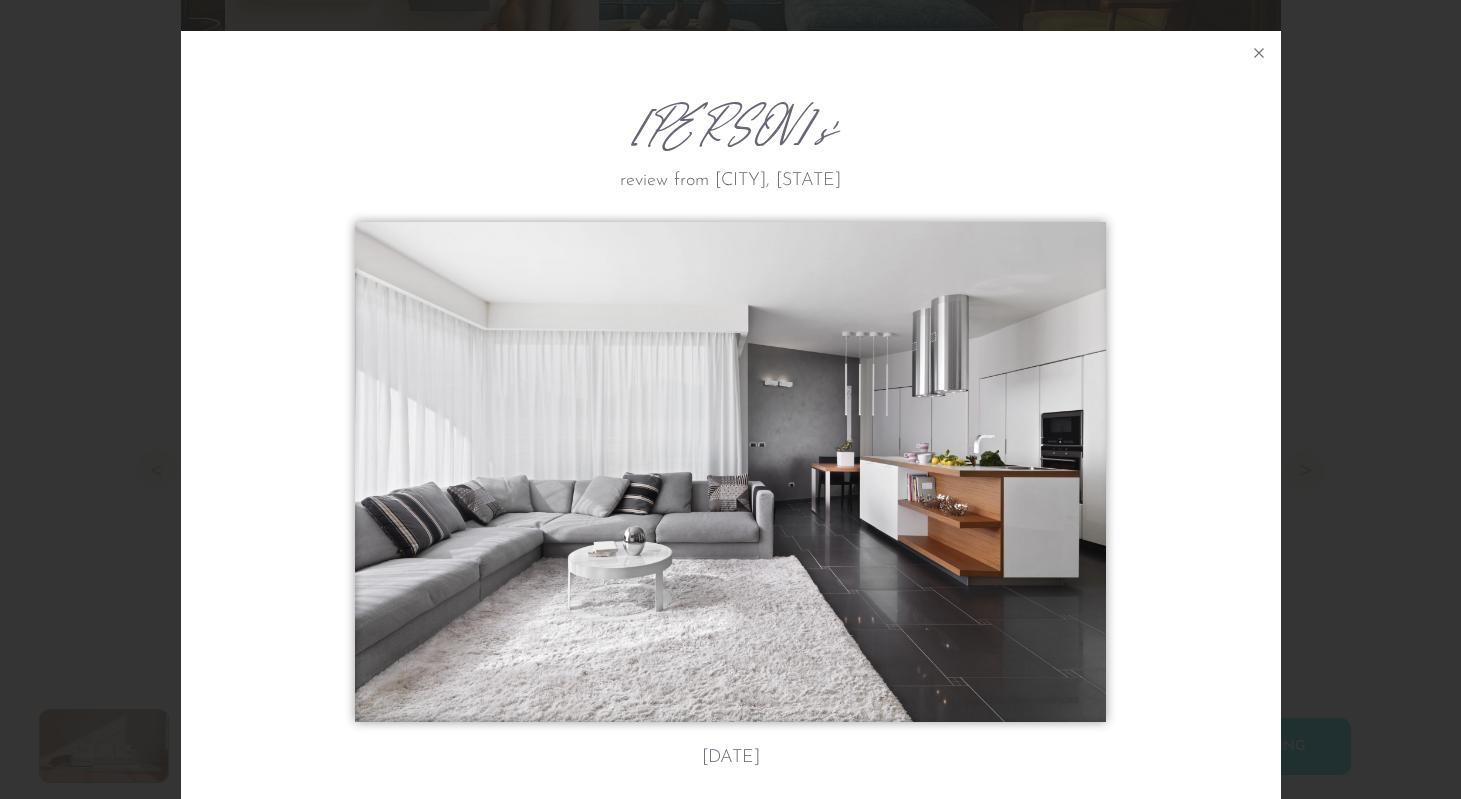 scroll, scrollTop: 0, scrollLeft: 0, axis: both 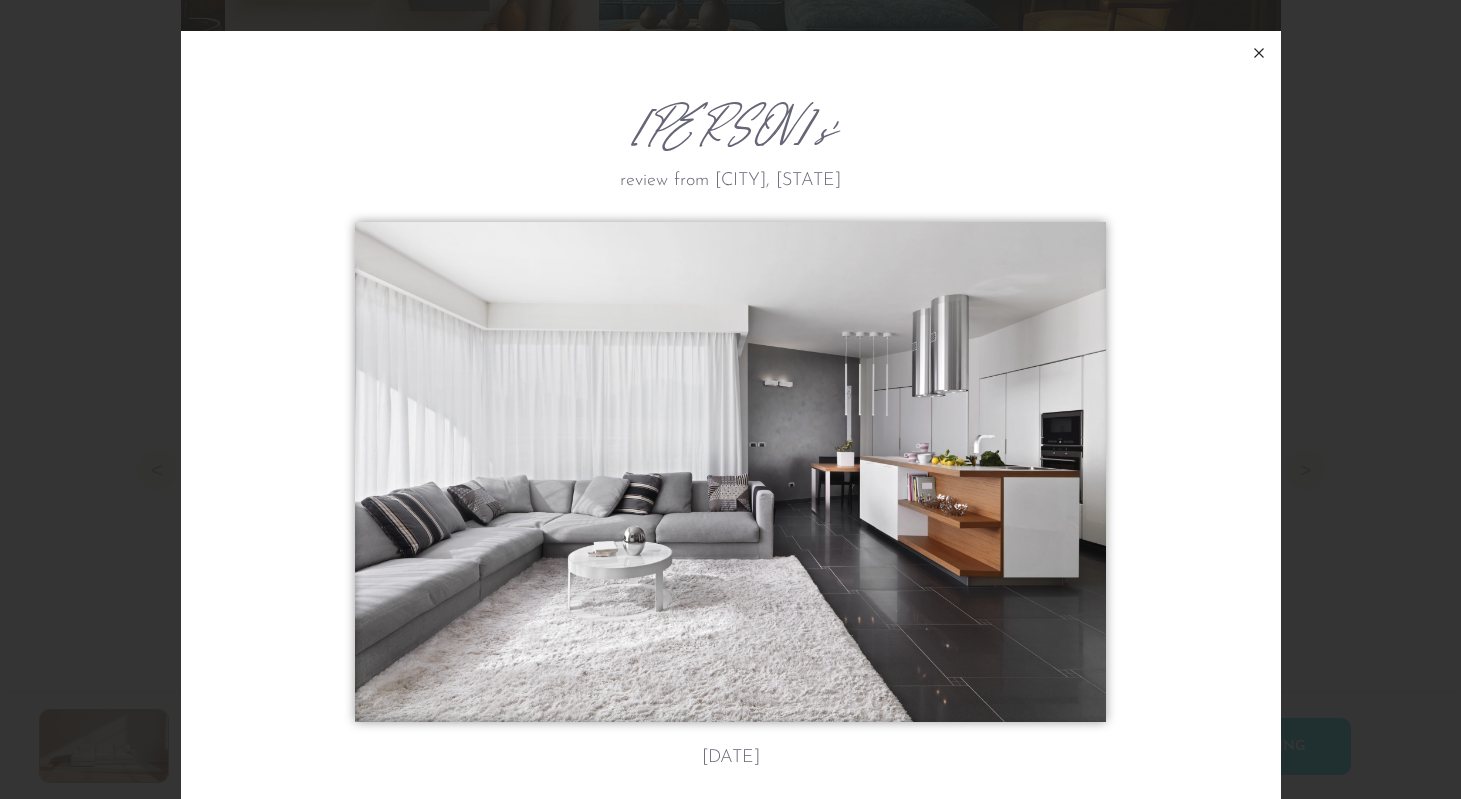 click 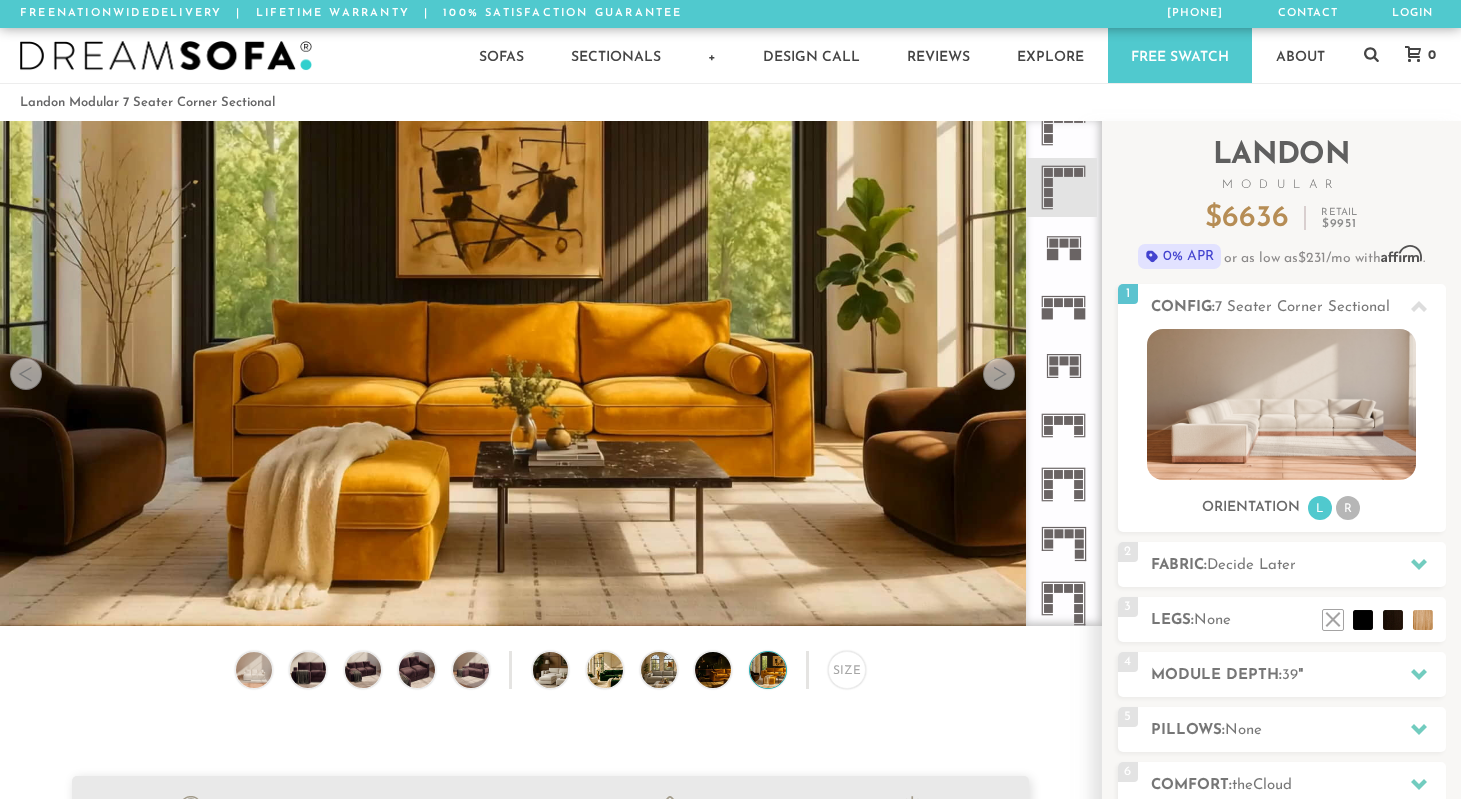 scroll, scrollTop: 0, scrollLeft: 0, axis: both 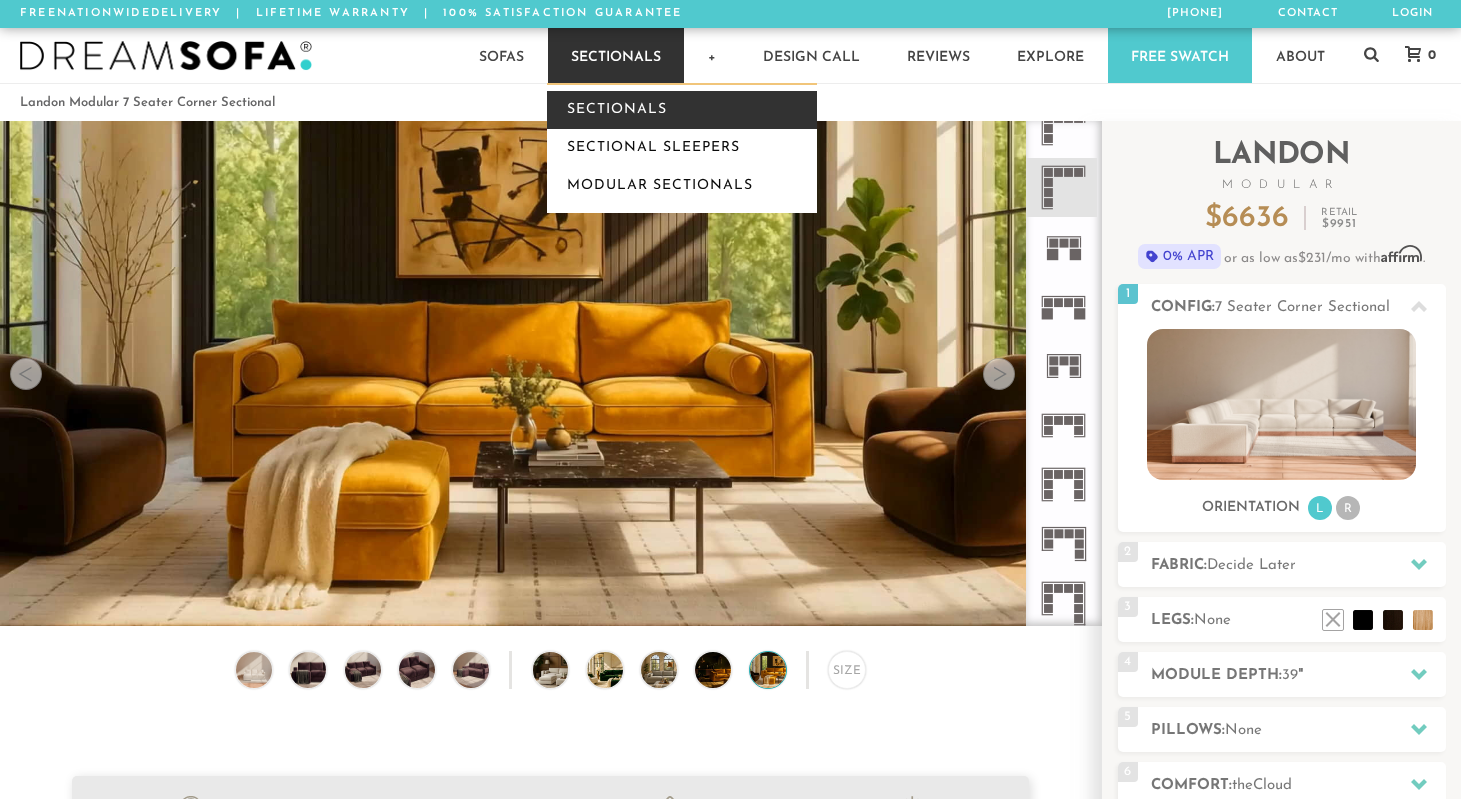 click on "Sectionals" at bounding box center (682, 110) 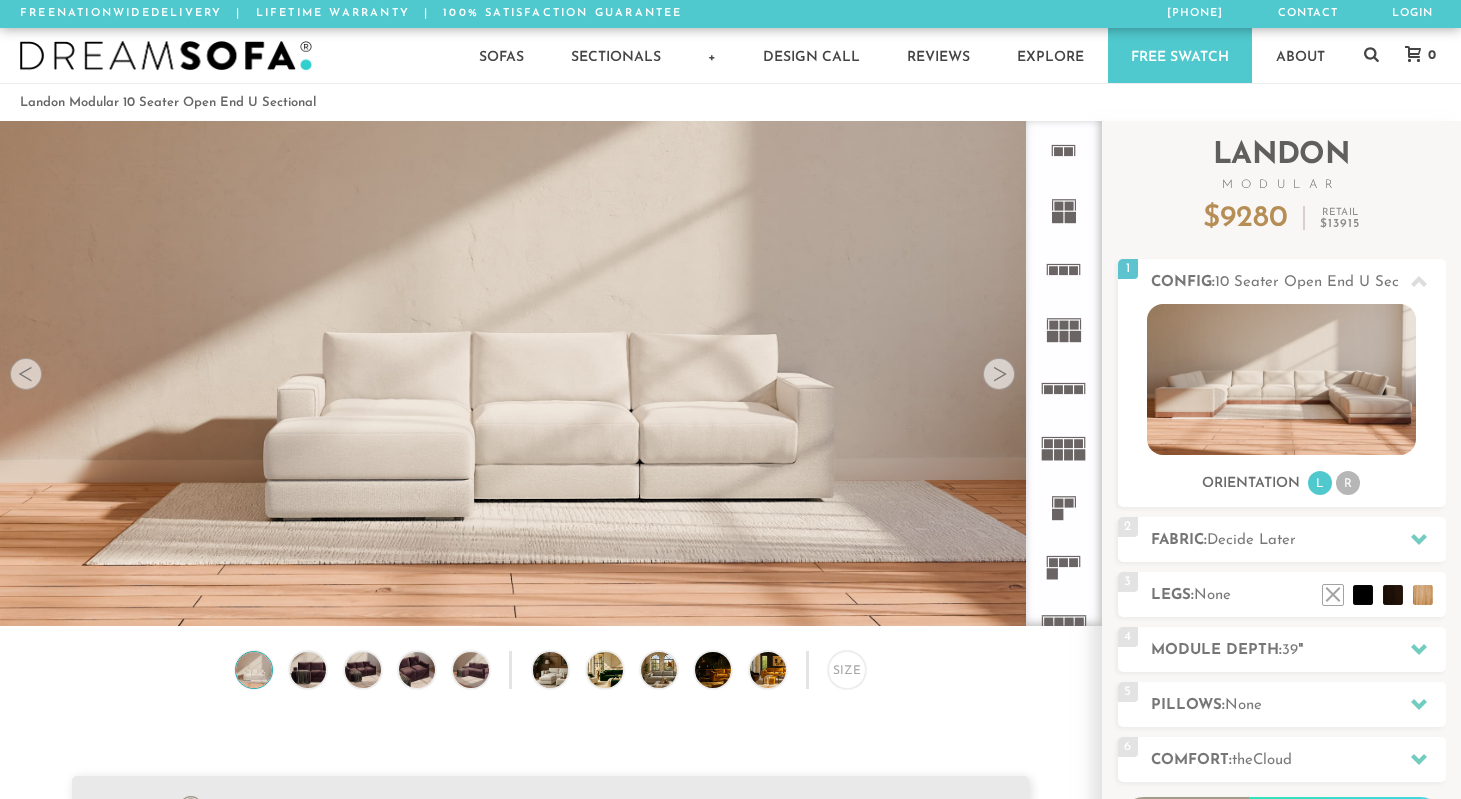 scroll, scrollTop: 0, scrollLeft: 0, axis: both 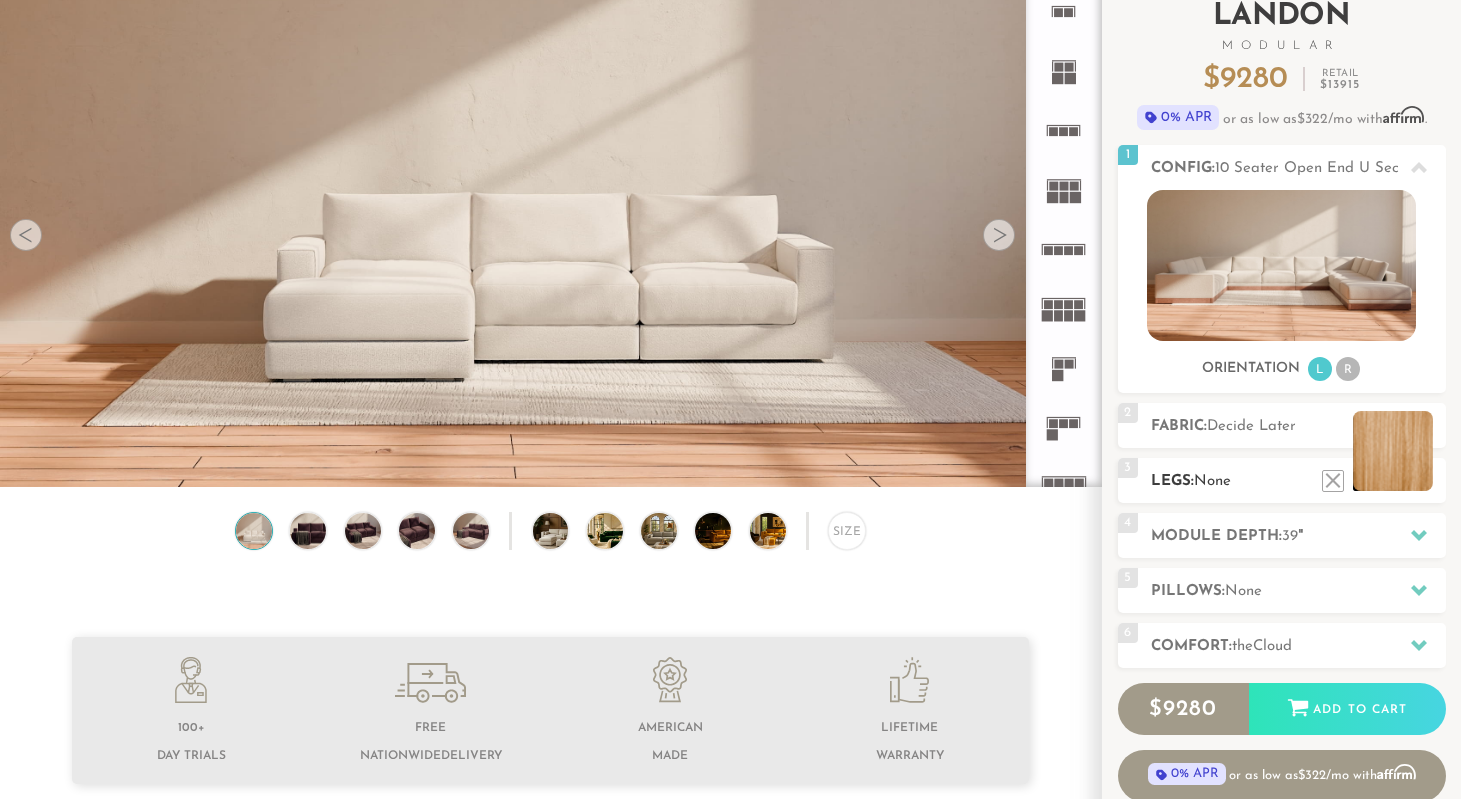 click at bounding box center (1393, 451) 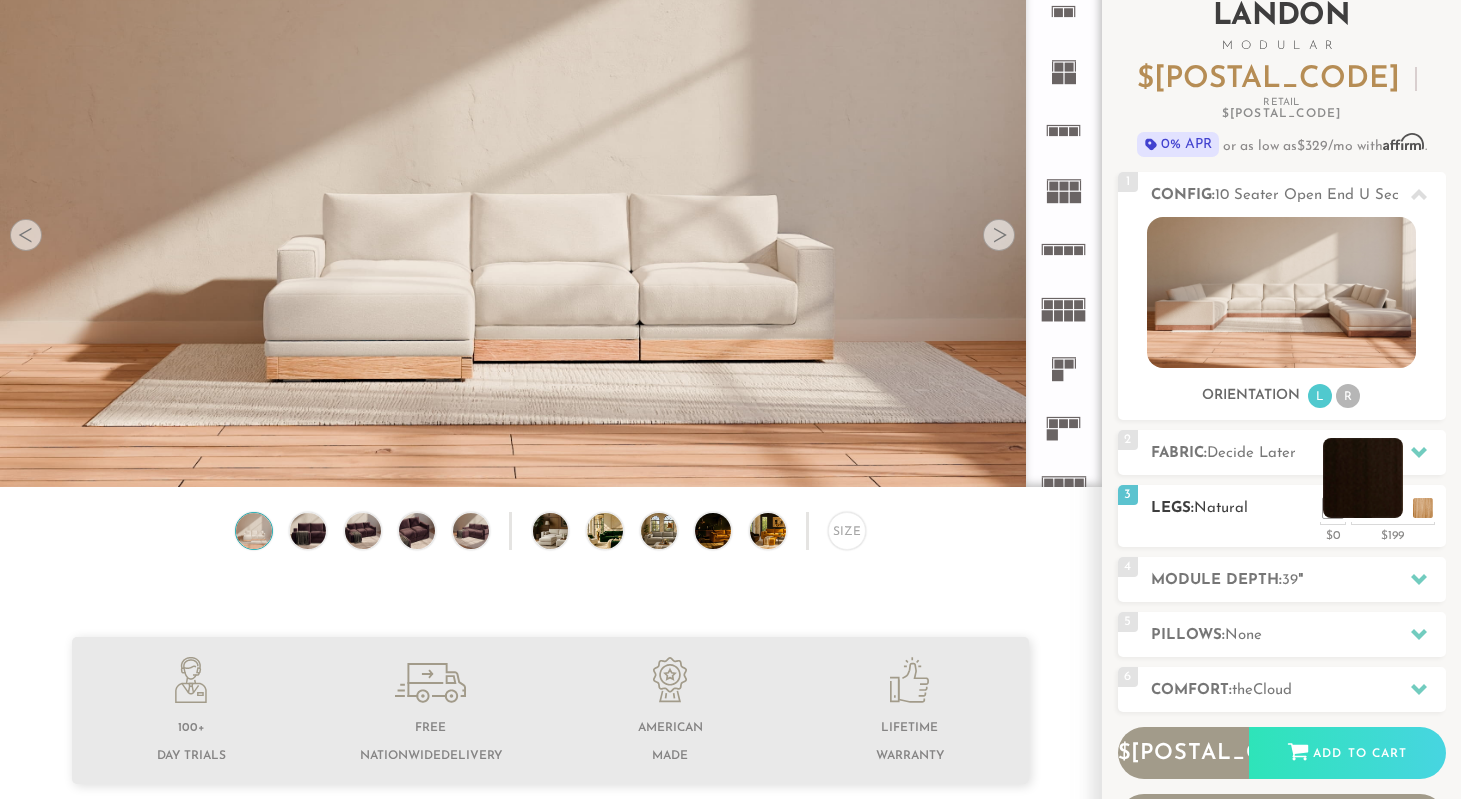 click at bounding box center (1363, 478) 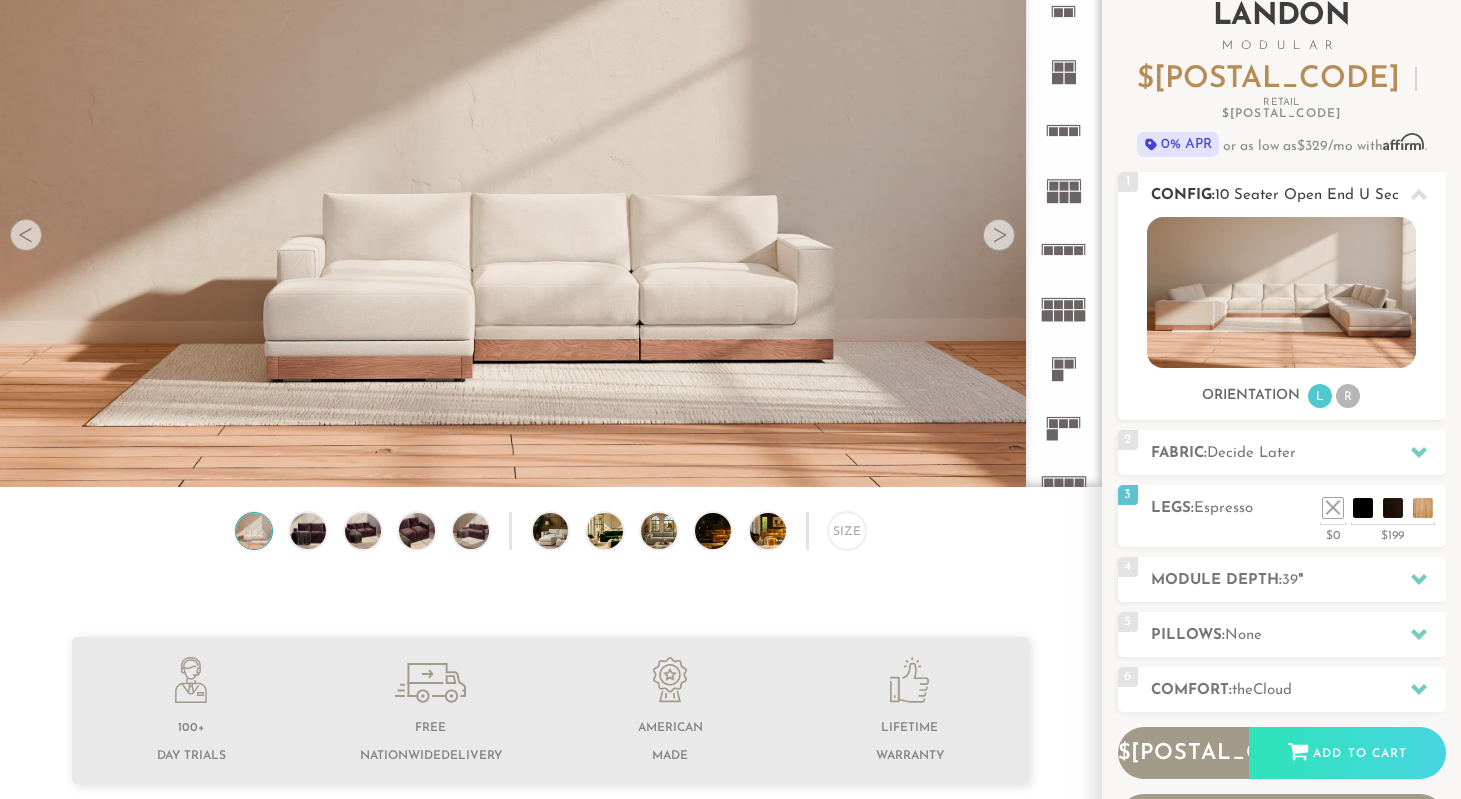 click on "R" at bounding box center [1348, 396] 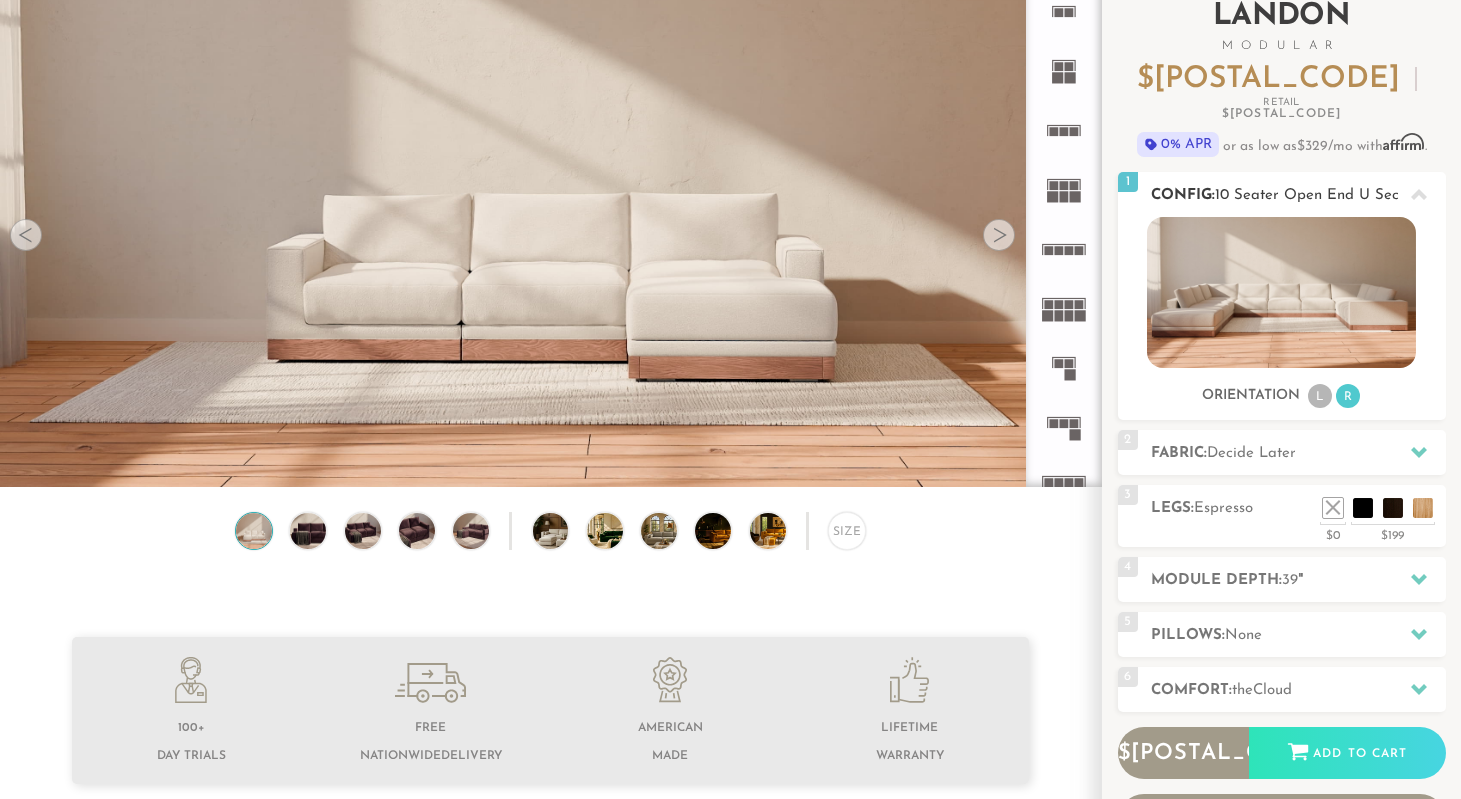 click on "R" at bounding box center (1348, 396) 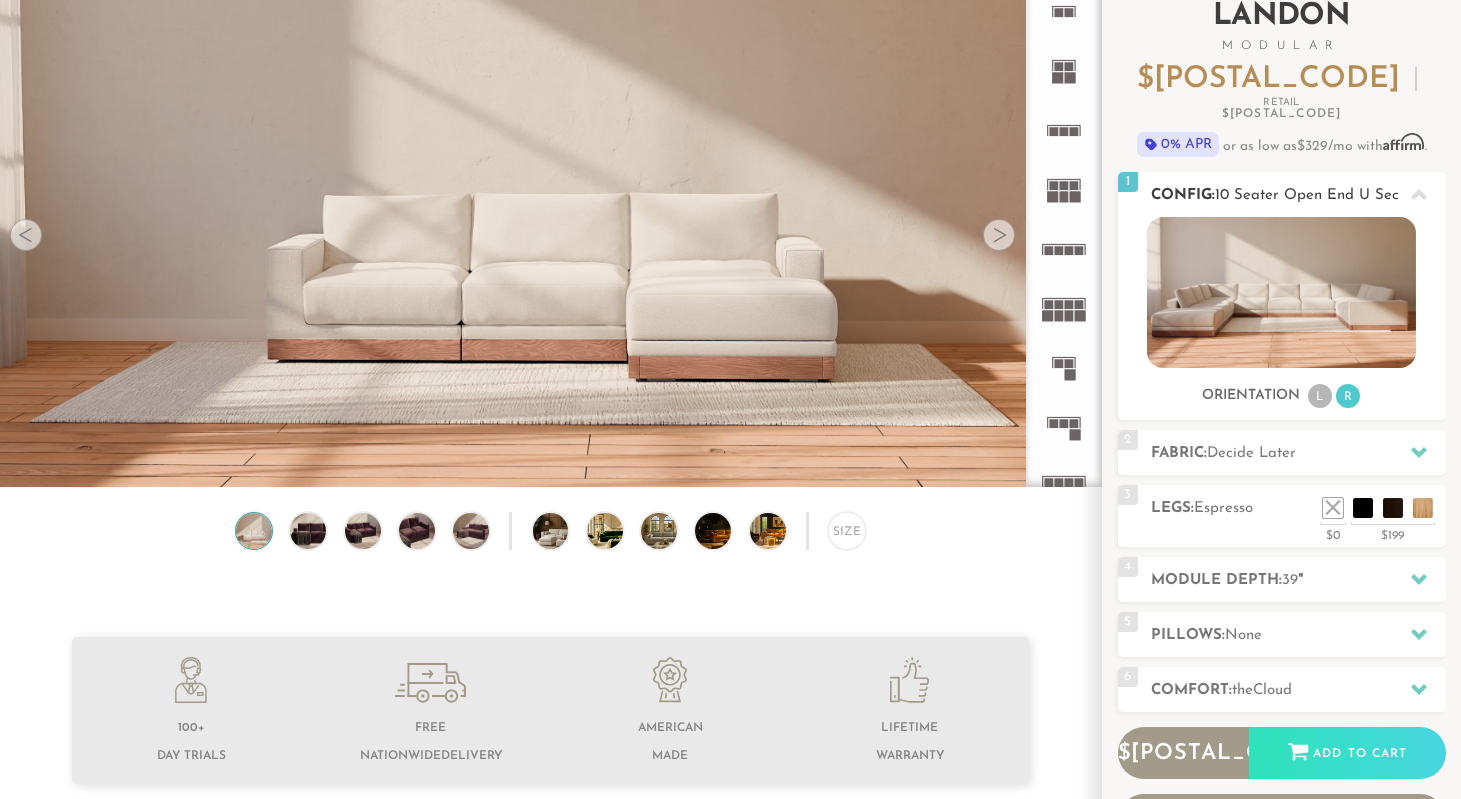 click on "L" at bounding box center (1320, 396) 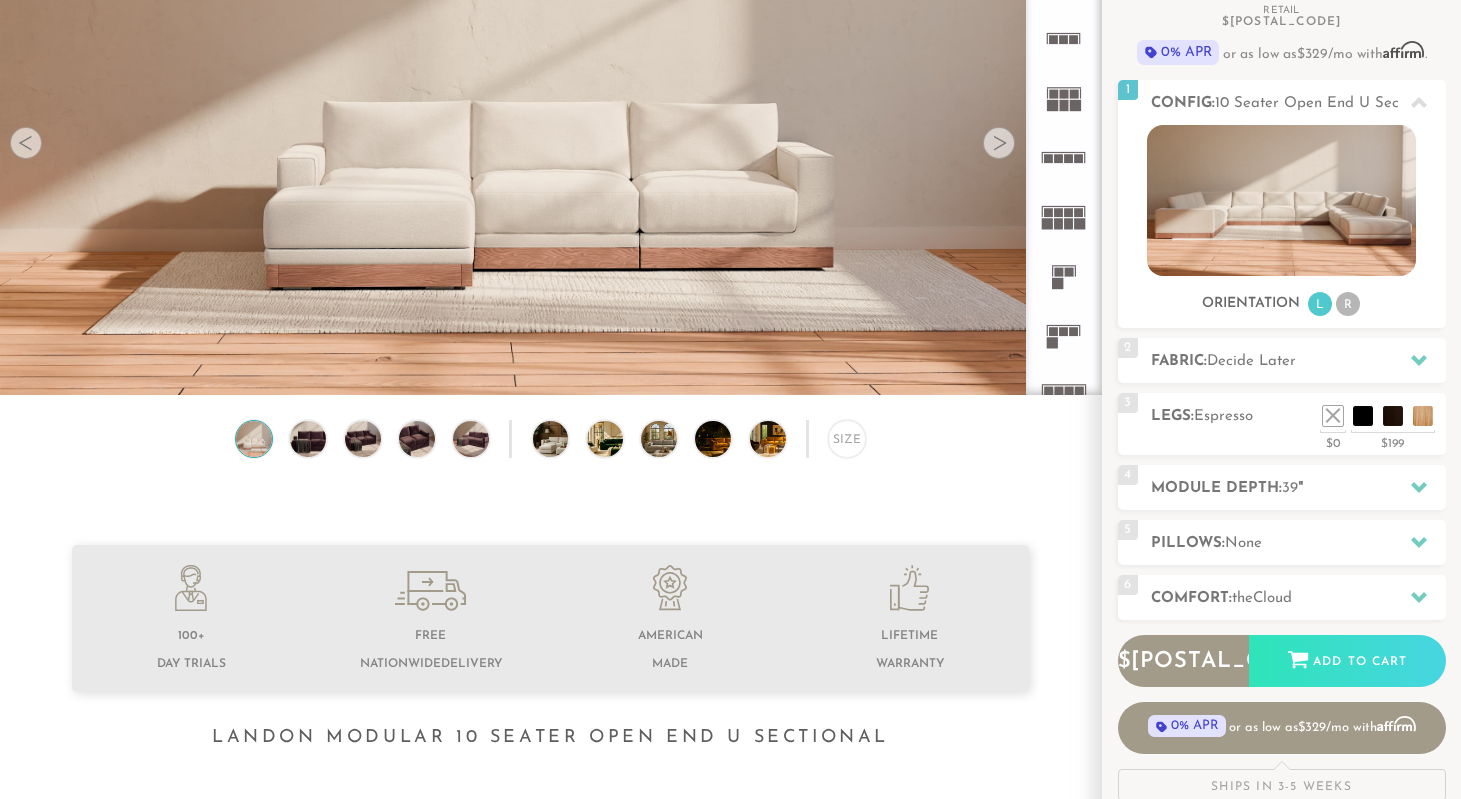 scroll, scrollTop: 242, scrollLeft: 0, axis: vertical 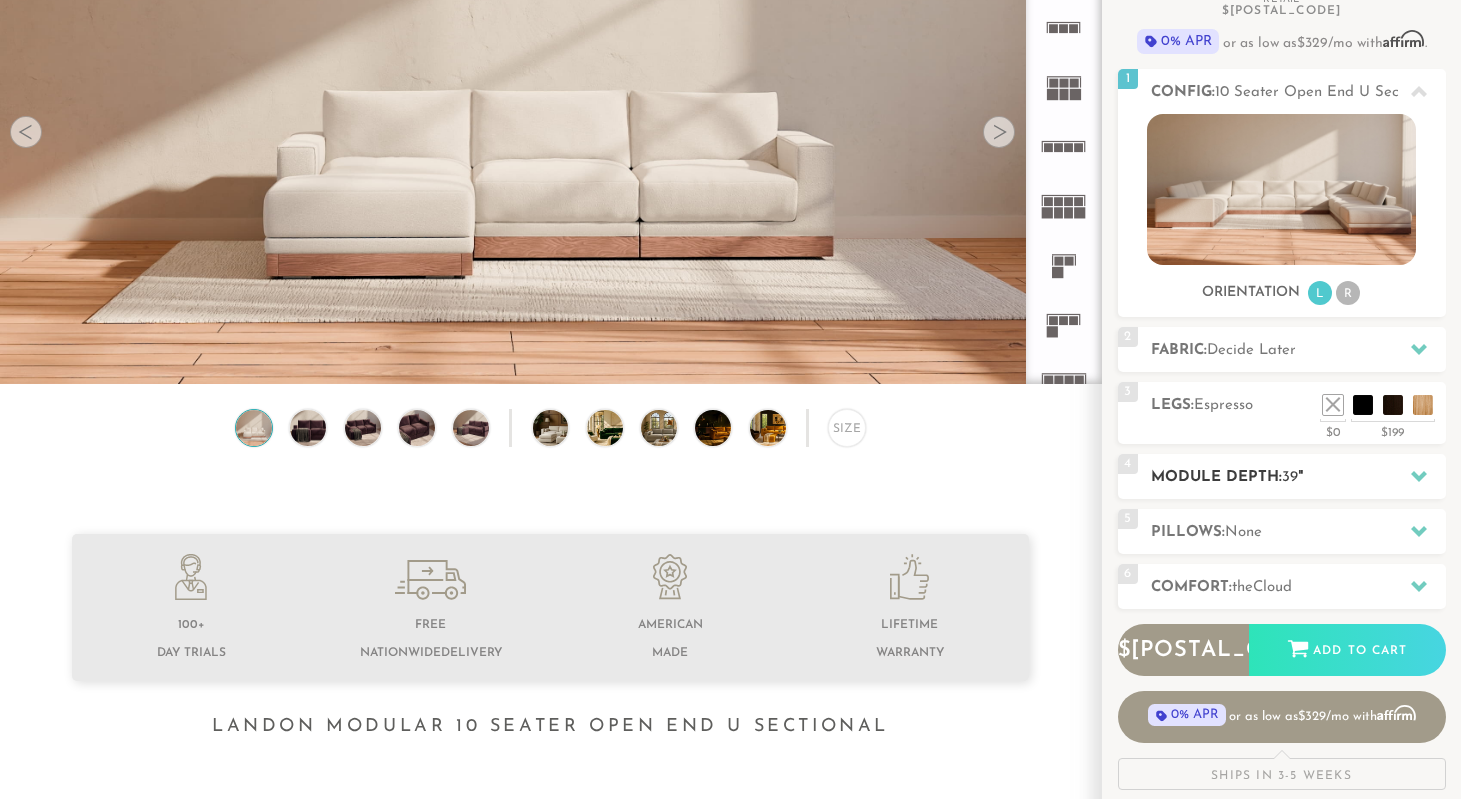 click 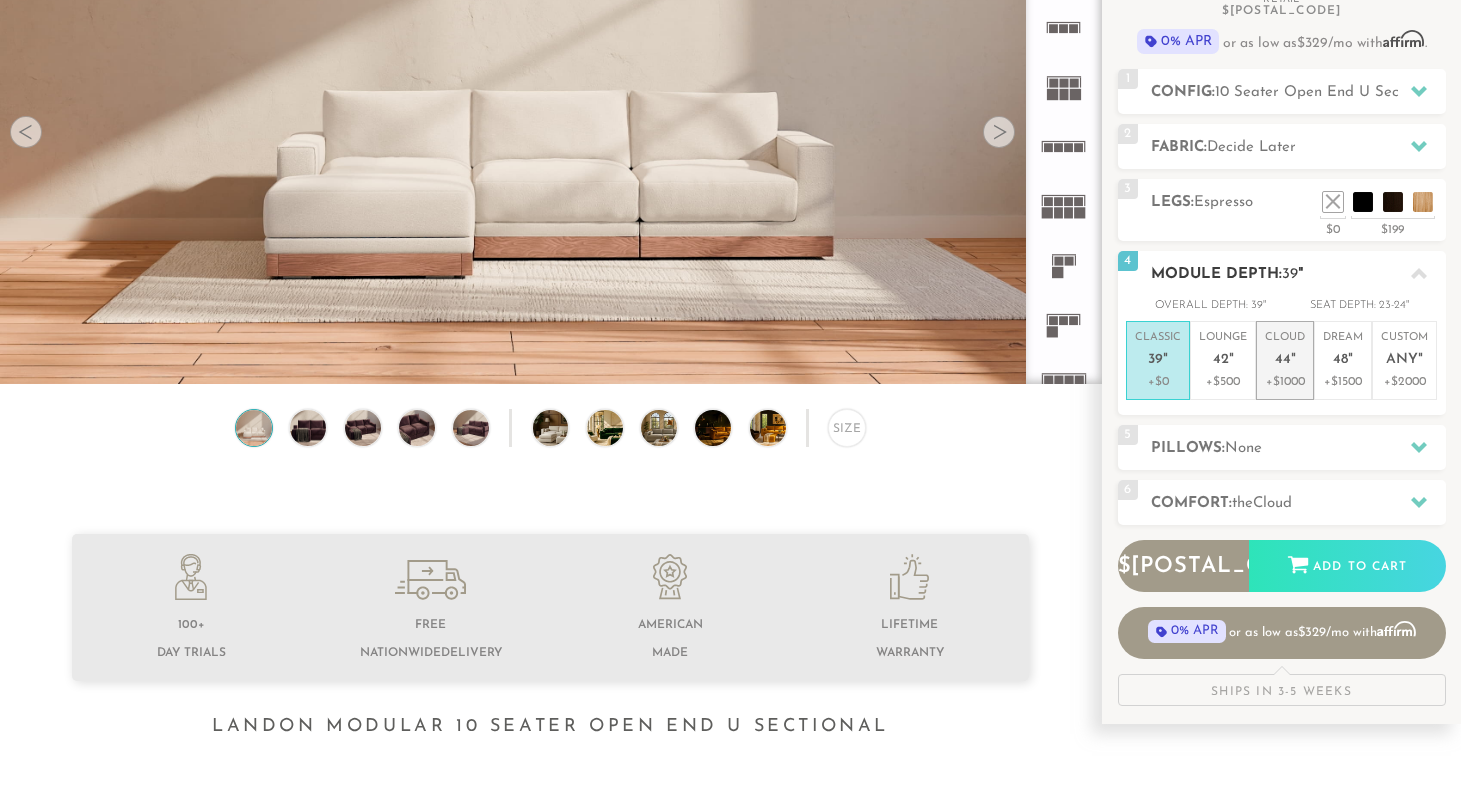 click on "44" at bounding box center [1283, 360] 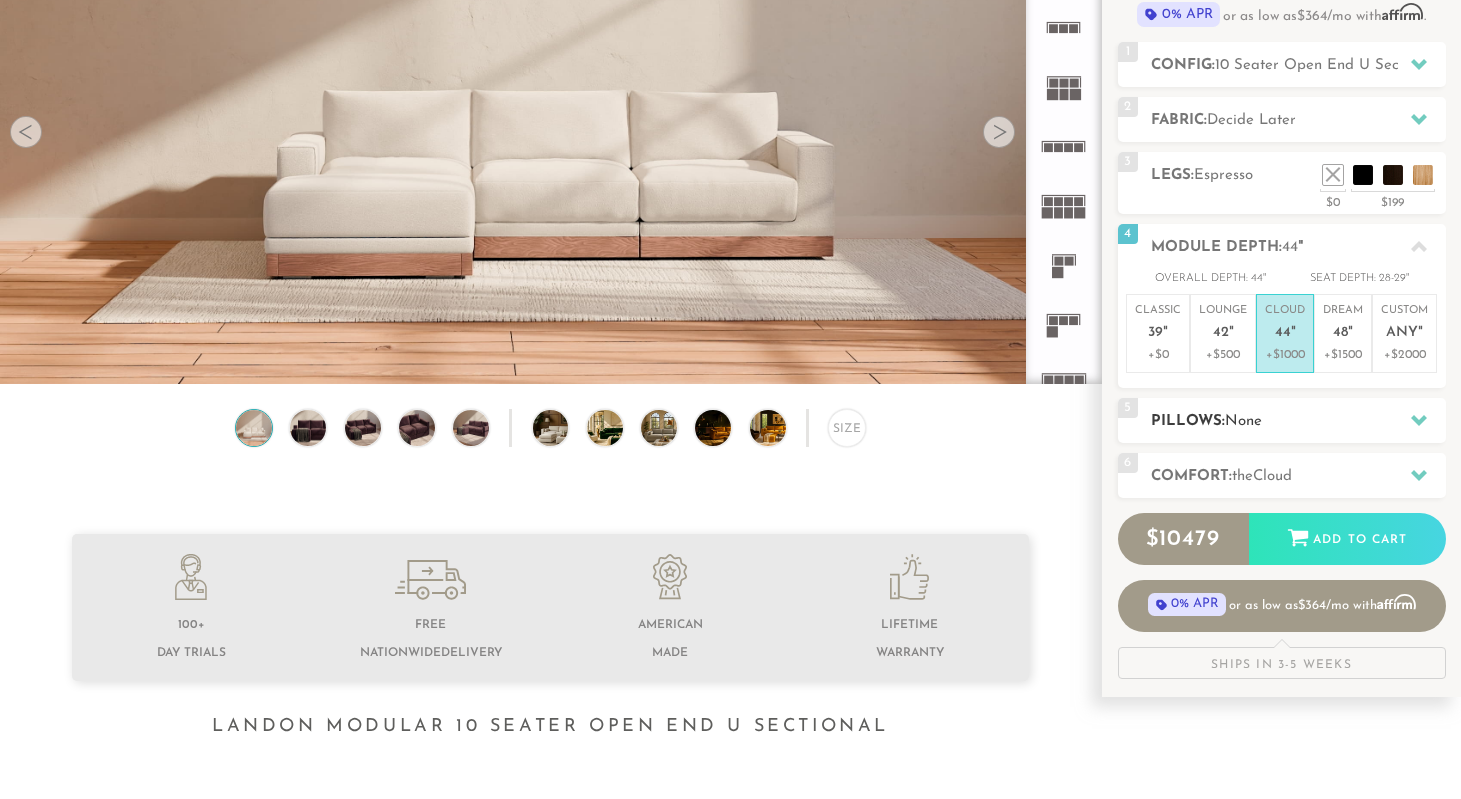 click on "Pillows:  None" at bounding box center [1298, 421] 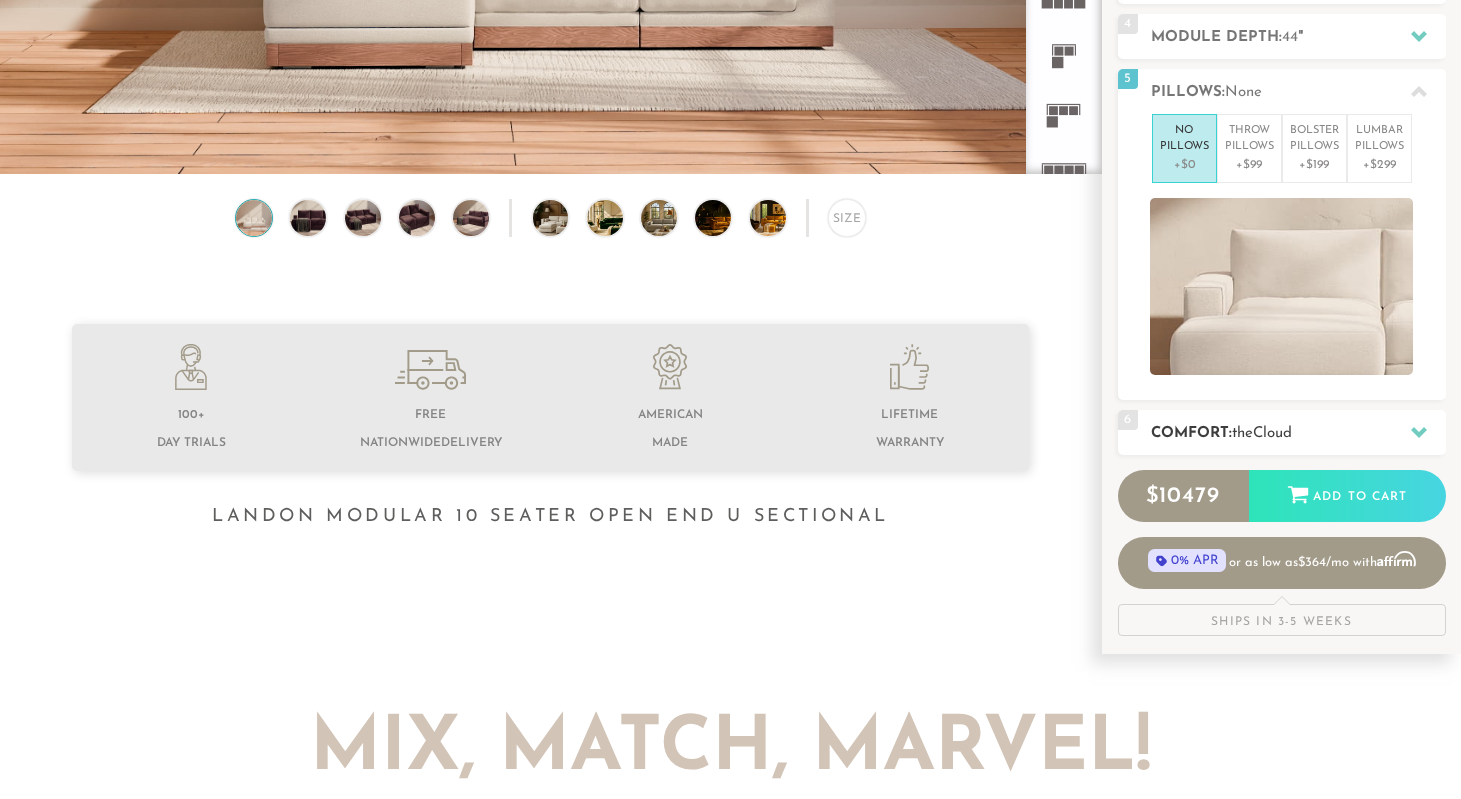 scroll, scrollTop: 463, scrollLeft: 0, axis: vertical 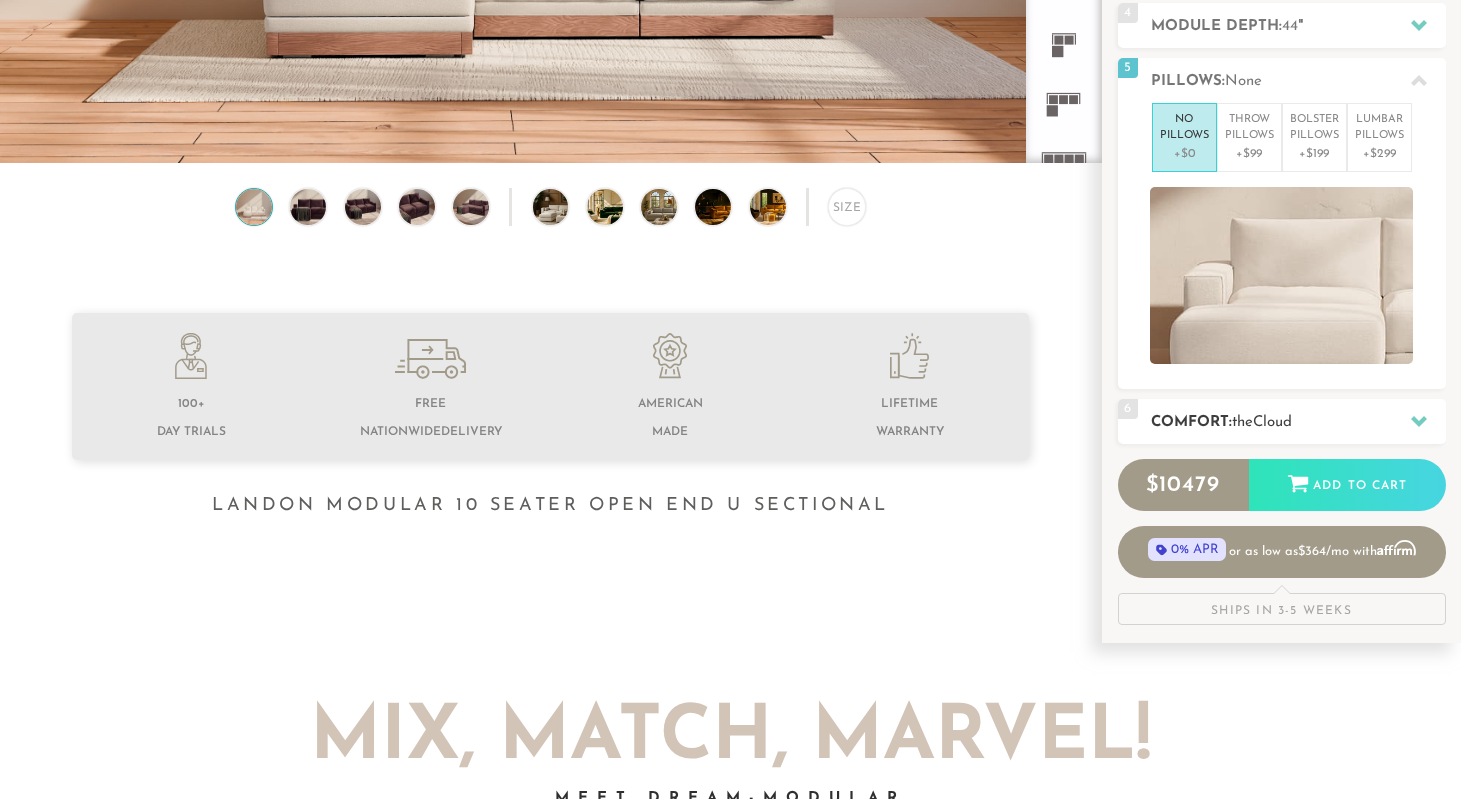 click on "Cloud" at bounding box center [1272, 422] 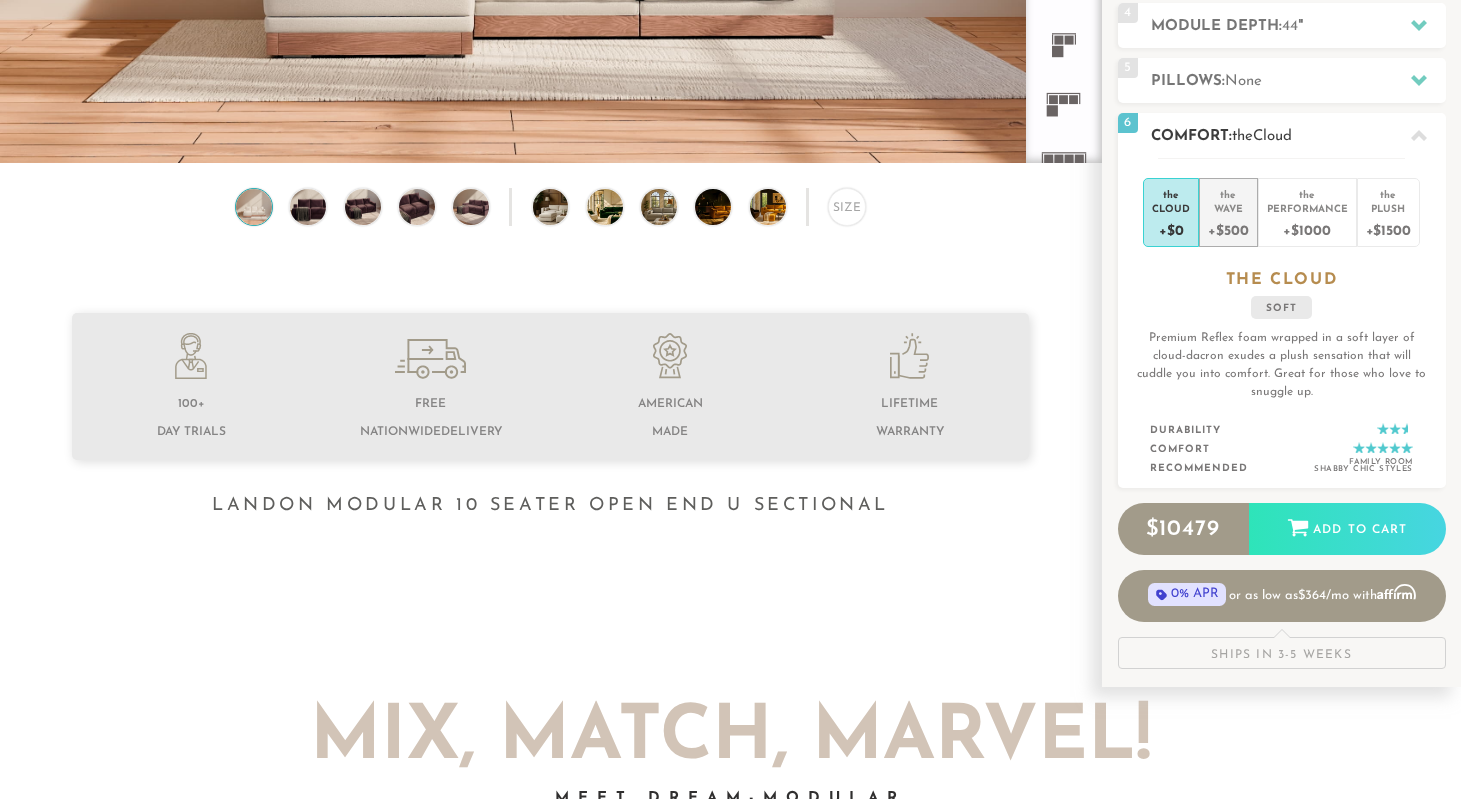click on "+$500" at bounding box center (1228, 229) 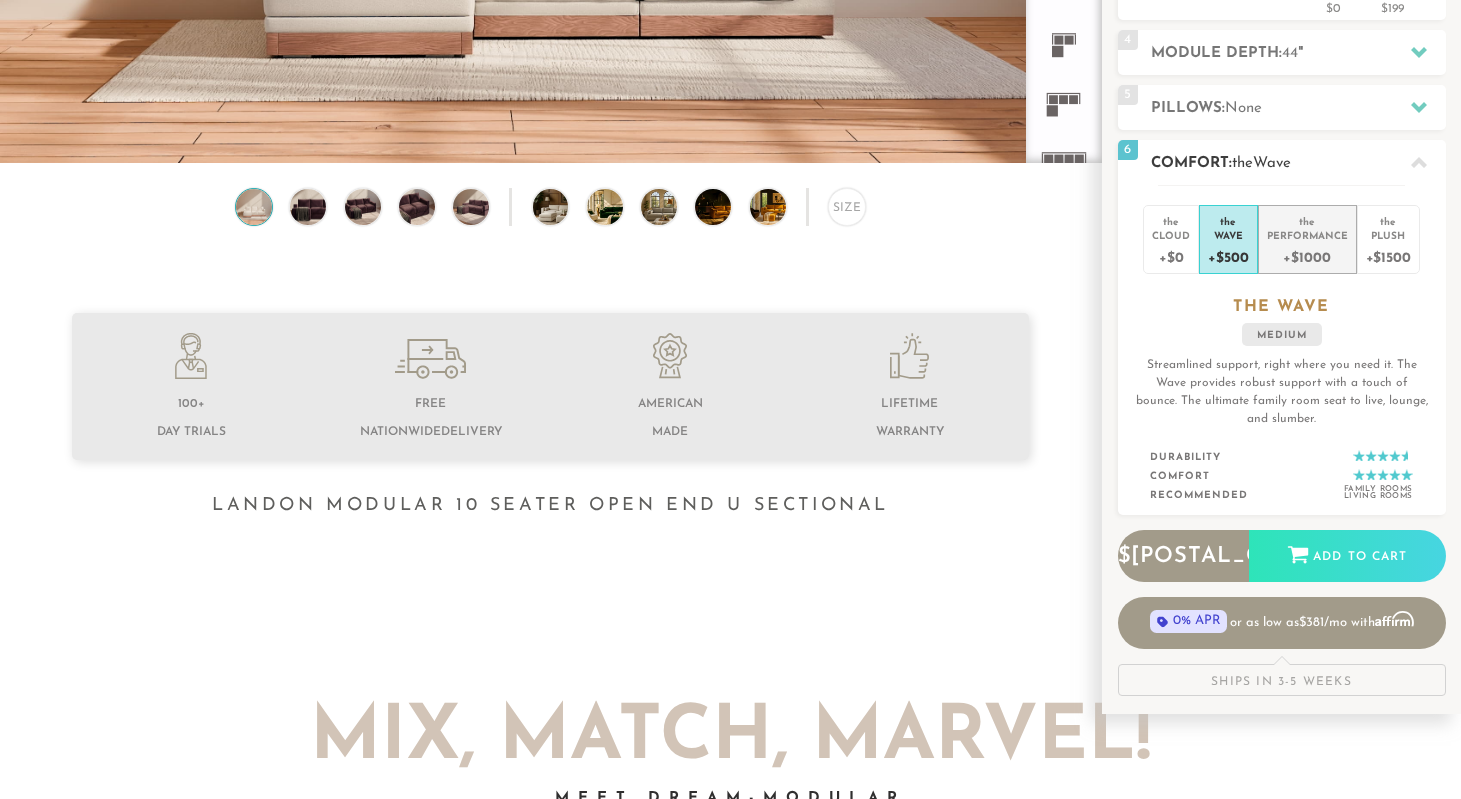 click on "+$1000" at bounding box center (1307, 256) 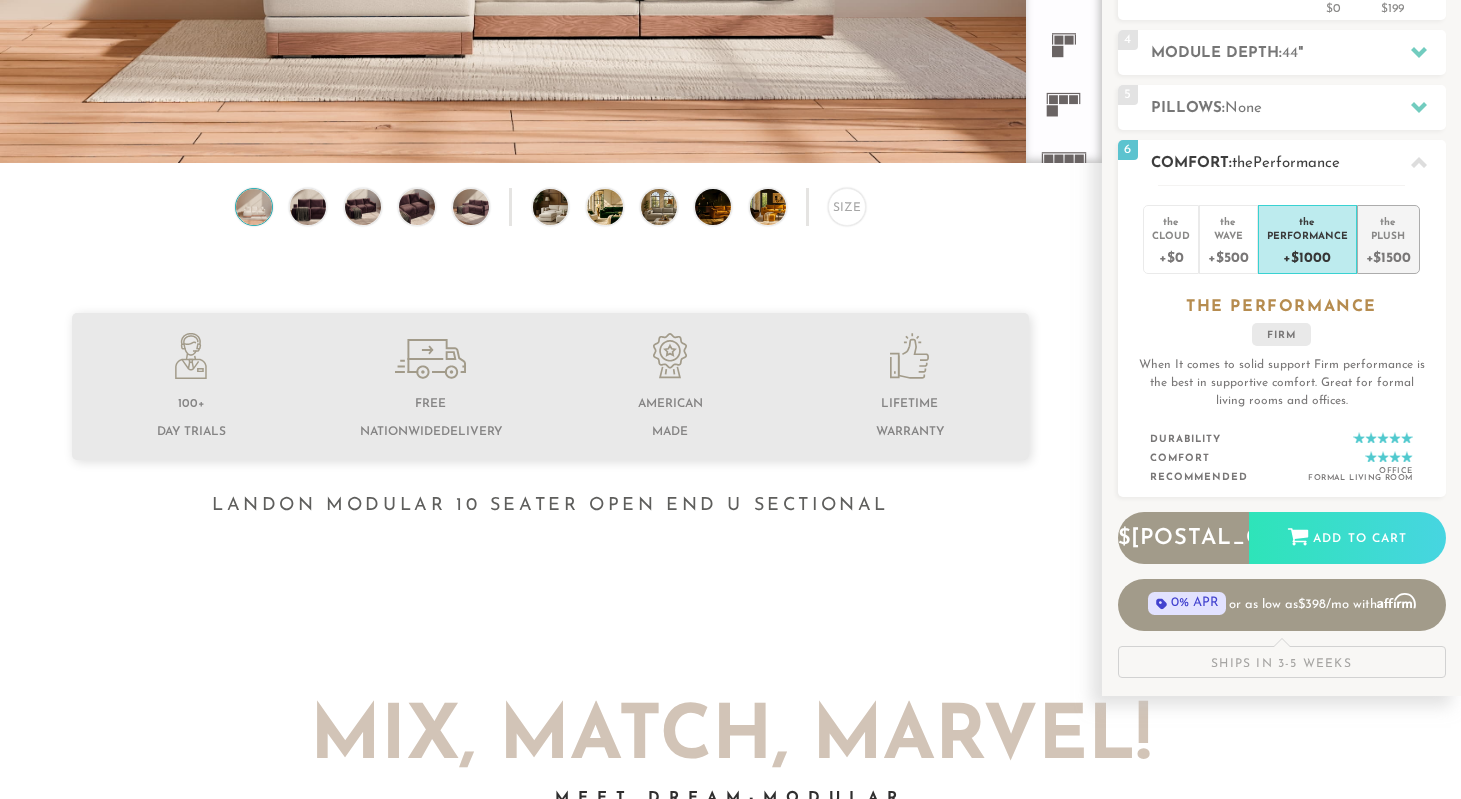 click on "+$1500" at bounding box center [1388, 256] 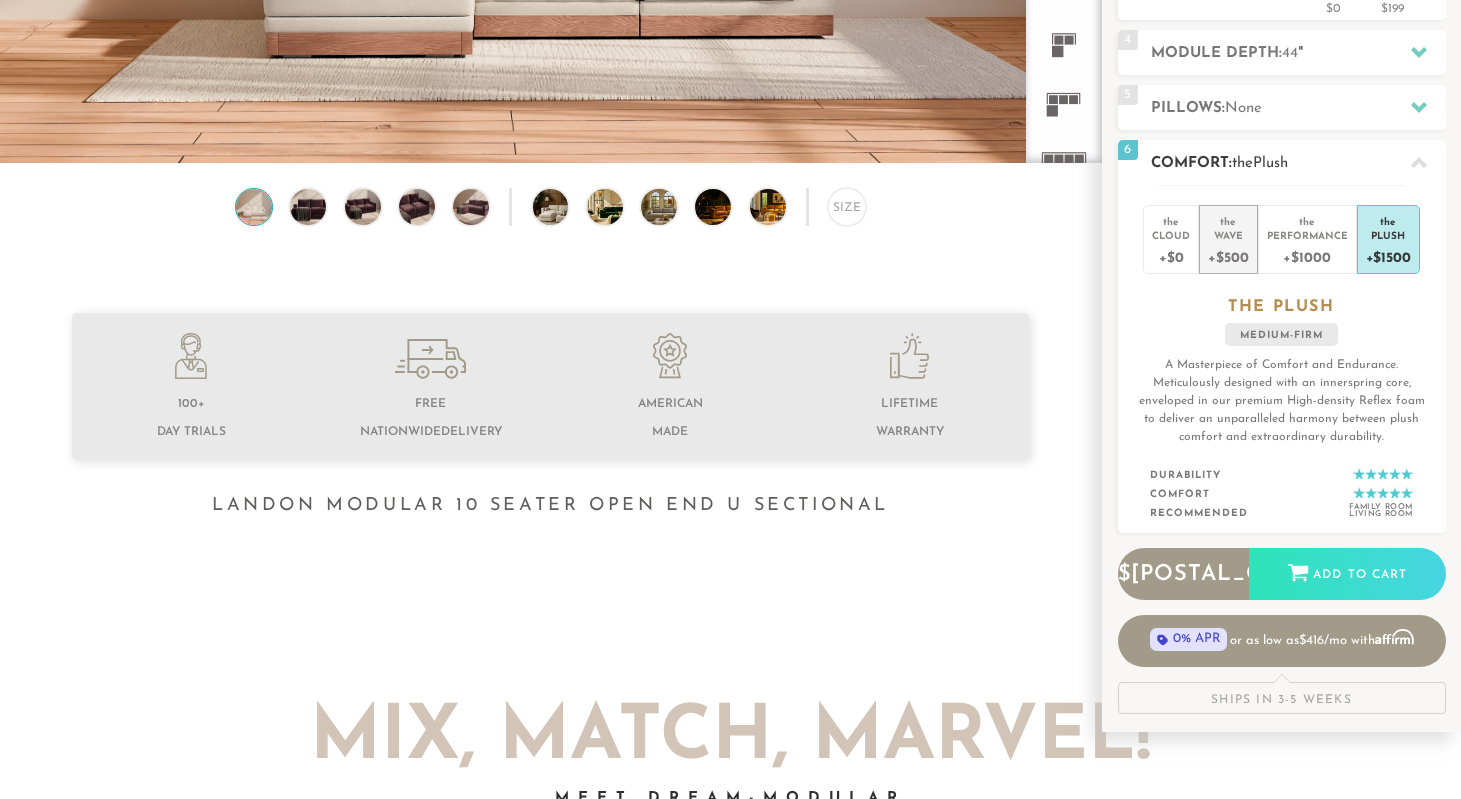 click on "Wave" at bounding box center (1228, 235) 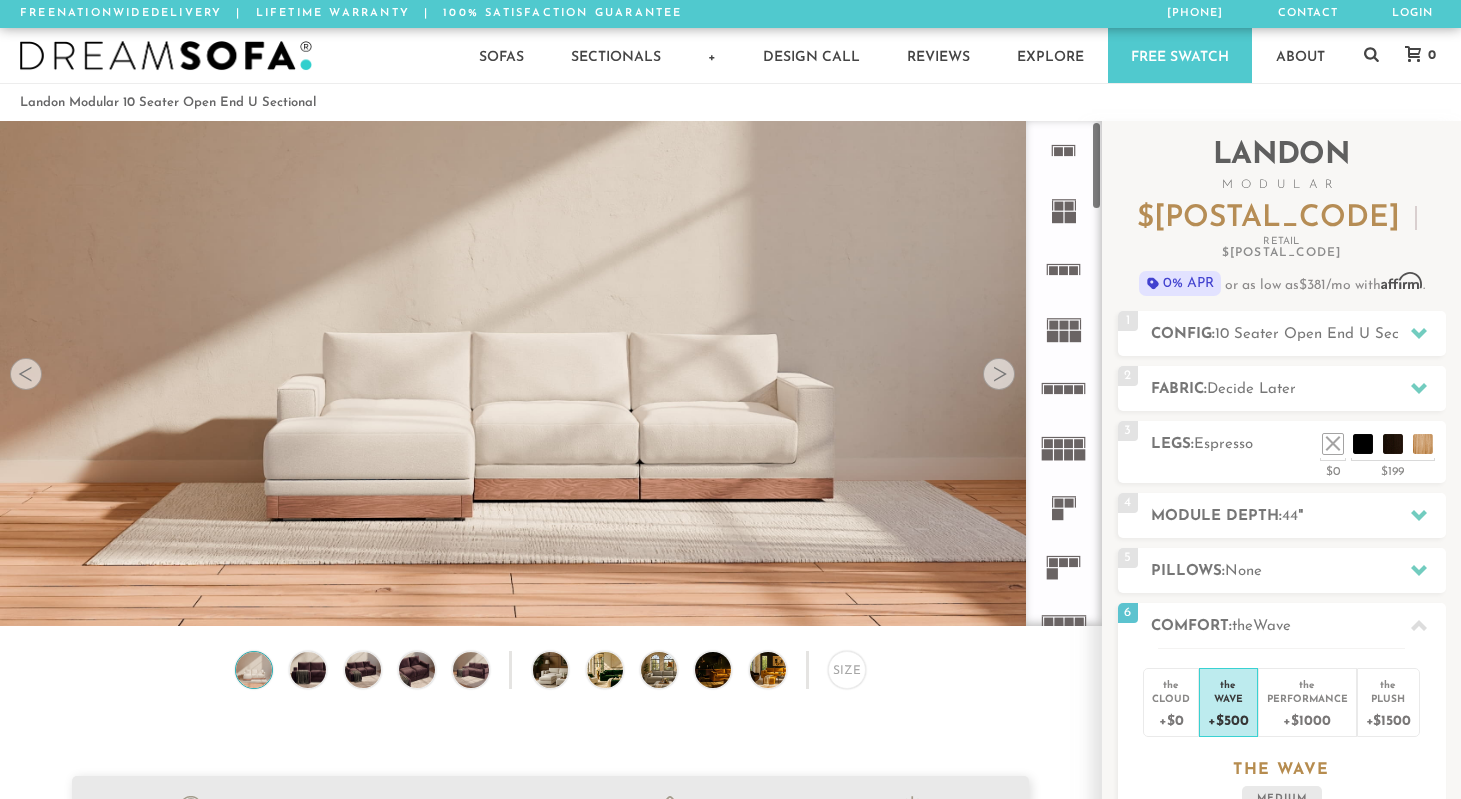 scroll, scrollTop: 0, scrollLeft: 0, axis: both 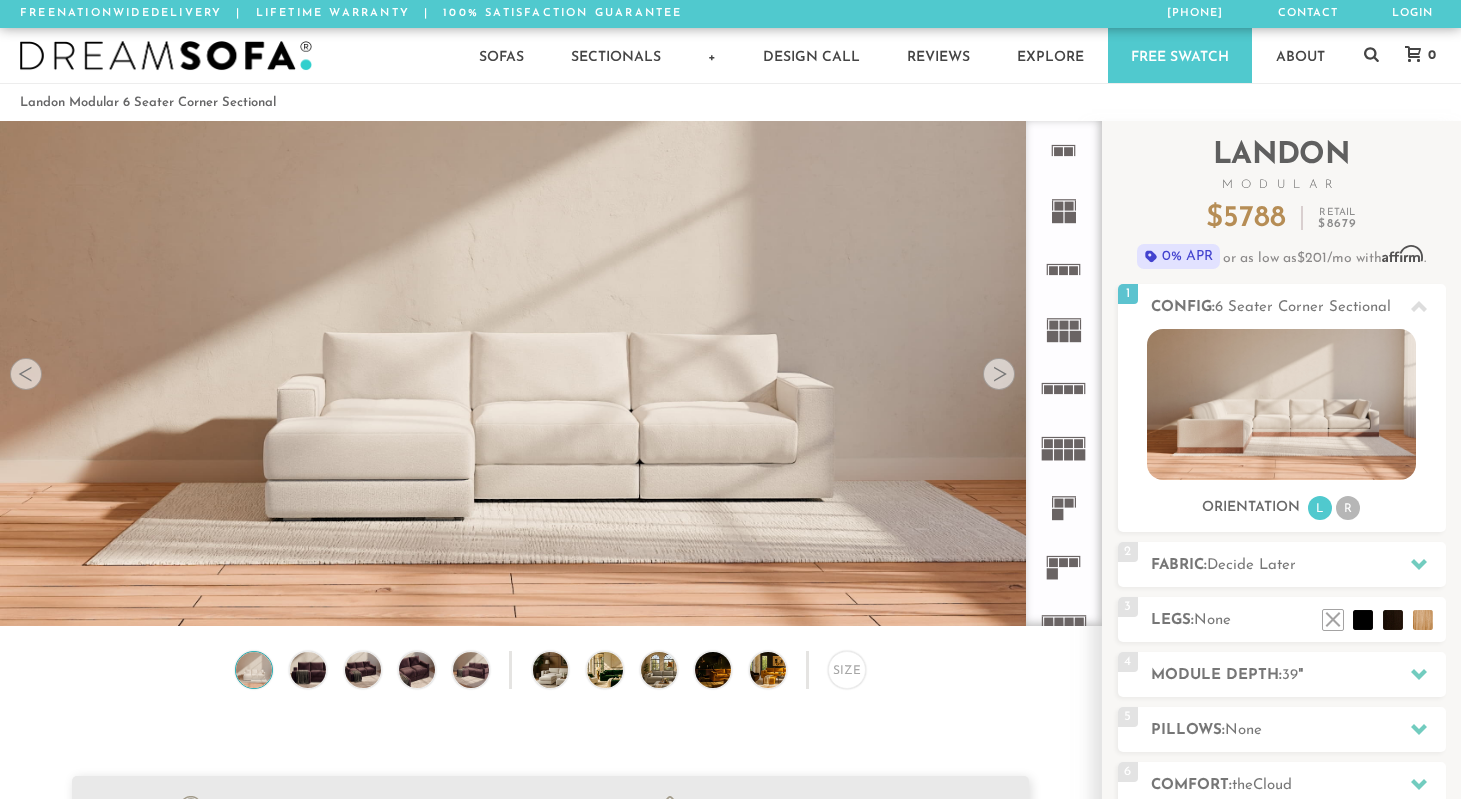 click at bounding box center [999, 374] 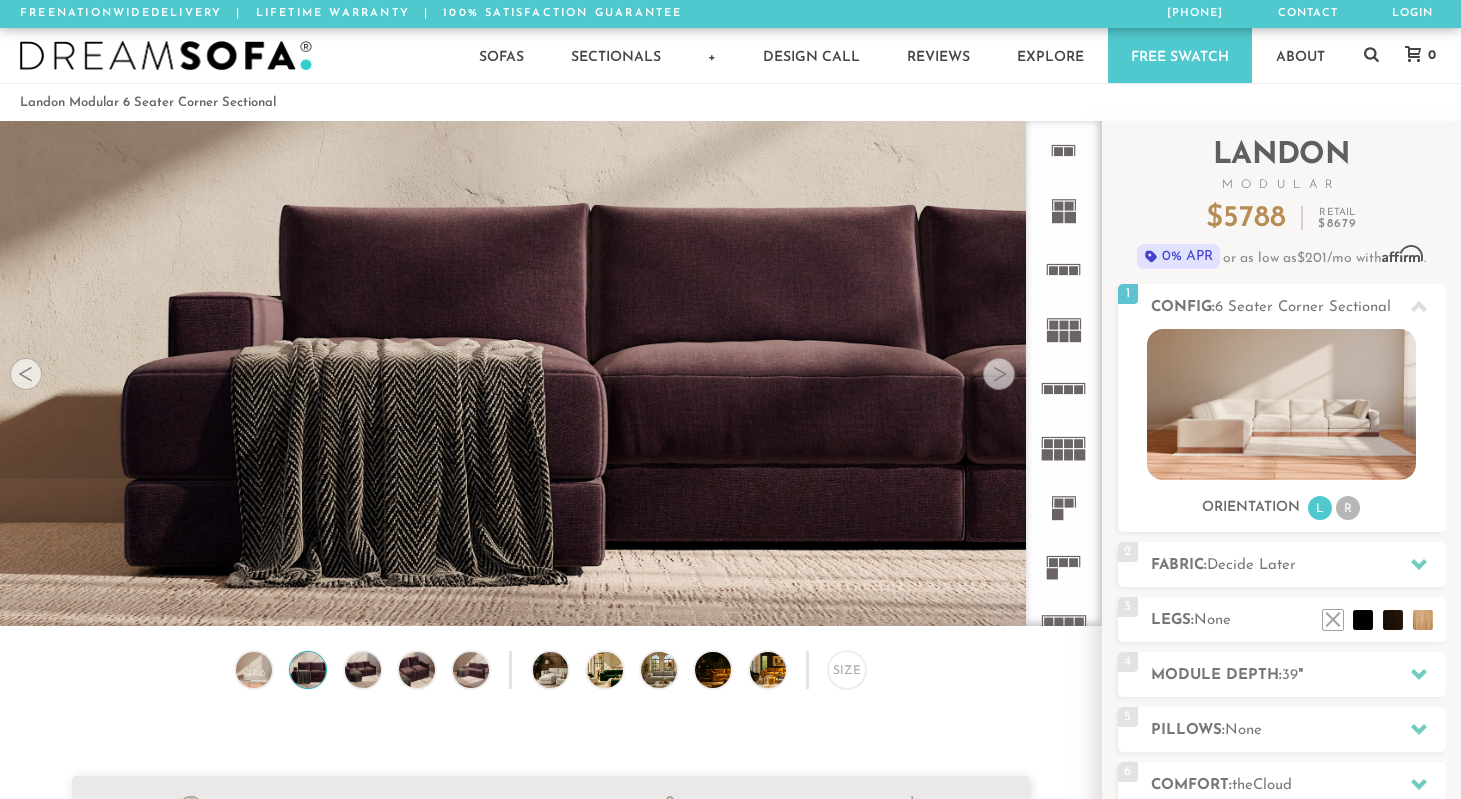 click at bounding box center [999, 374] 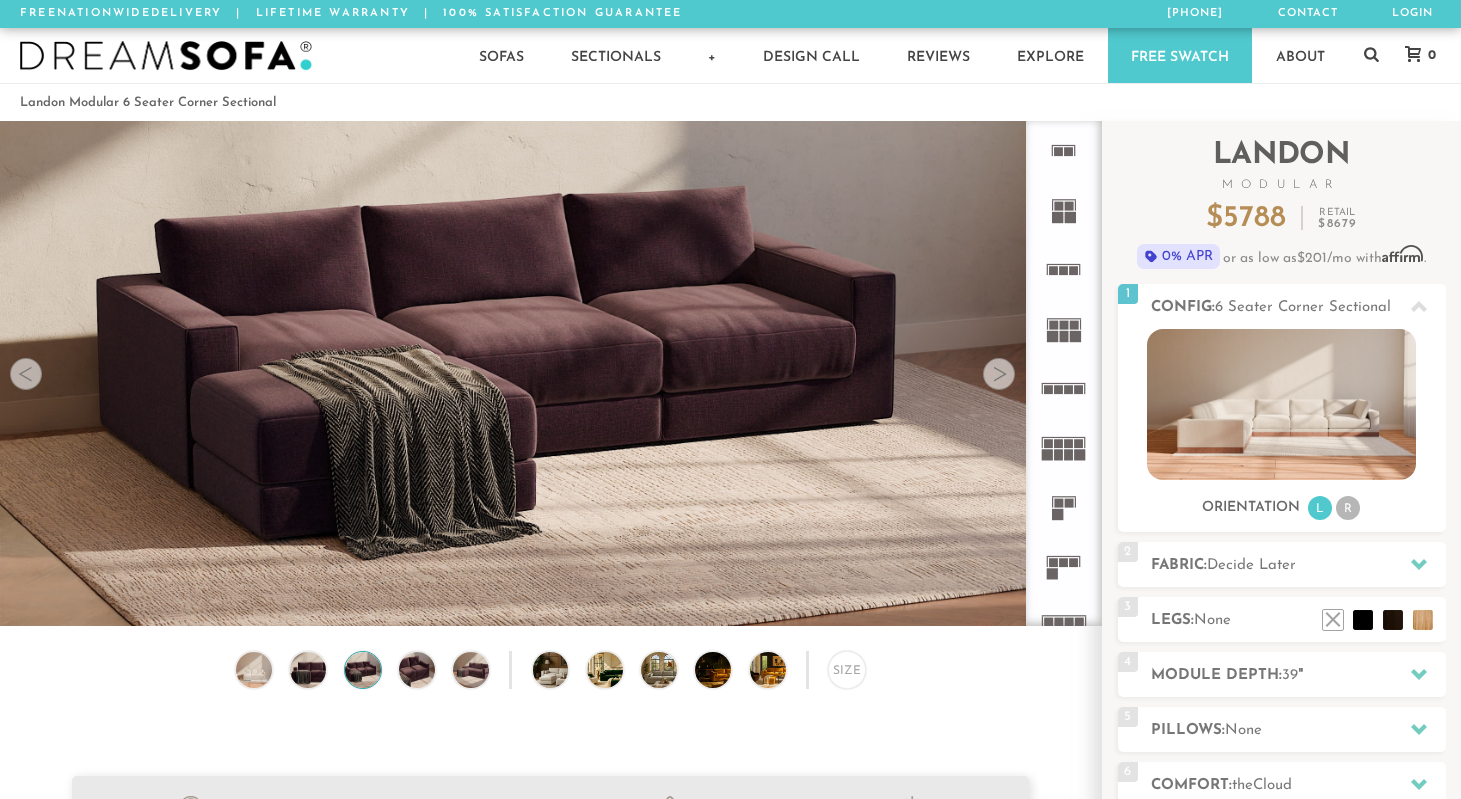 click at bounding box center [999, 374] 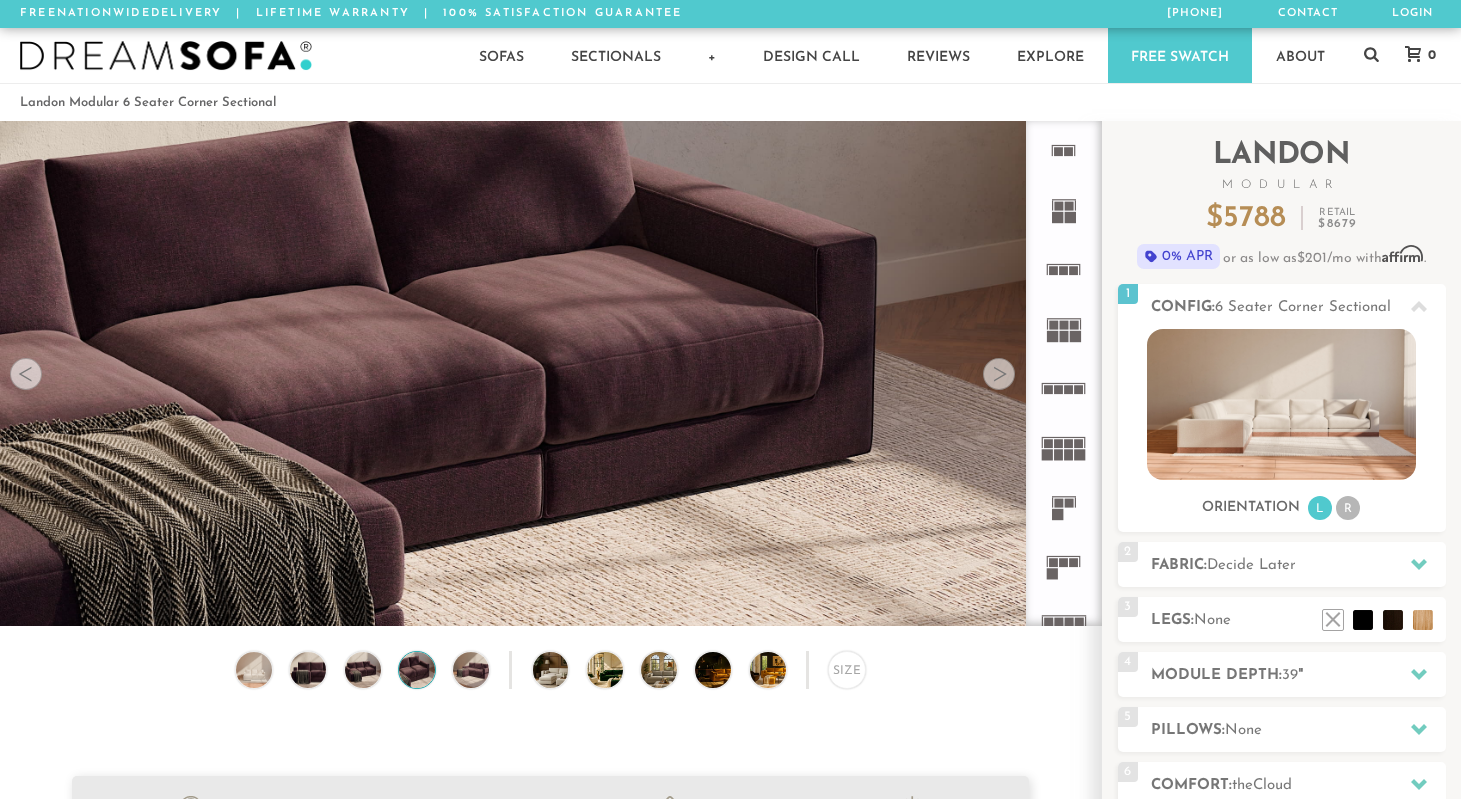 click at bounding box center (999, 374) 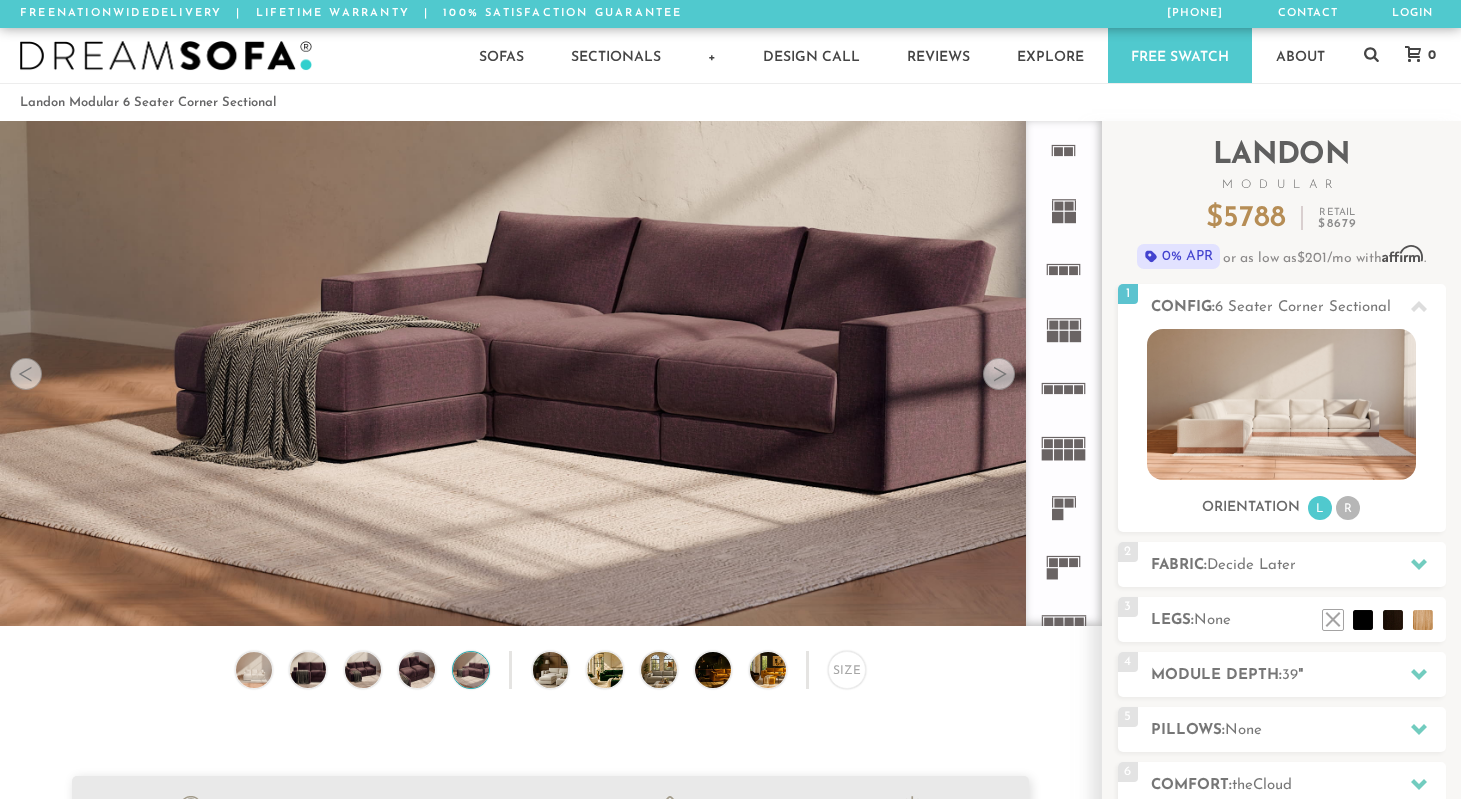 click at bounding box center [999, 374] 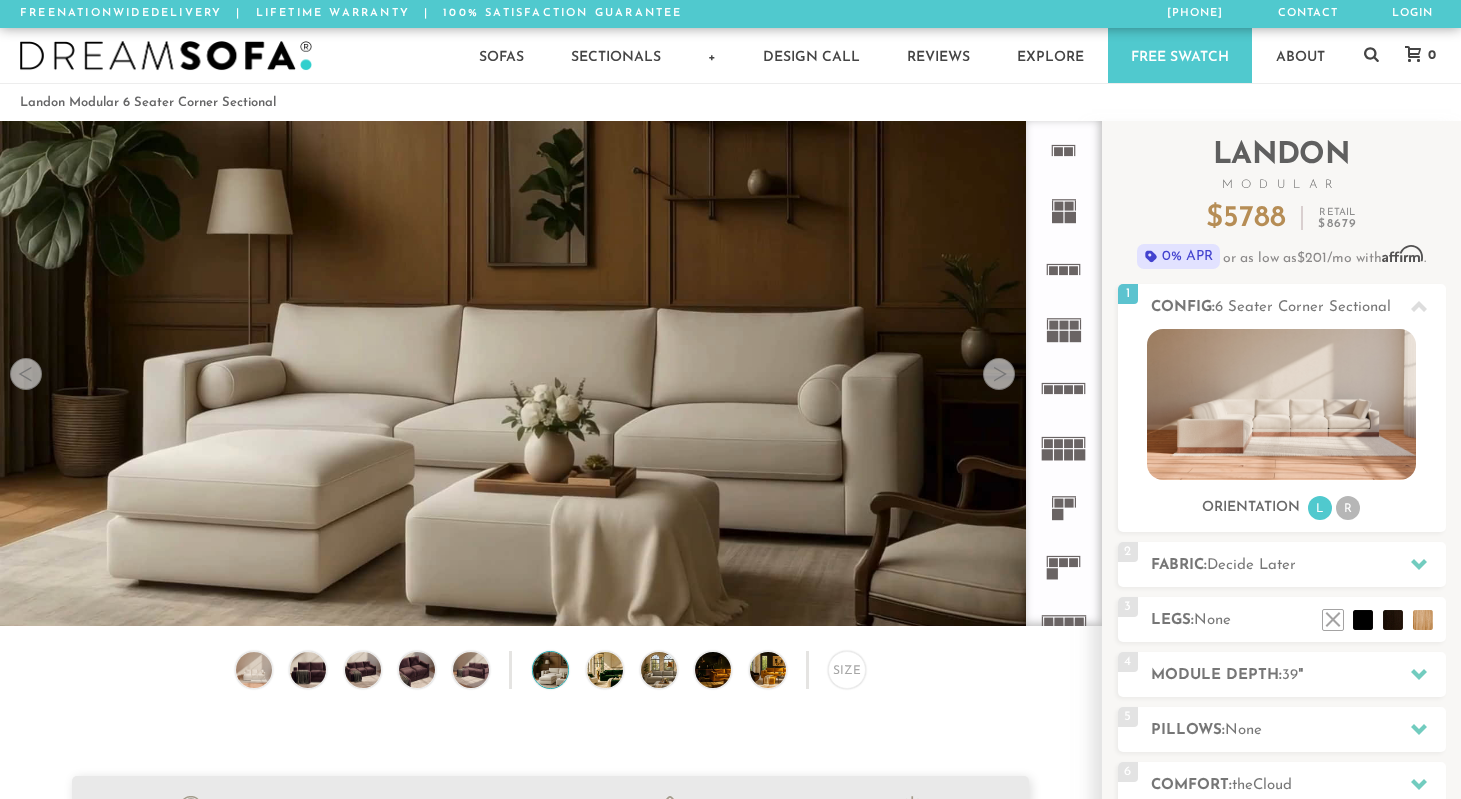 click at bounding box center [999, 374] 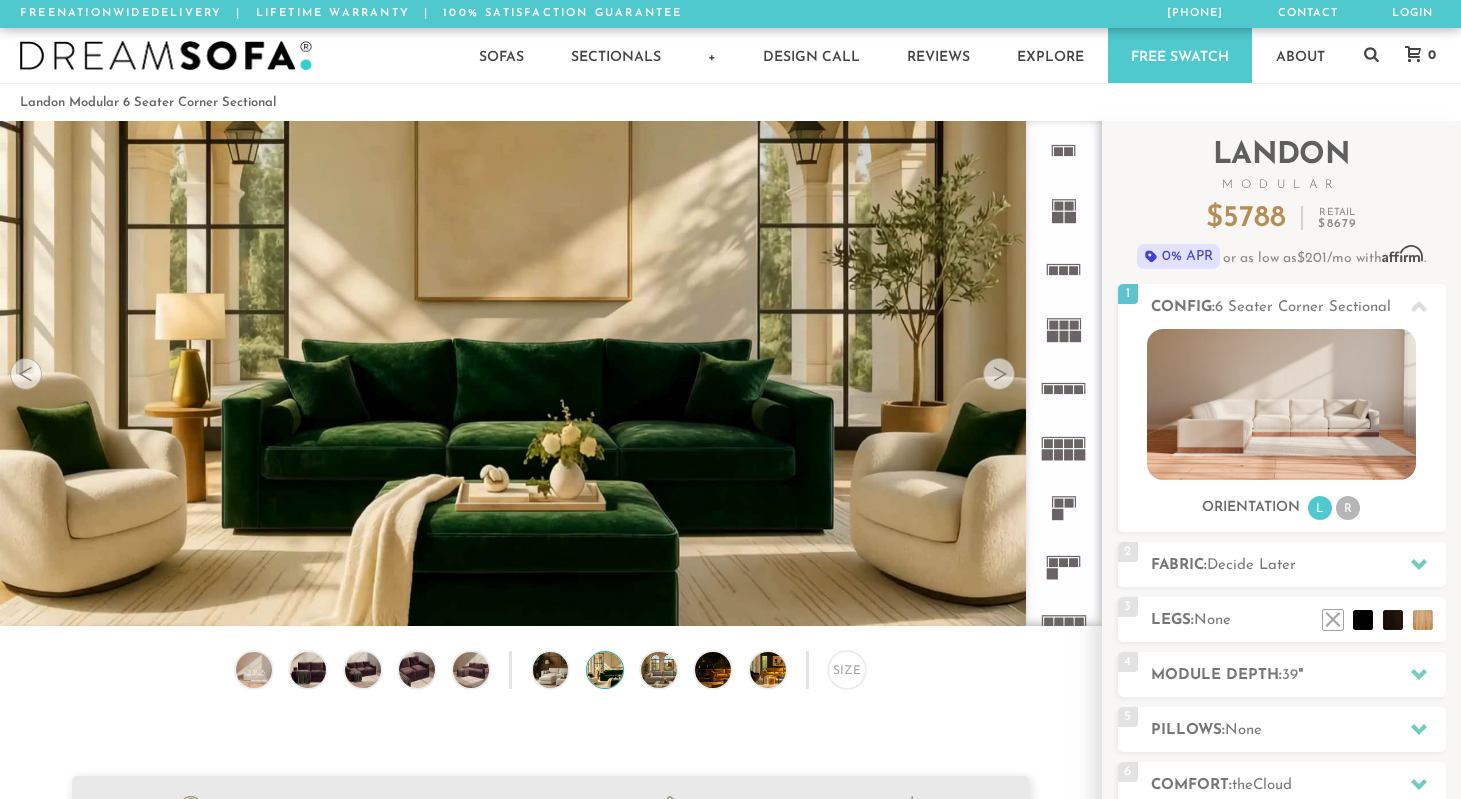 click at bounding box center (999, 374) 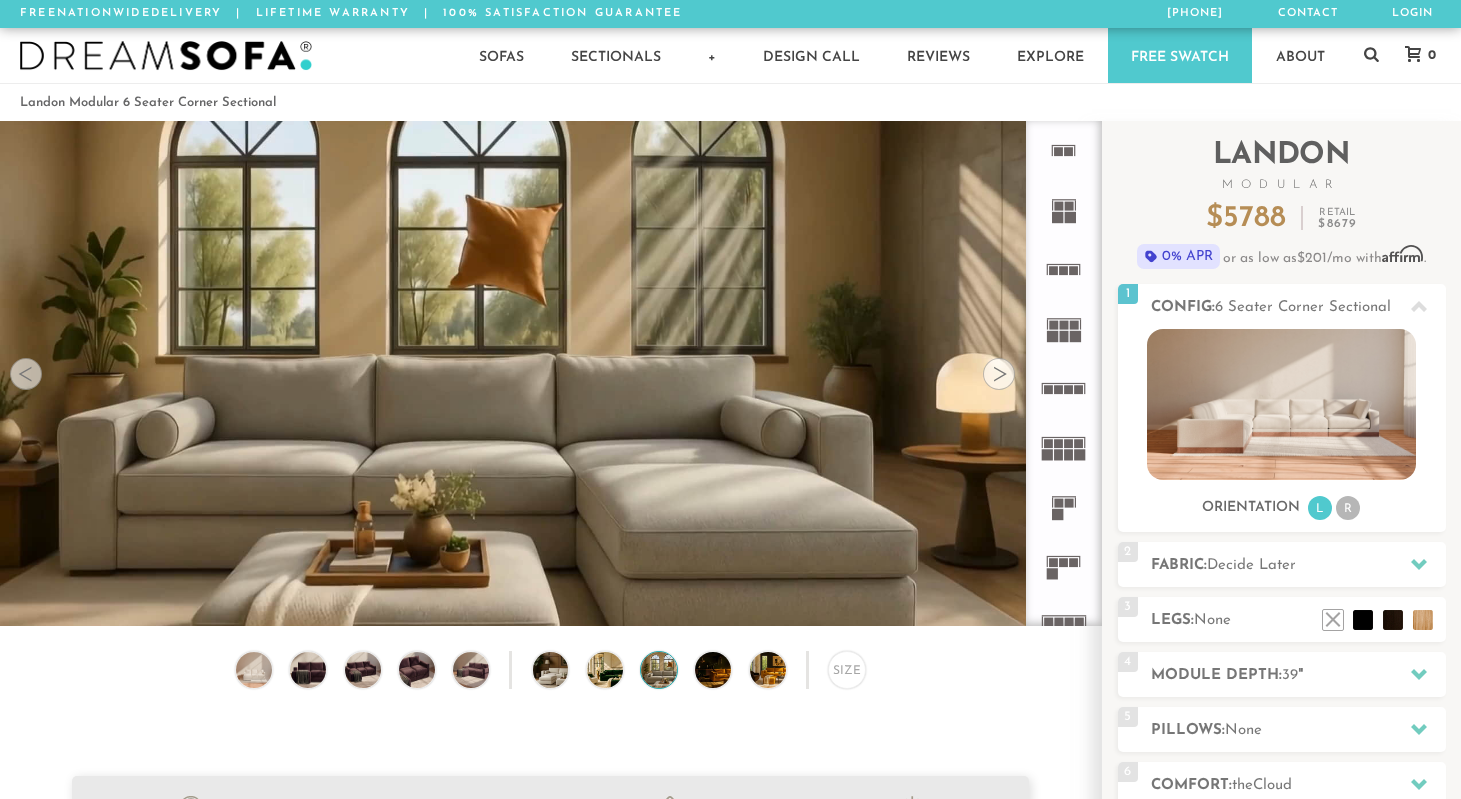 click at bounding box center [999, 374] 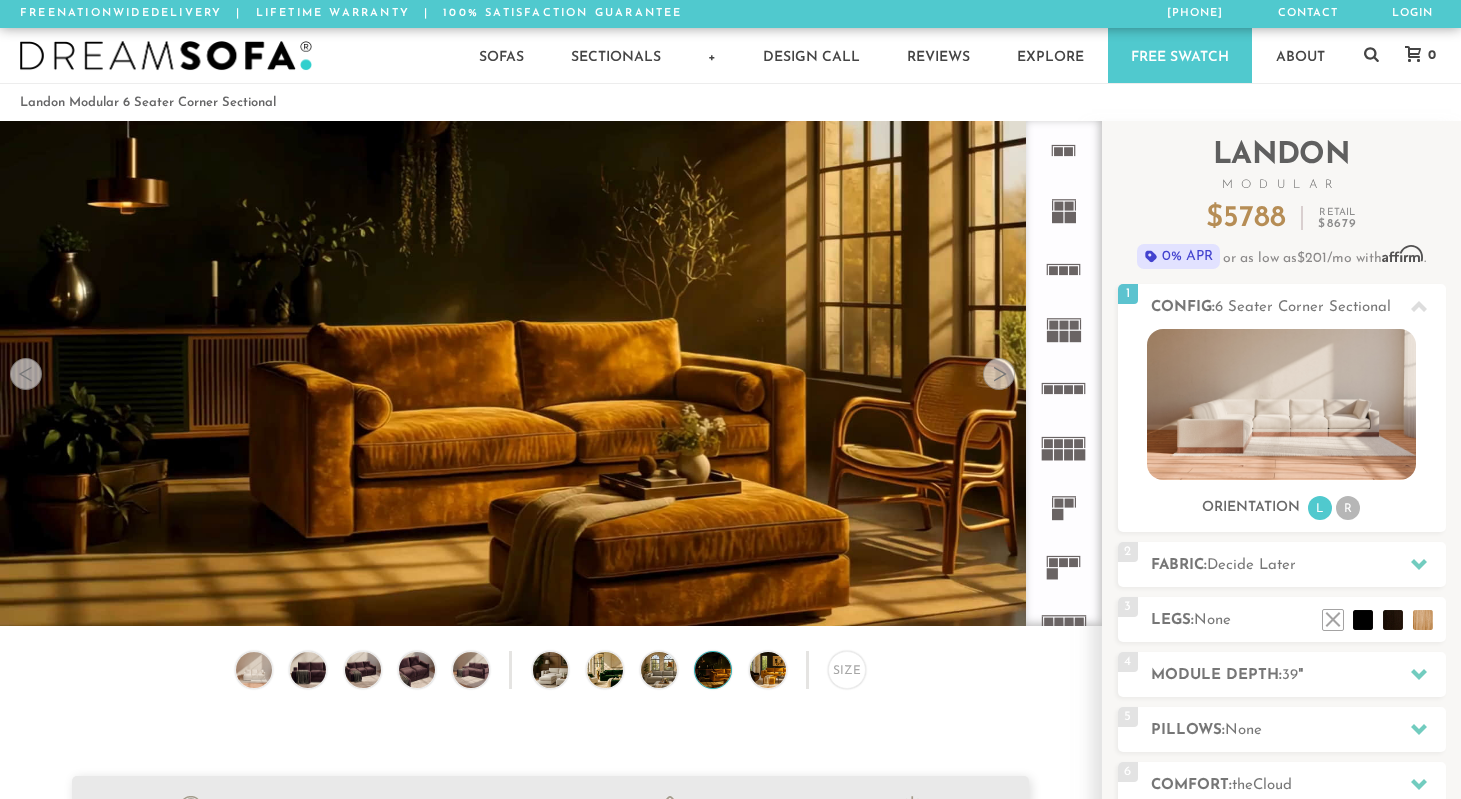 click at bounding box center (999, 374) 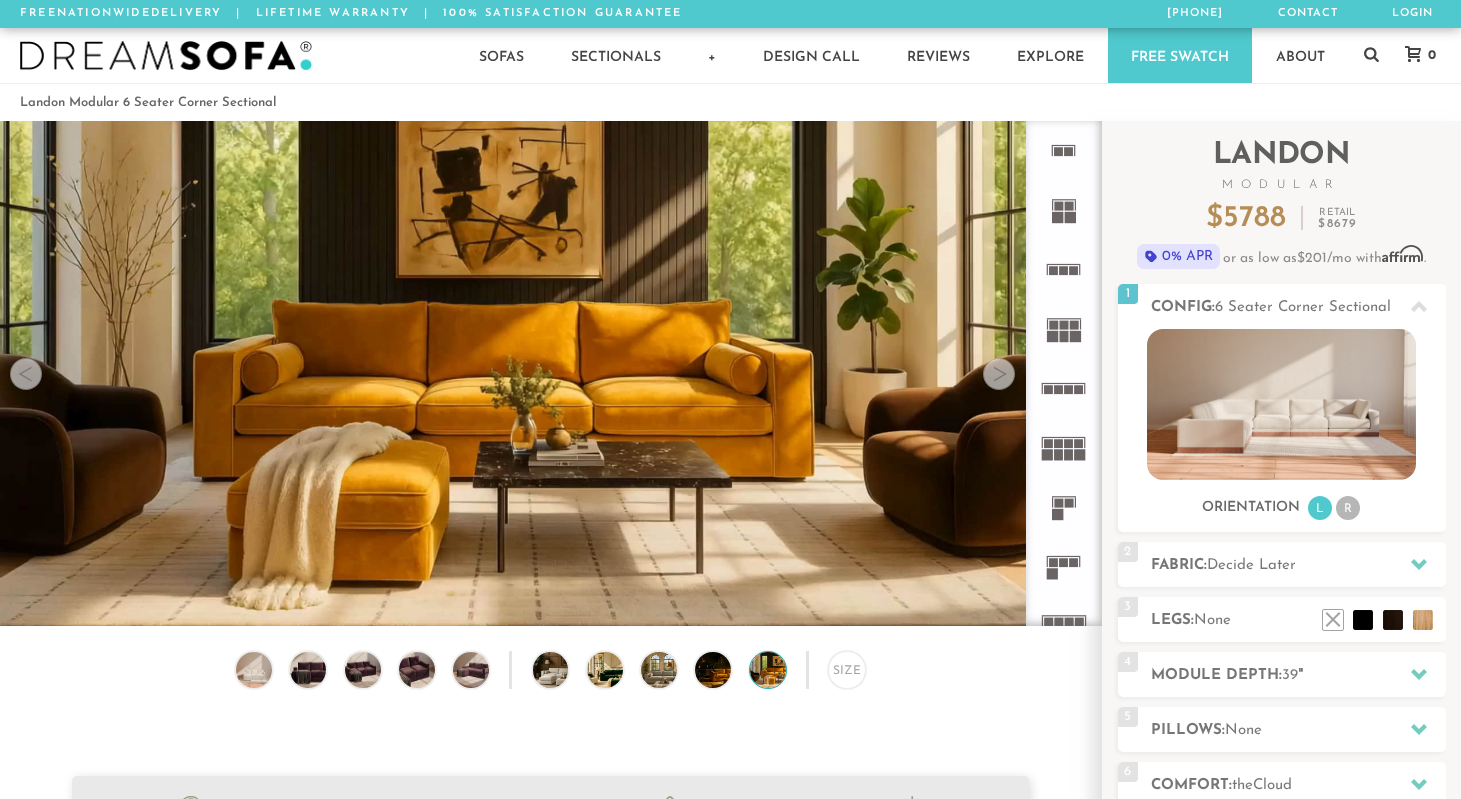 click at bounding box center [999, 374] 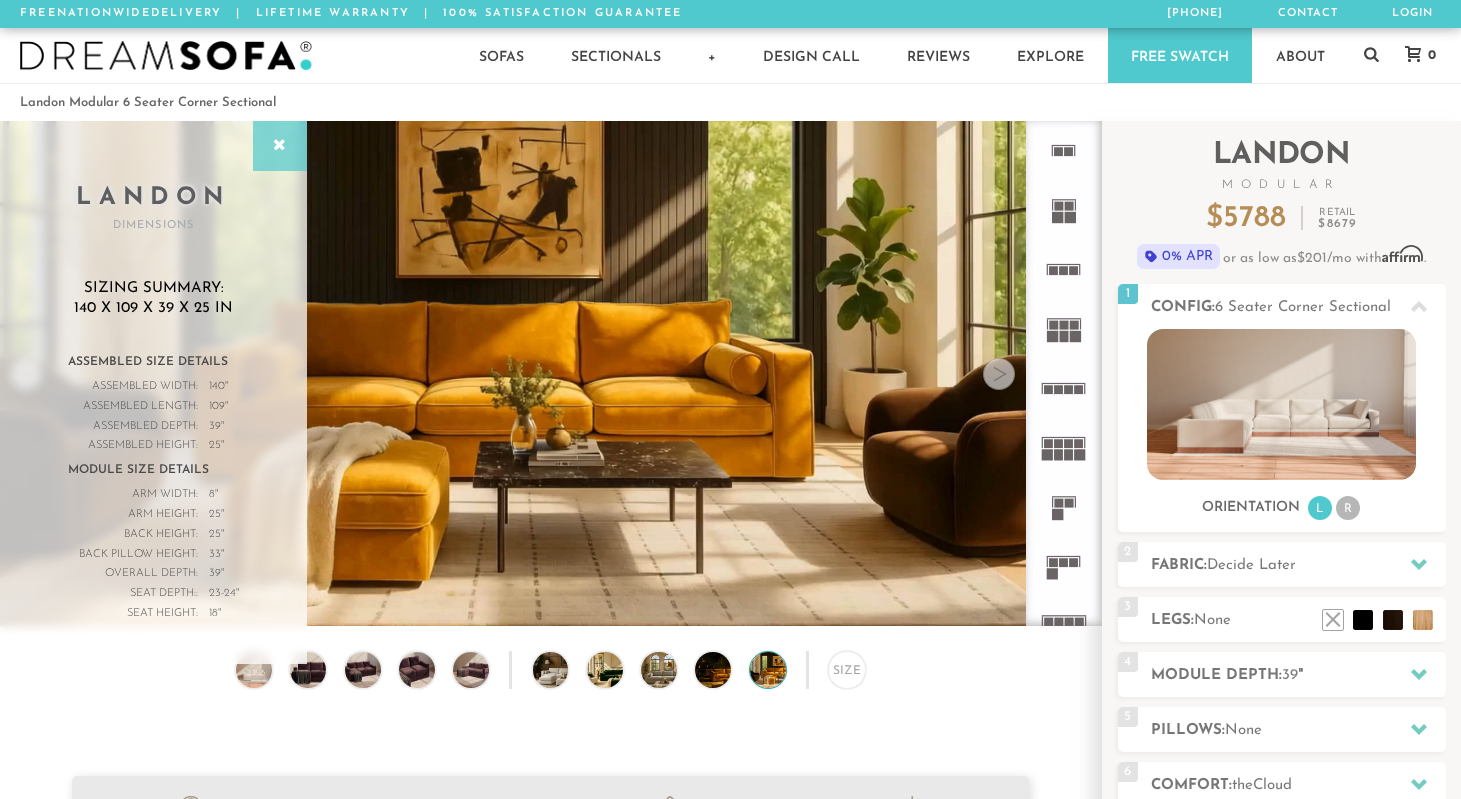 click at bounding box center [280, 146] 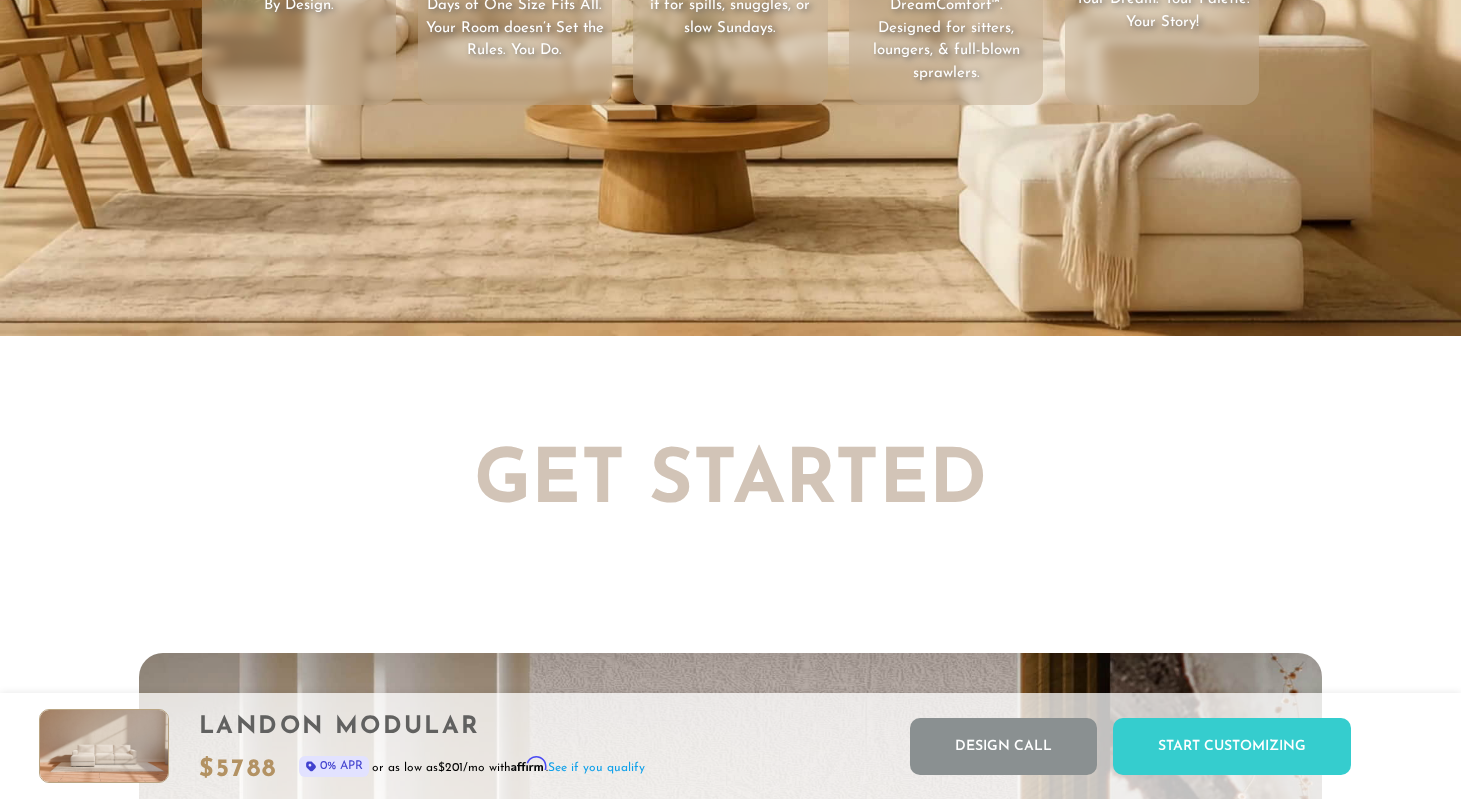 scroll, scrollTop: 3602, scrollLeft: 0, axis: vertical 